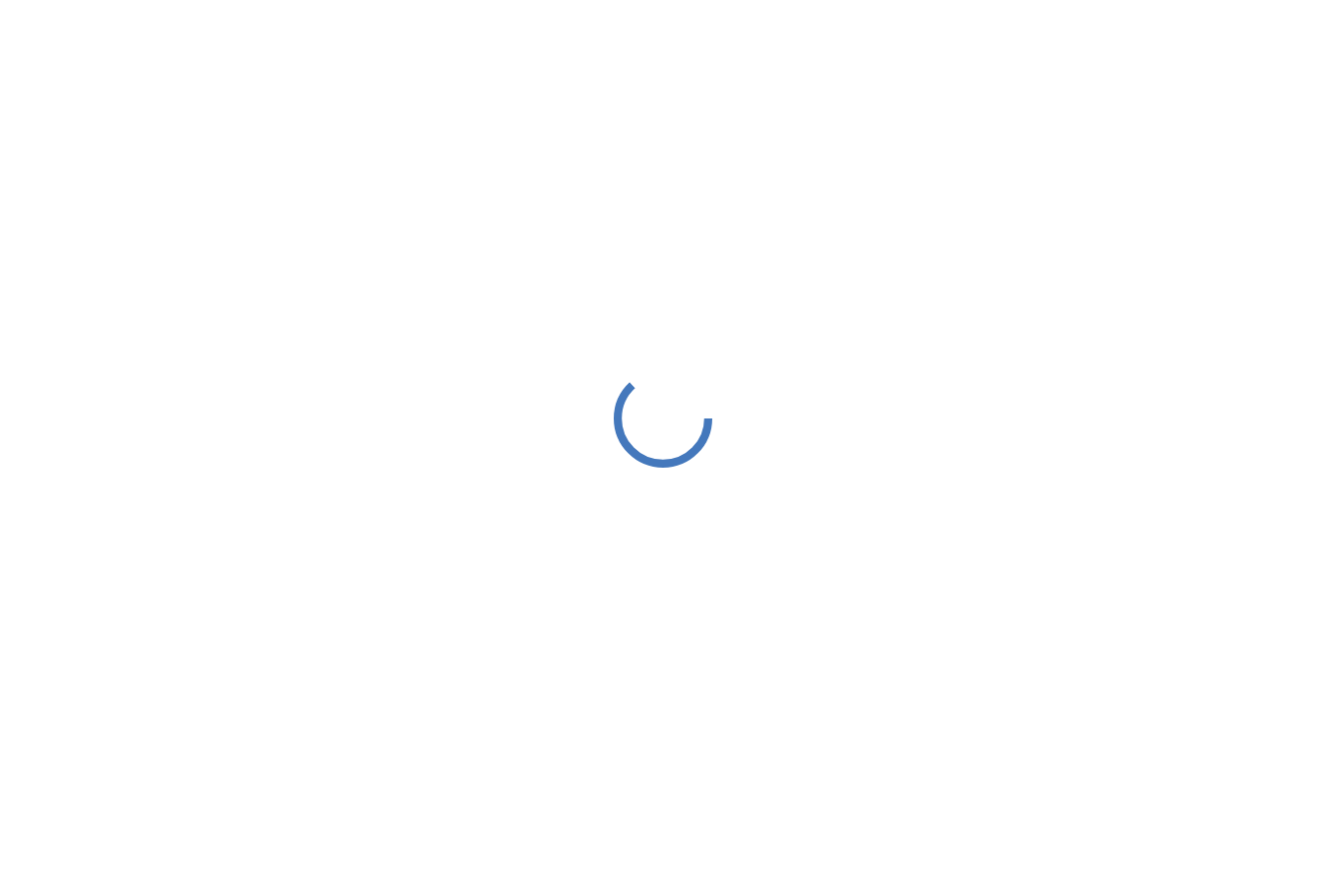 scroll, scrollTop: 0, scrollLeft: 0, axis: both 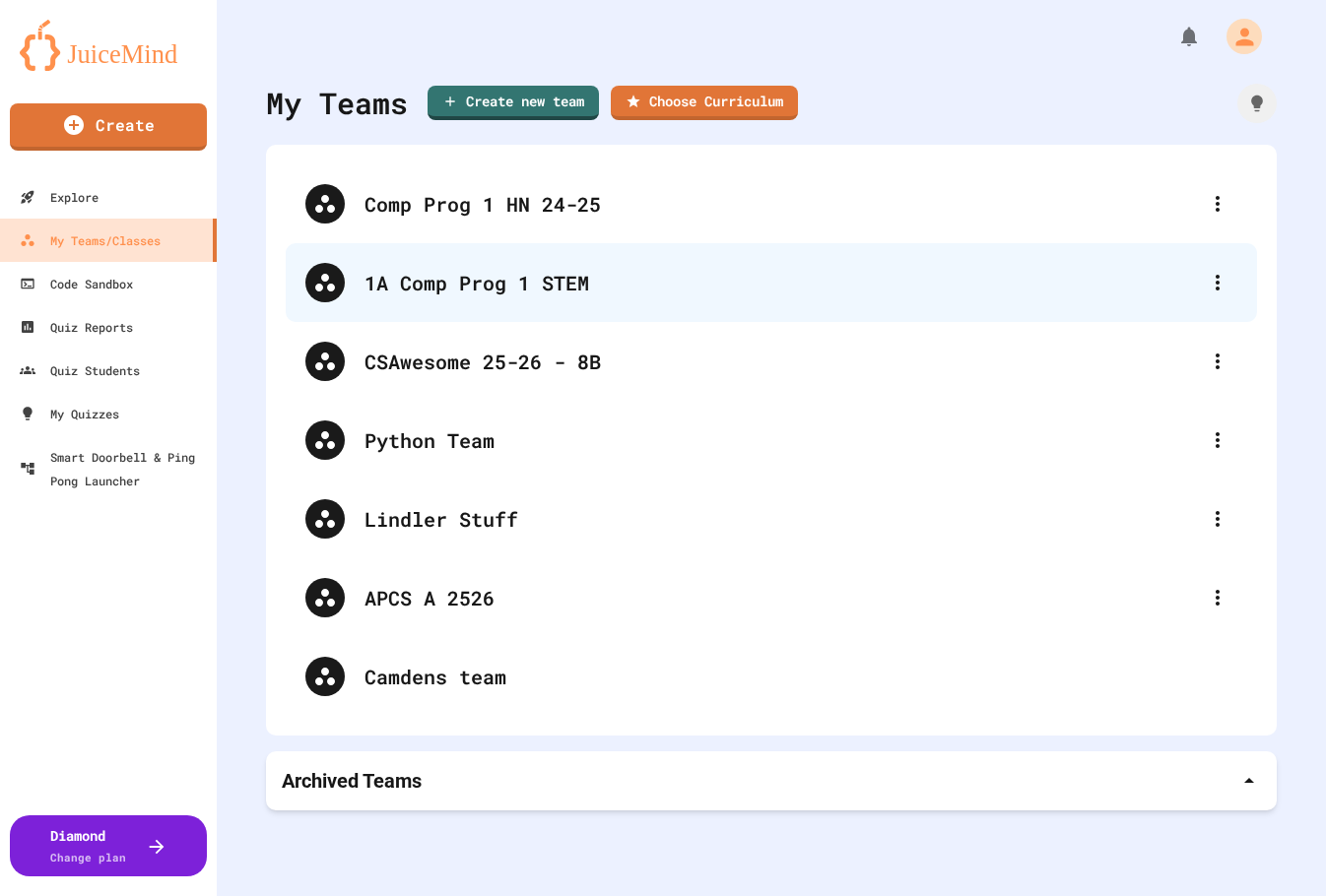 click on "1A Comp Prog 1 STEM" at bounding box center [781, 283] 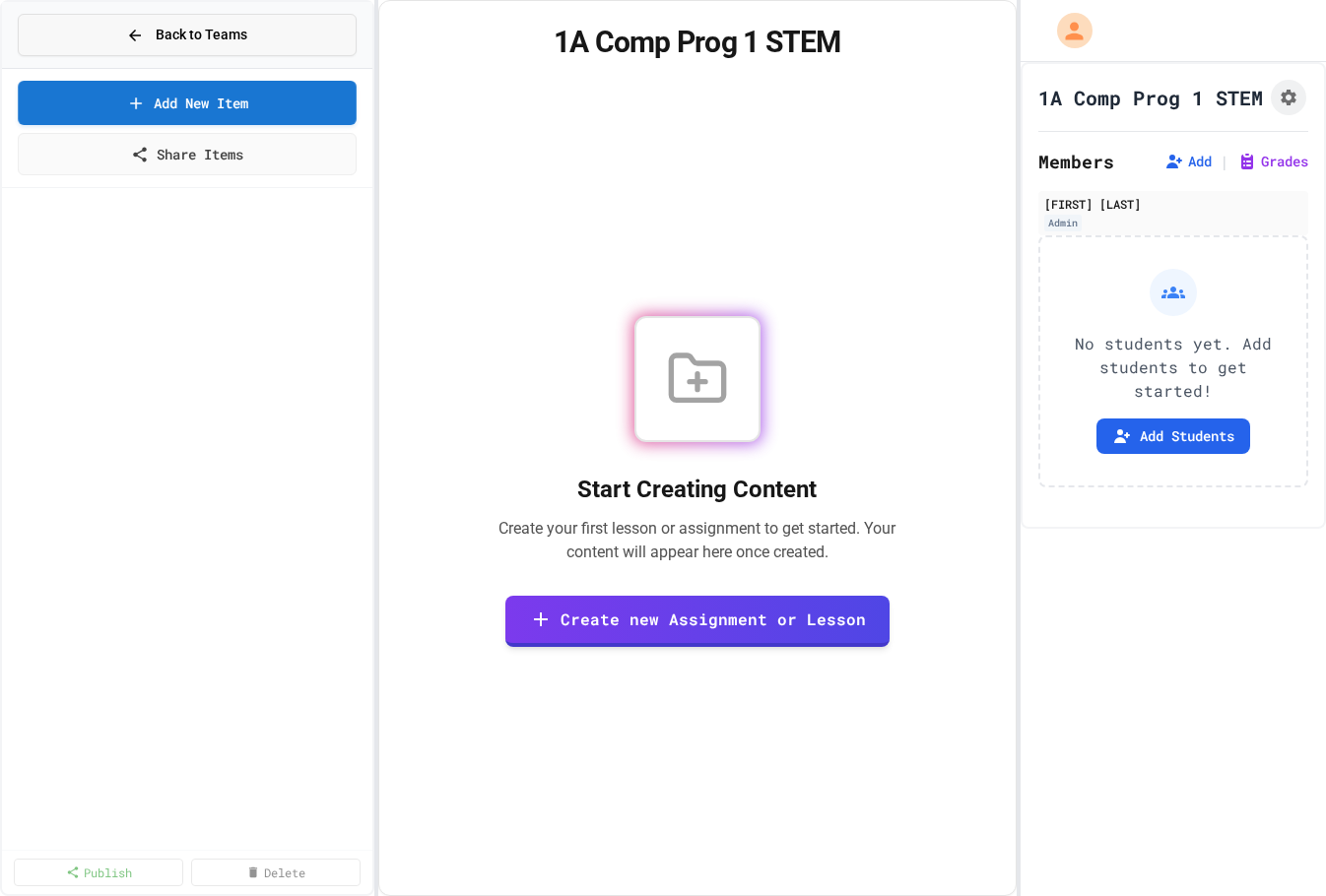 click on "Back to Teams" at bounding box center (201, 34) 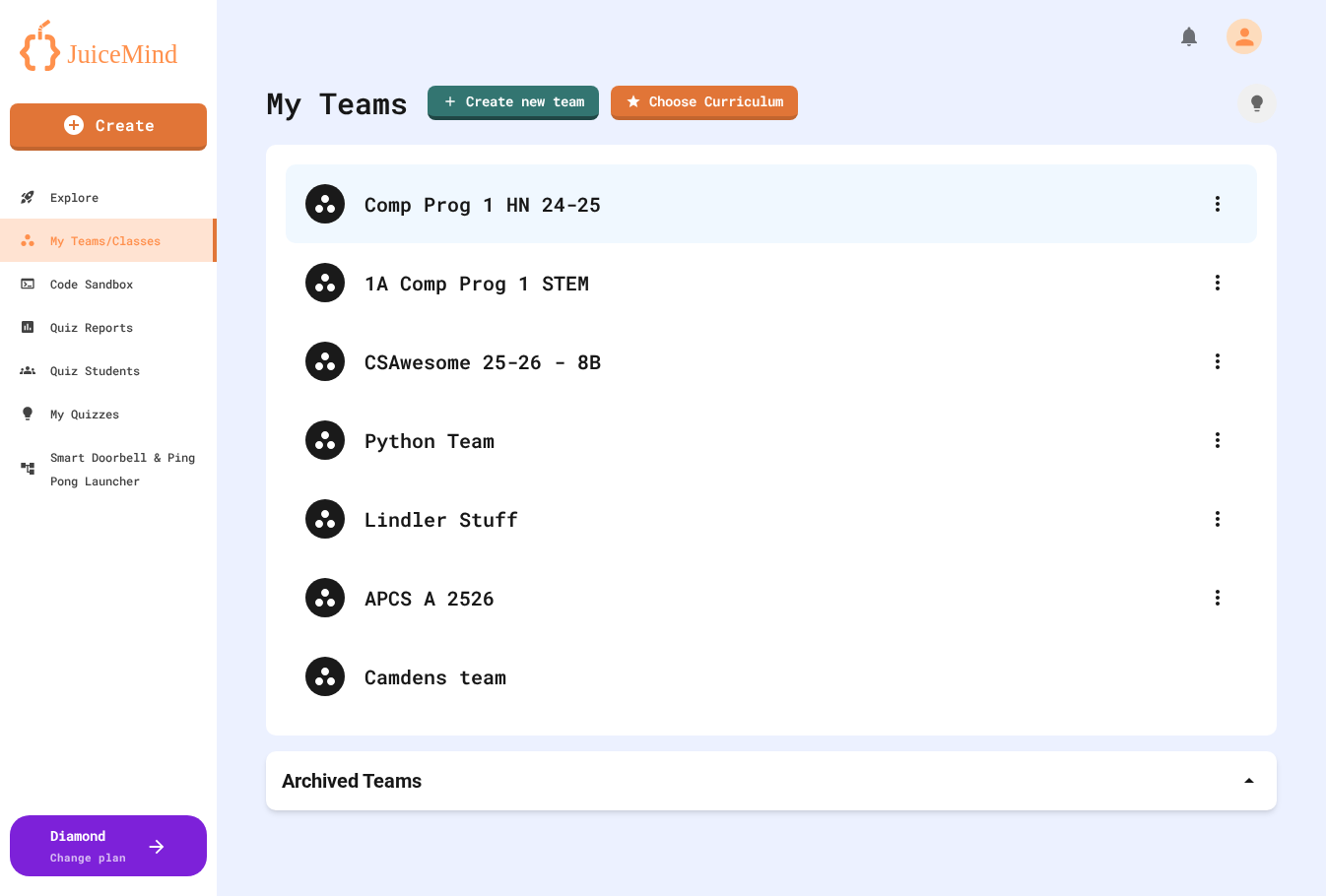 click on "Comp Prog 1 HN 24-25" at bounding box center (781, 204) 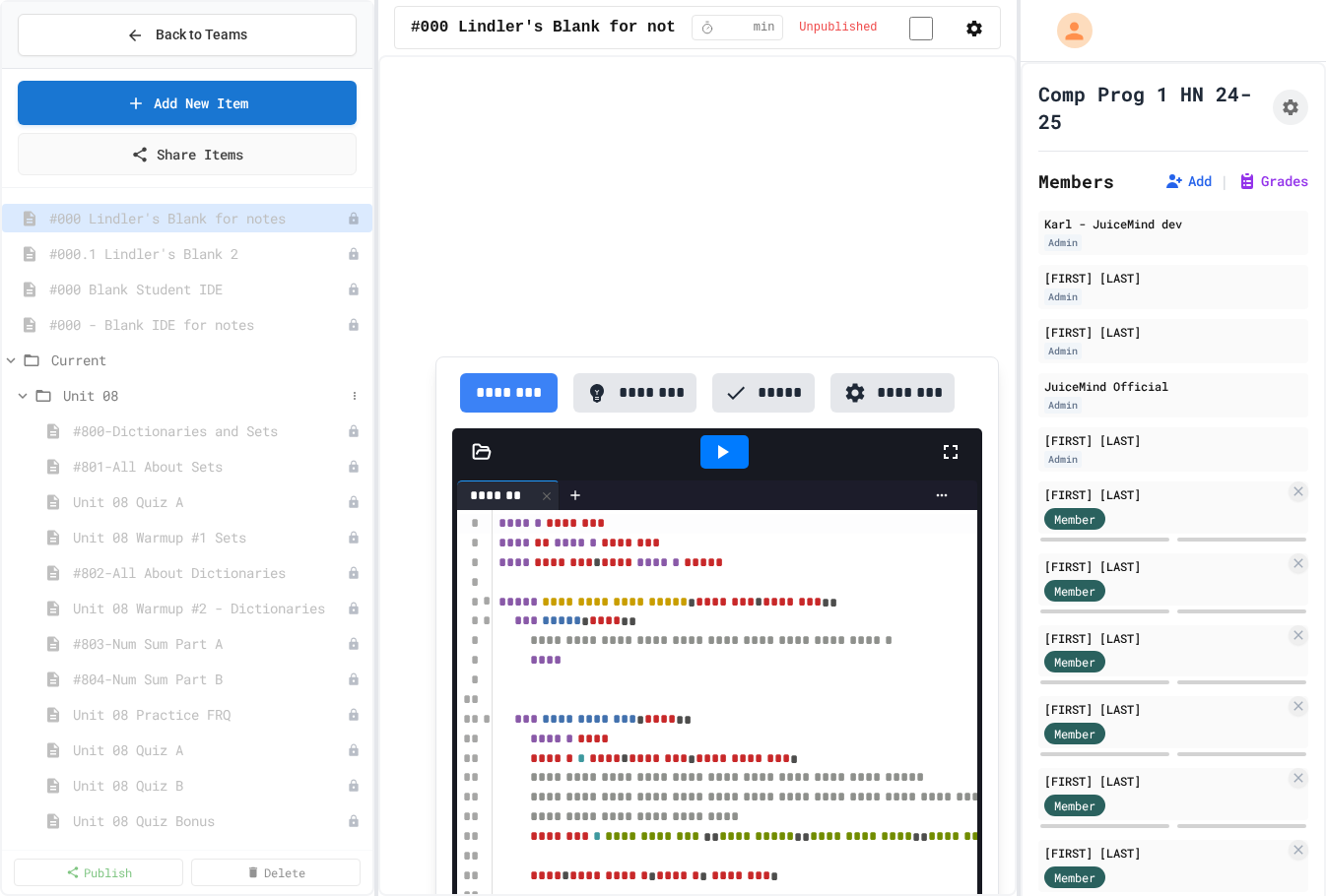 click 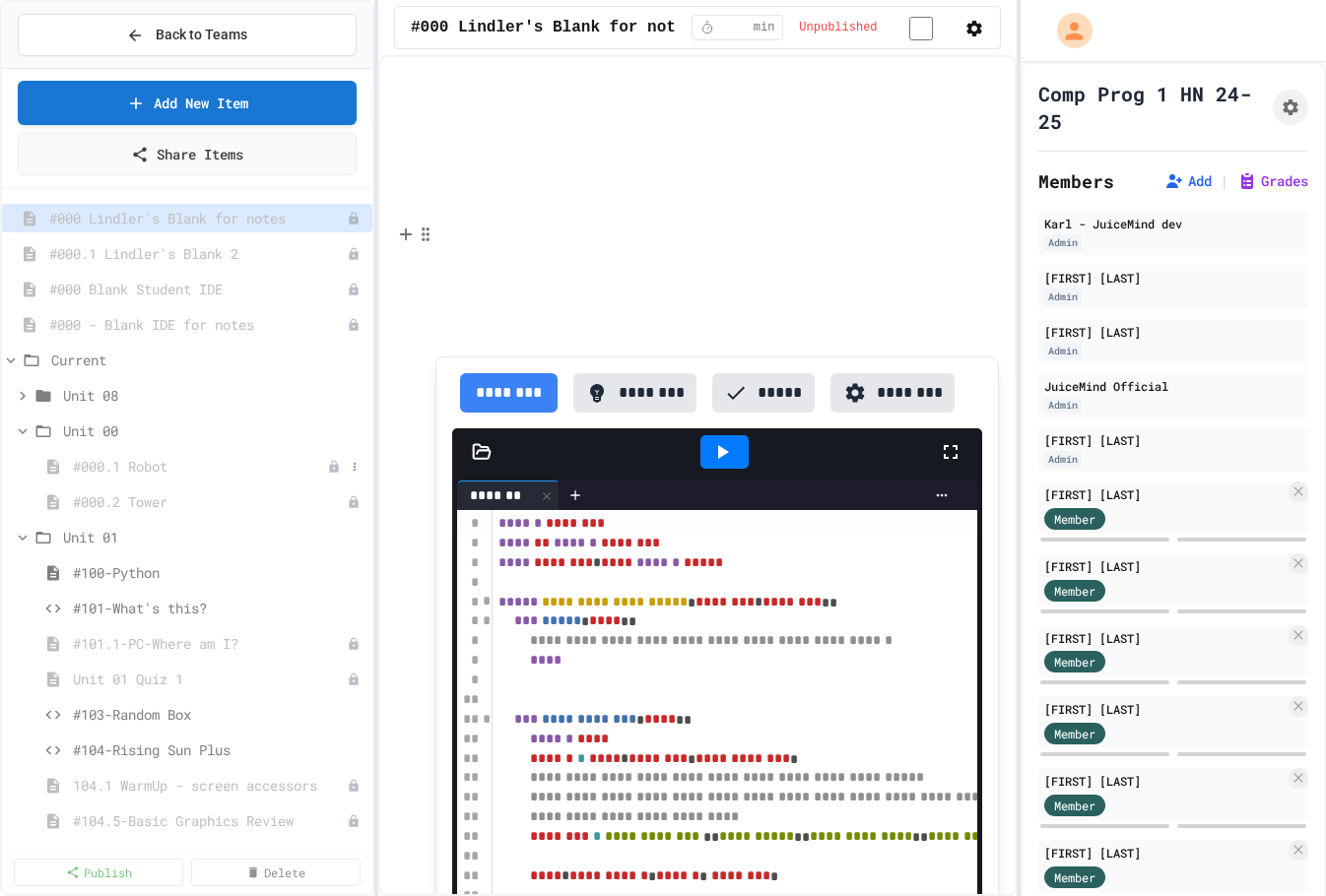 click on "#000.1 Robot" at bounding box center (200, 466) 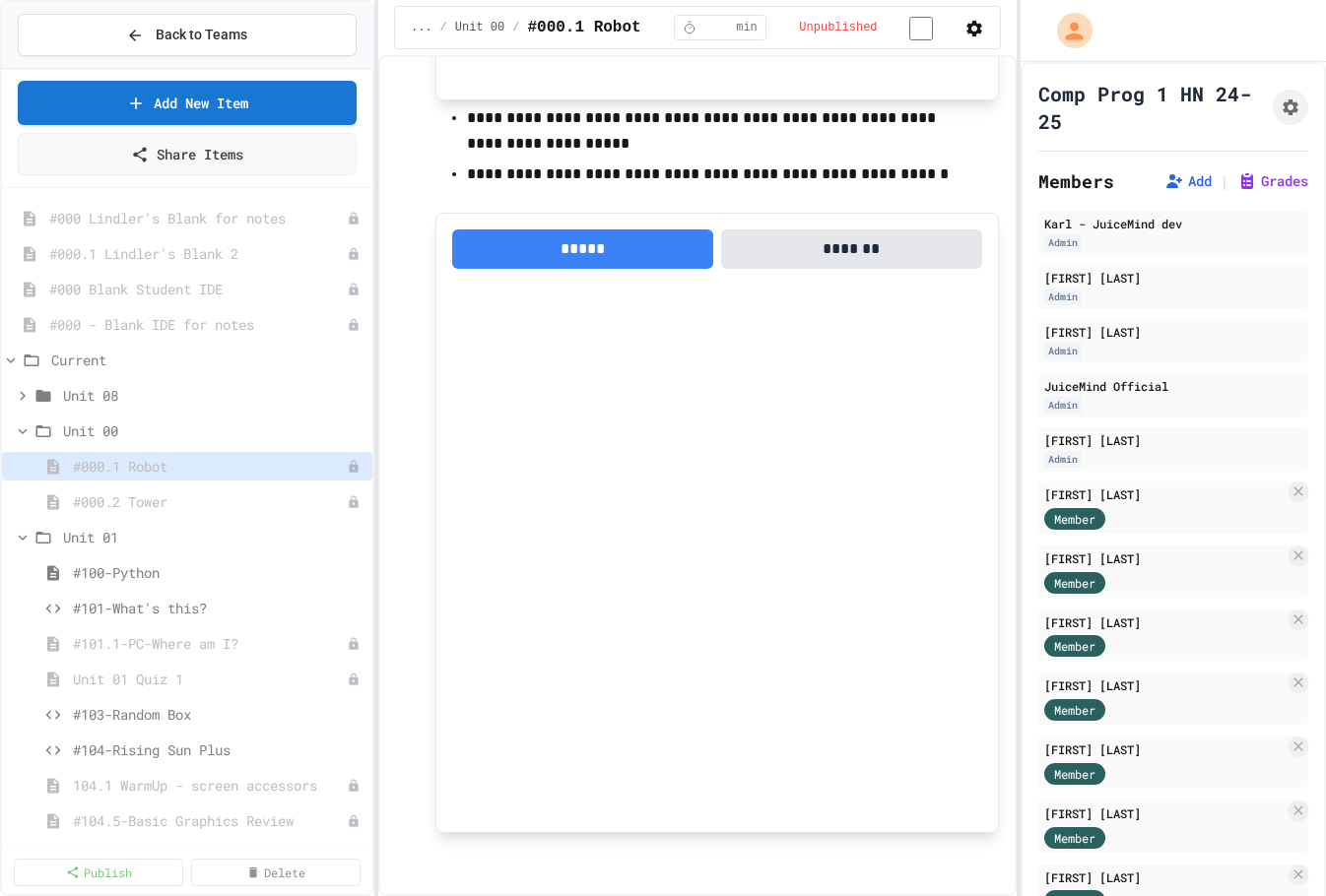 scroll, scrollTop: 2087, scrollLeft: 0, axis: vertical 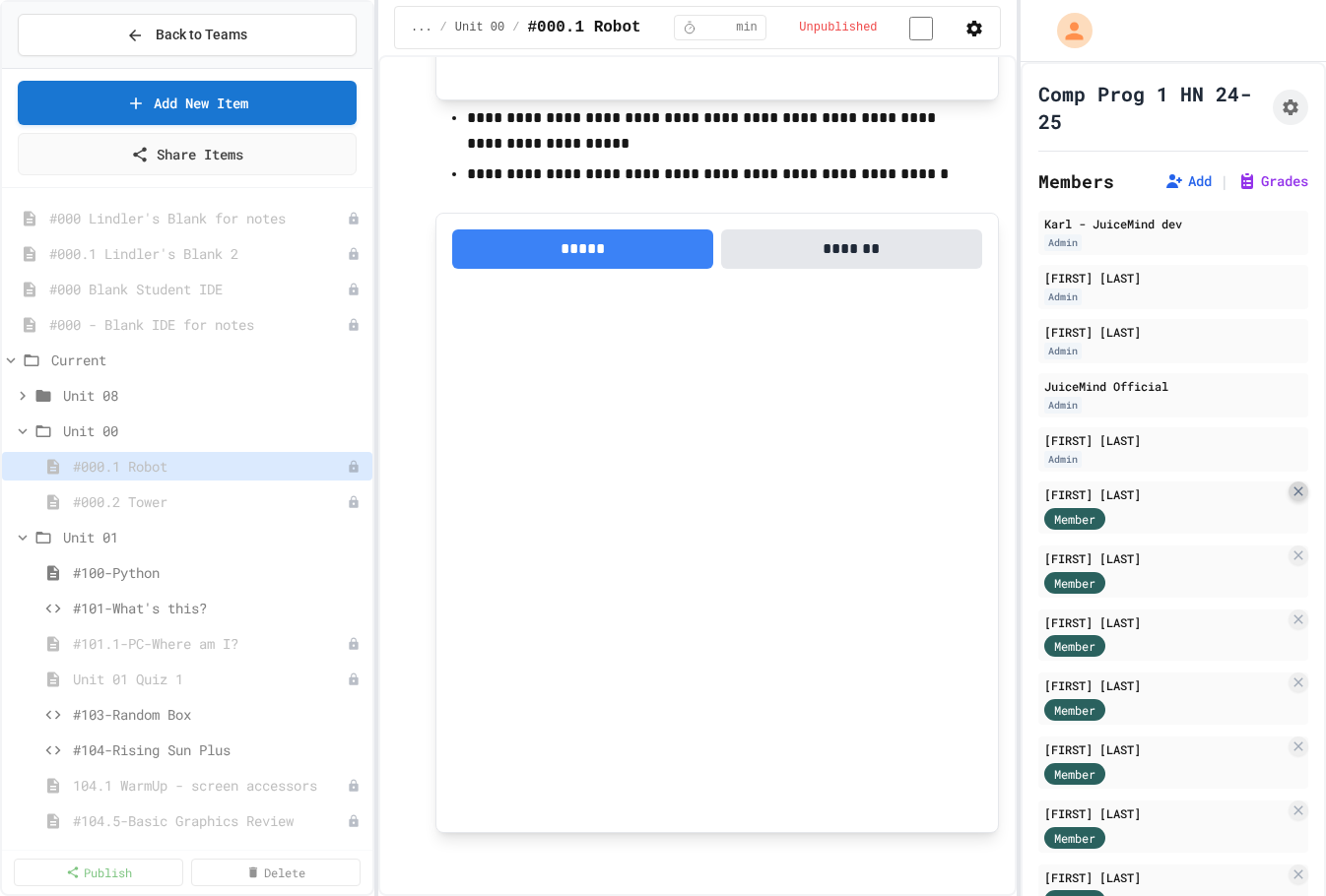 click 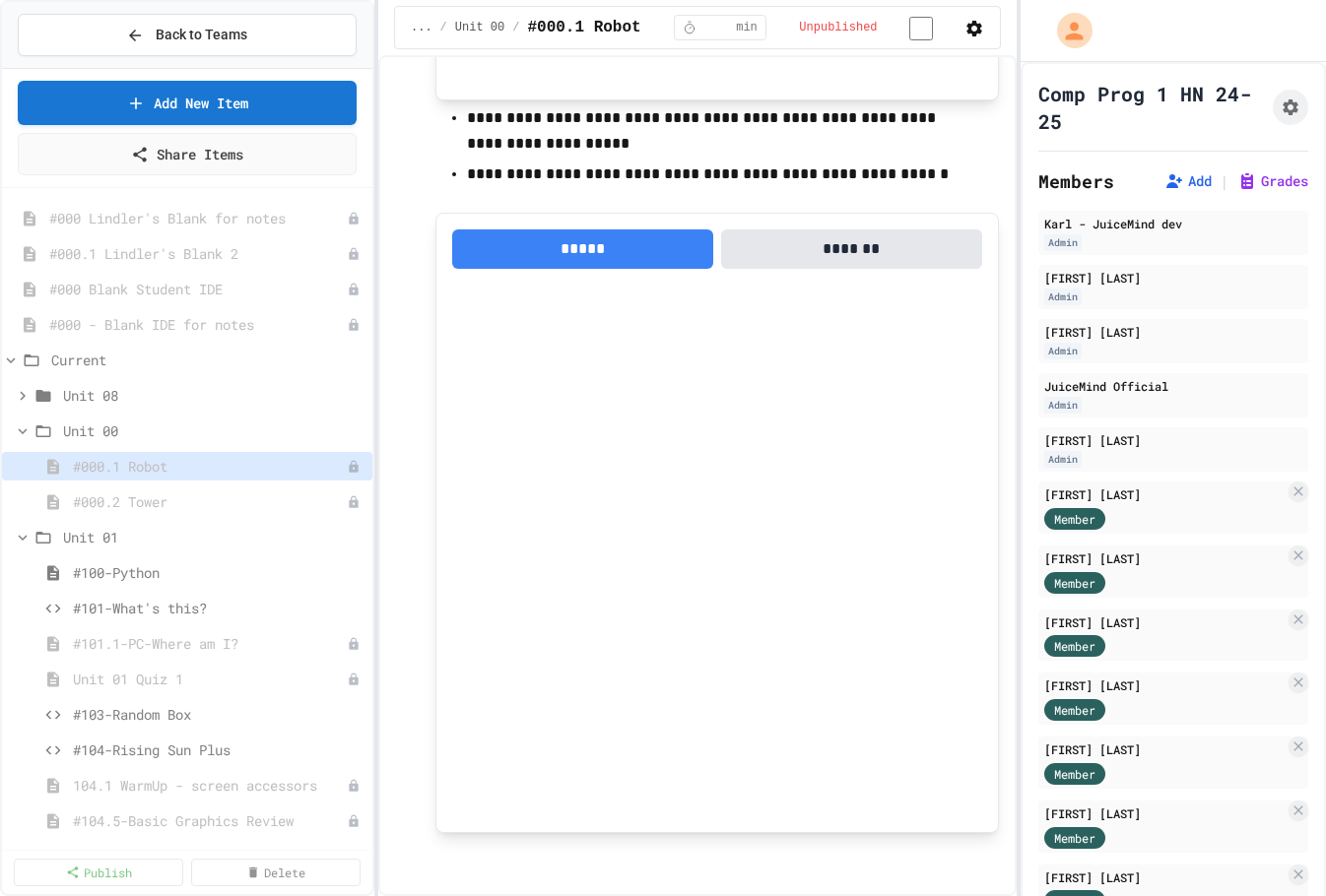 click on "Remove" at bounding box center (786, 1038) 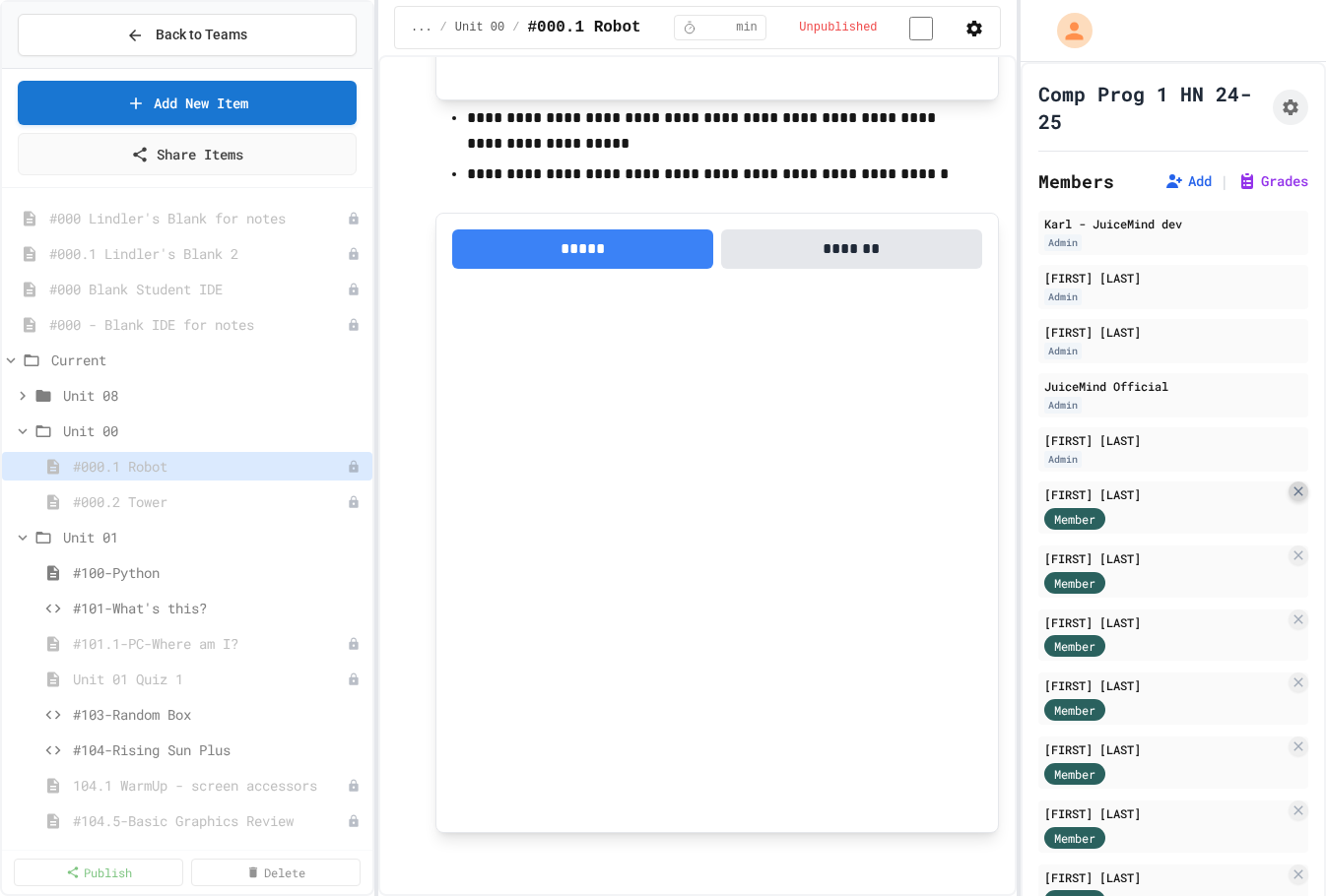 click 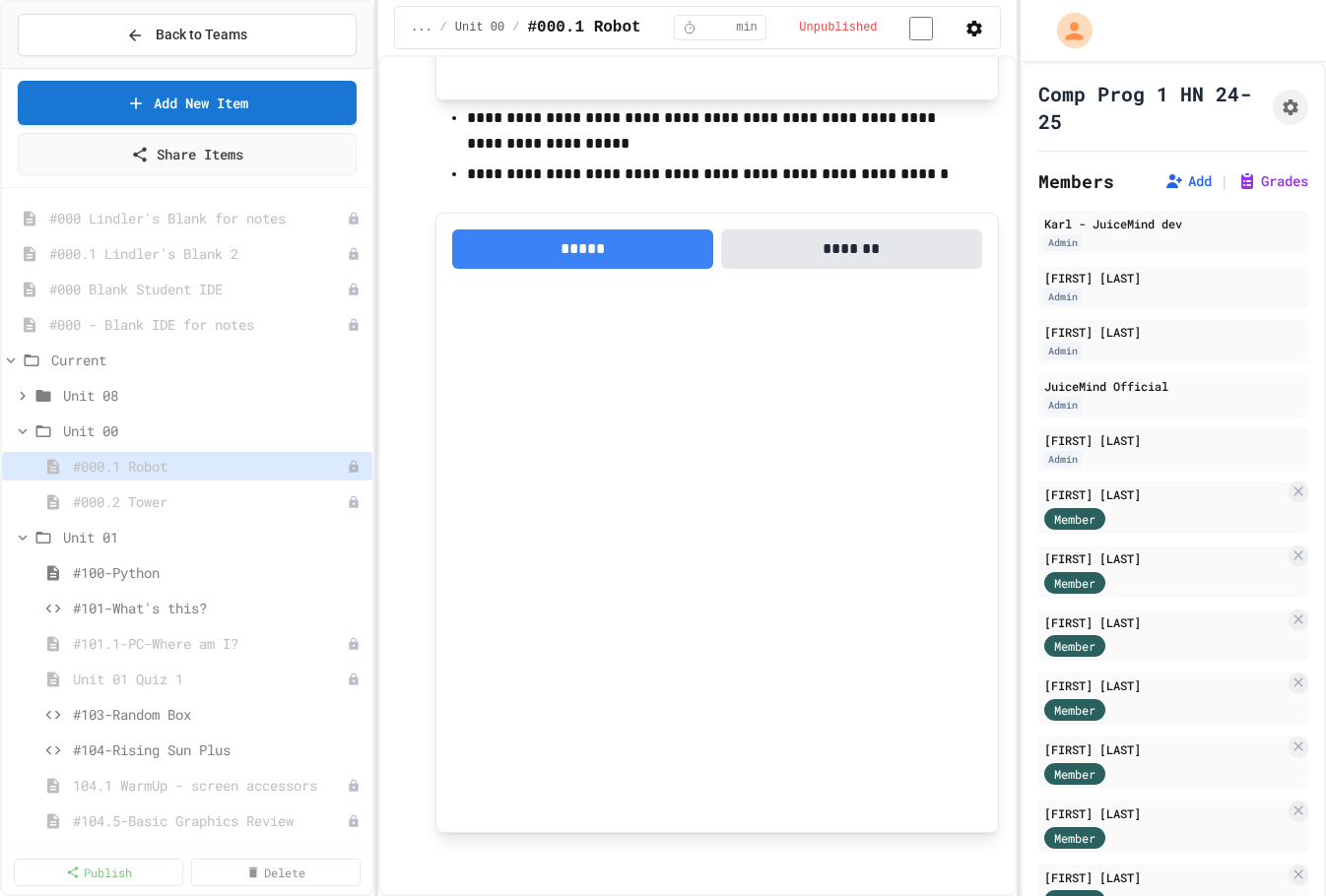 click on "Remove" at bounding box center [785, 1038] 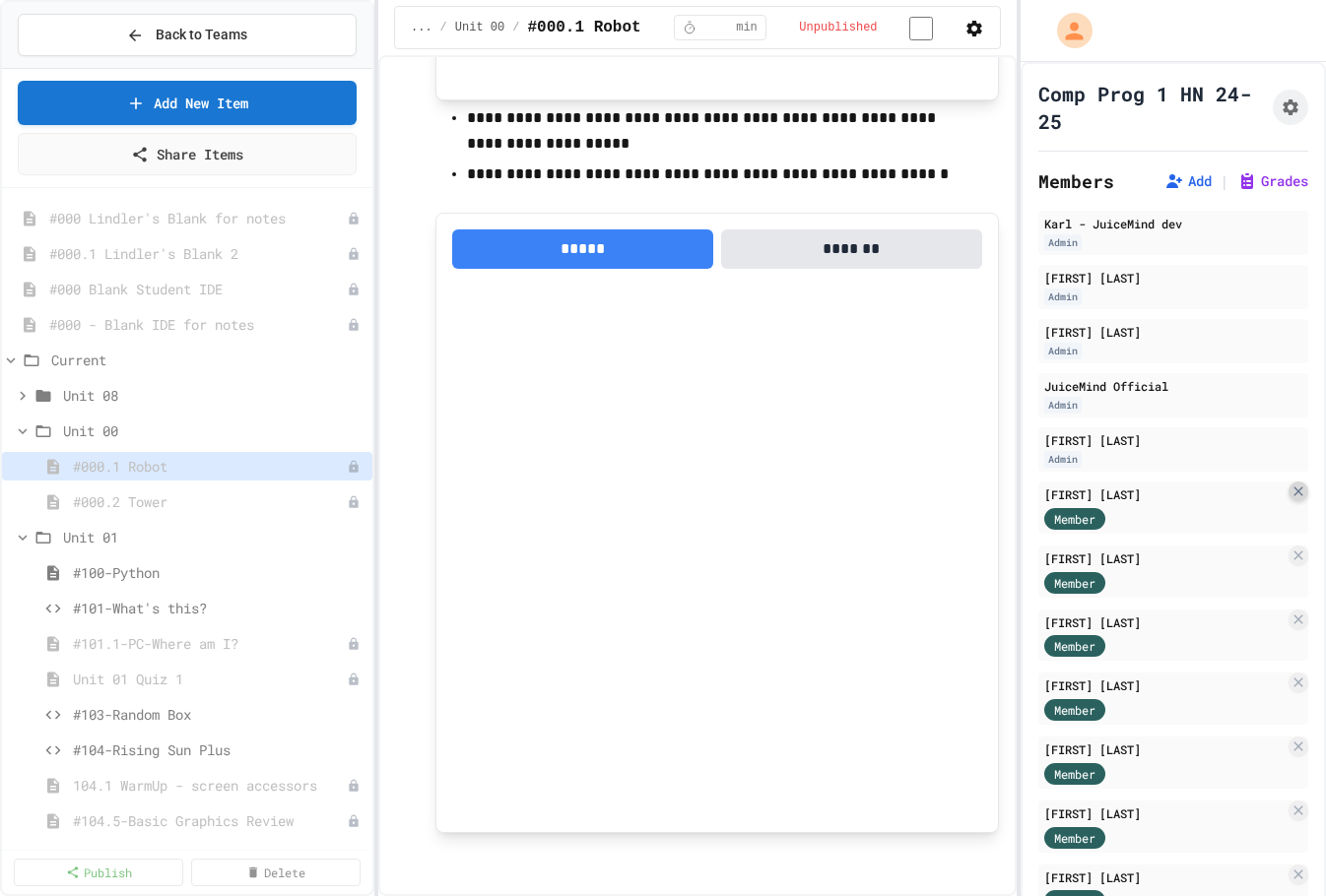 click 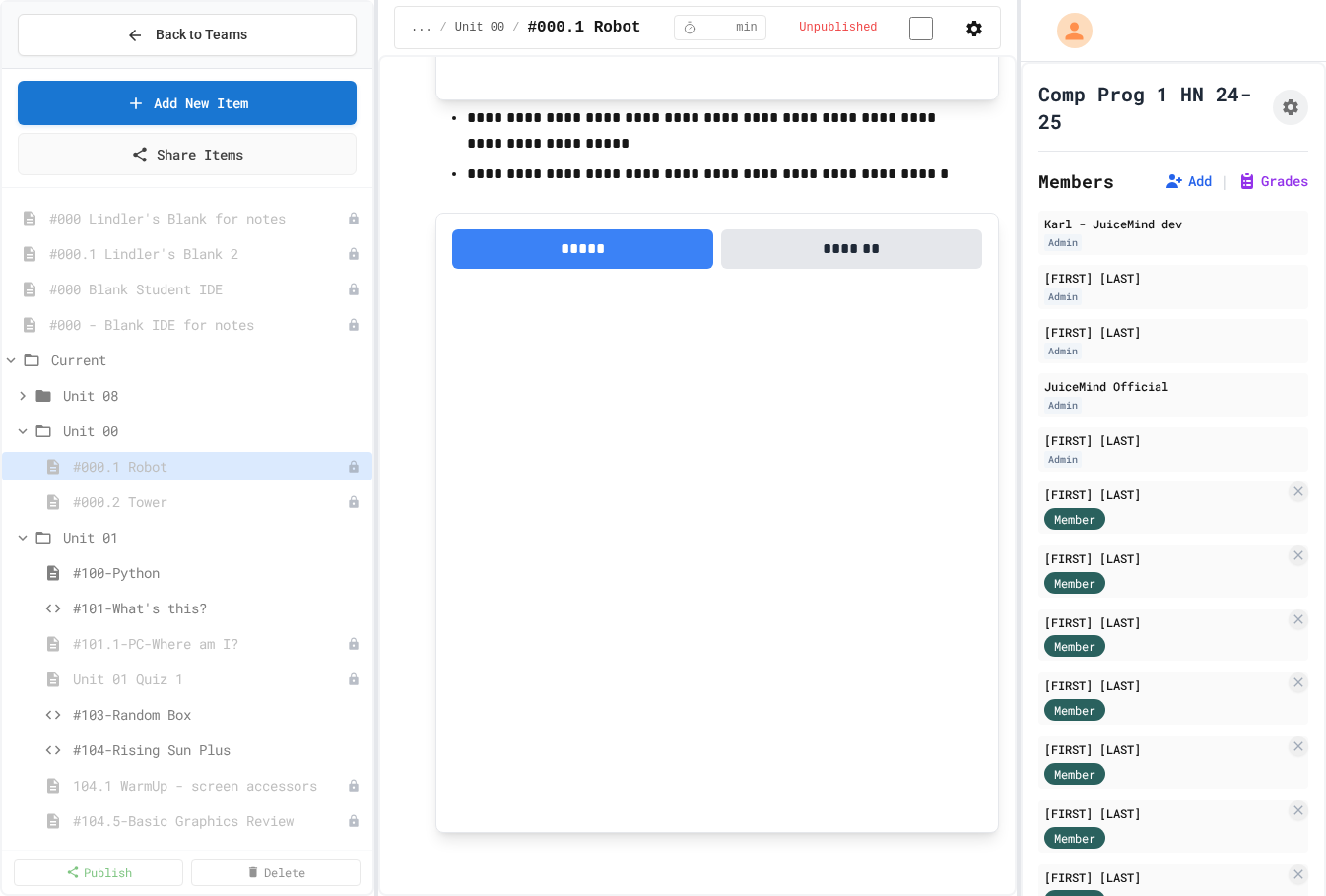 click on "Remove" at bounding box center [786, 1039] 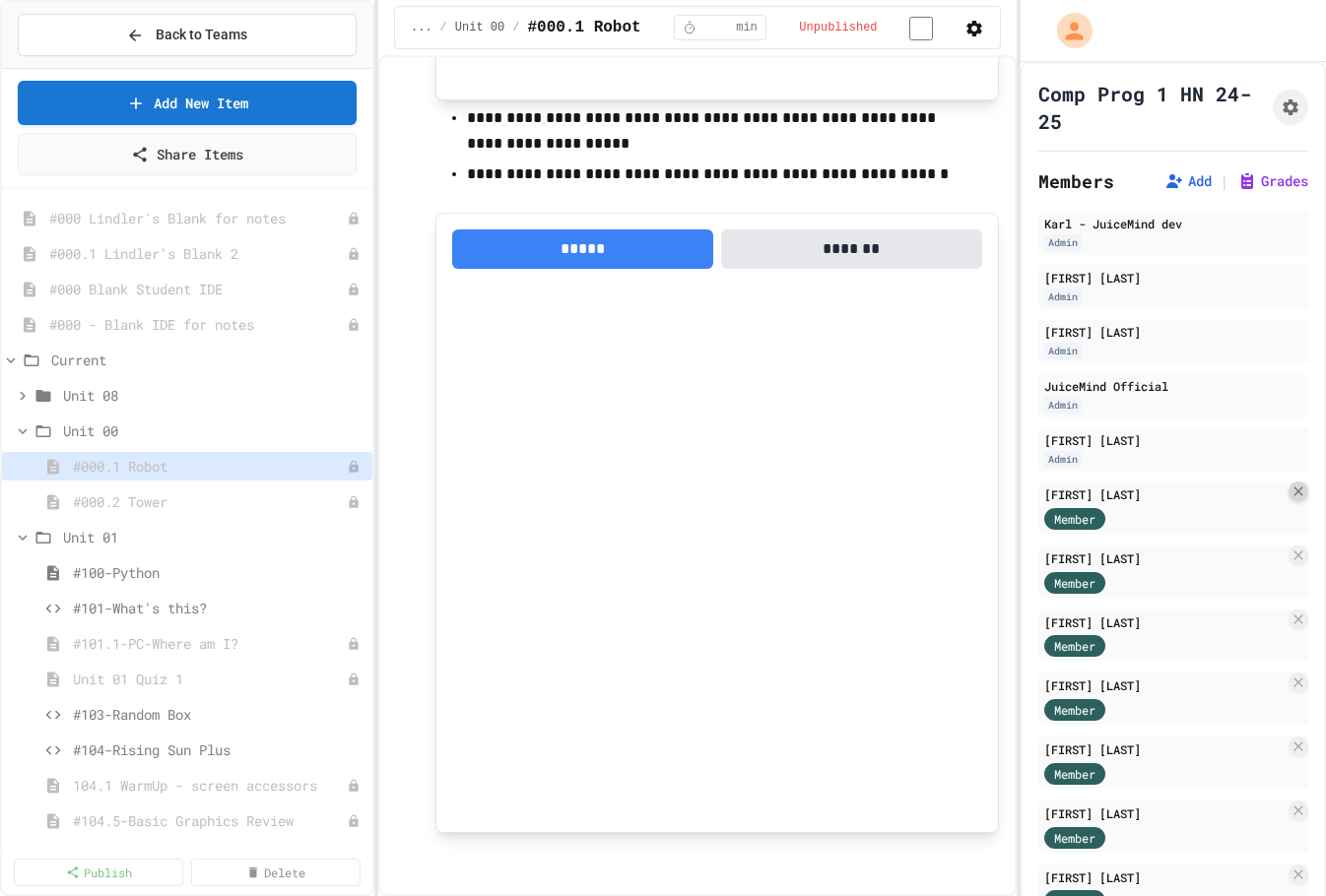 click 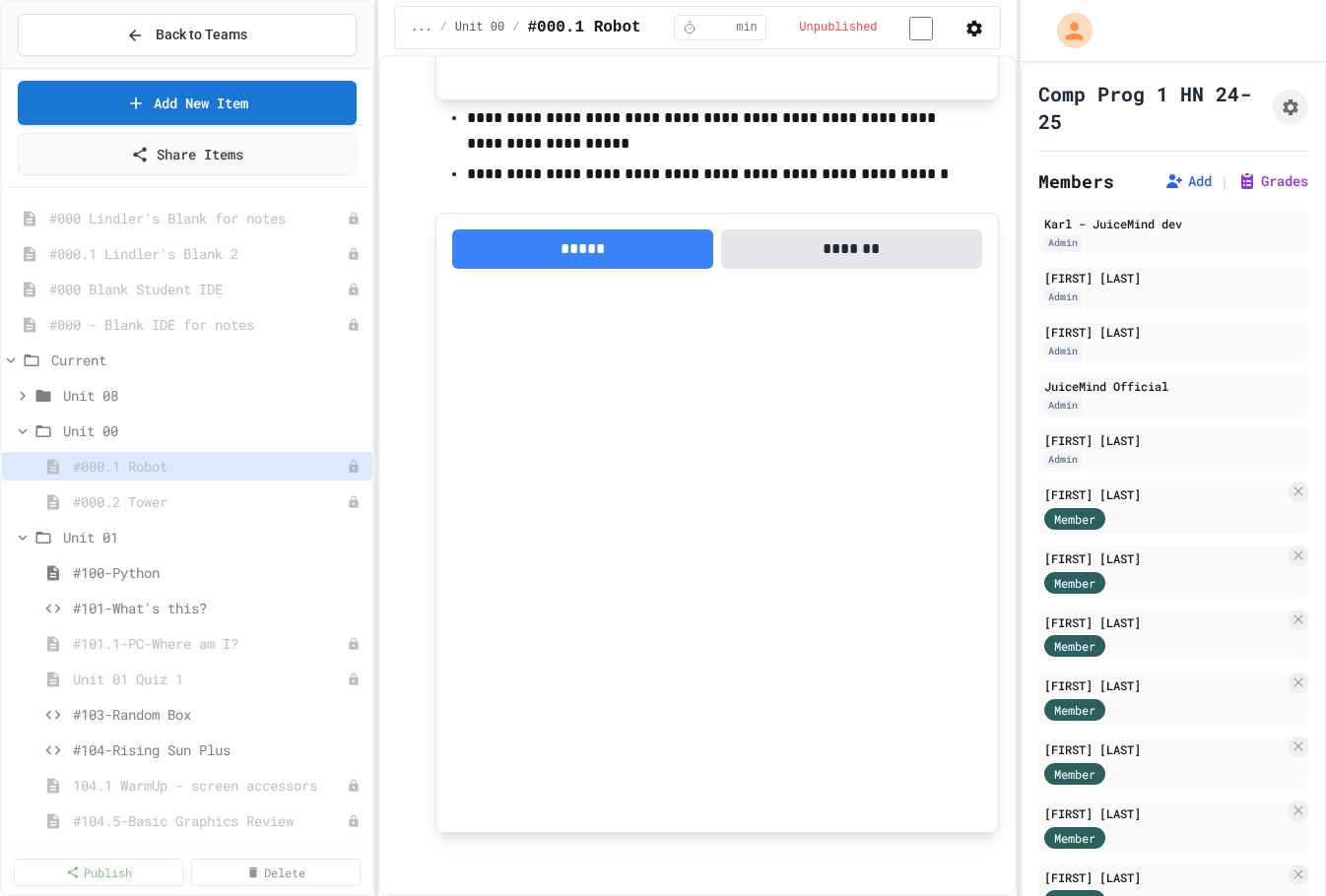 click on "Remove" at bounding box center [786, 1038] 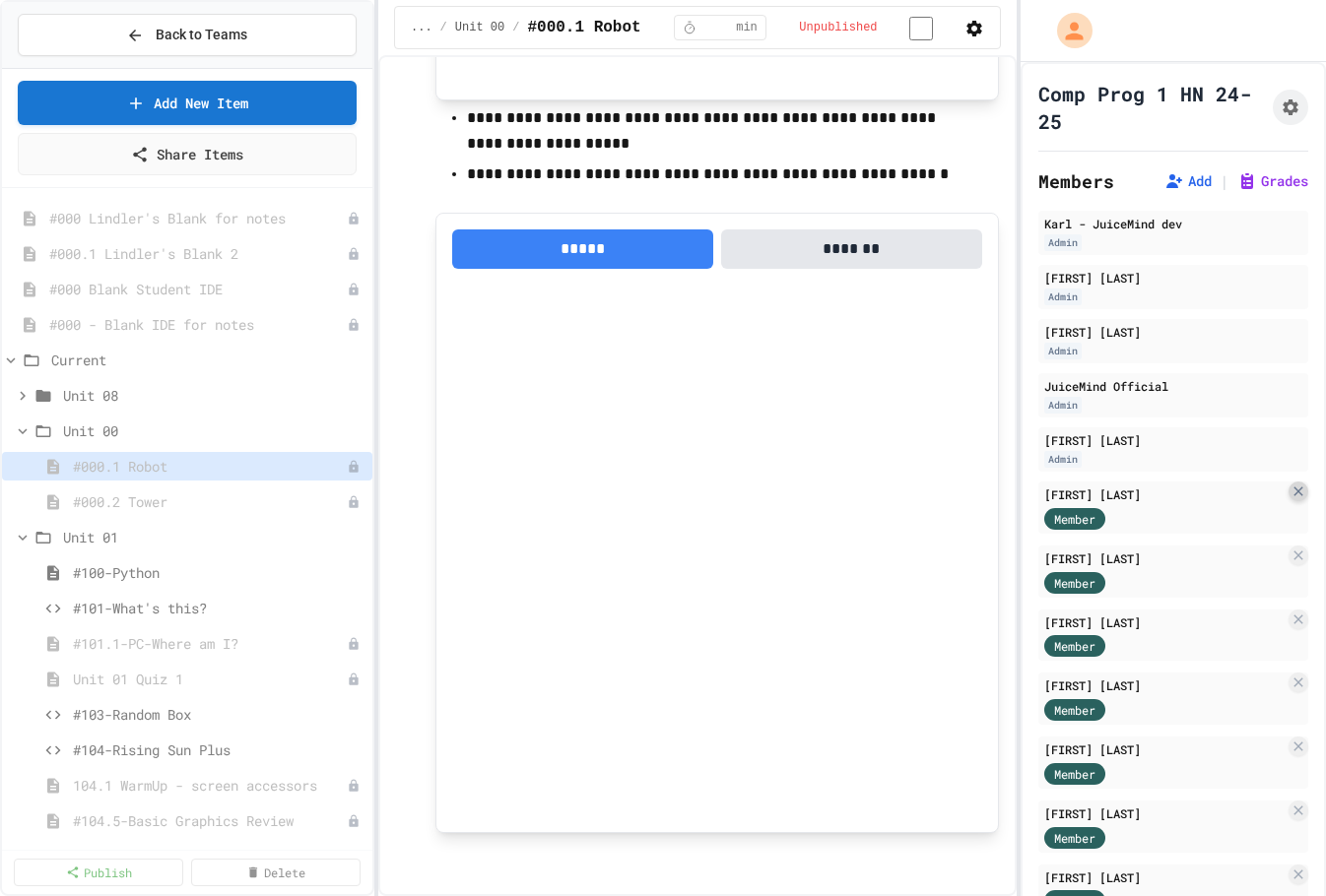 click 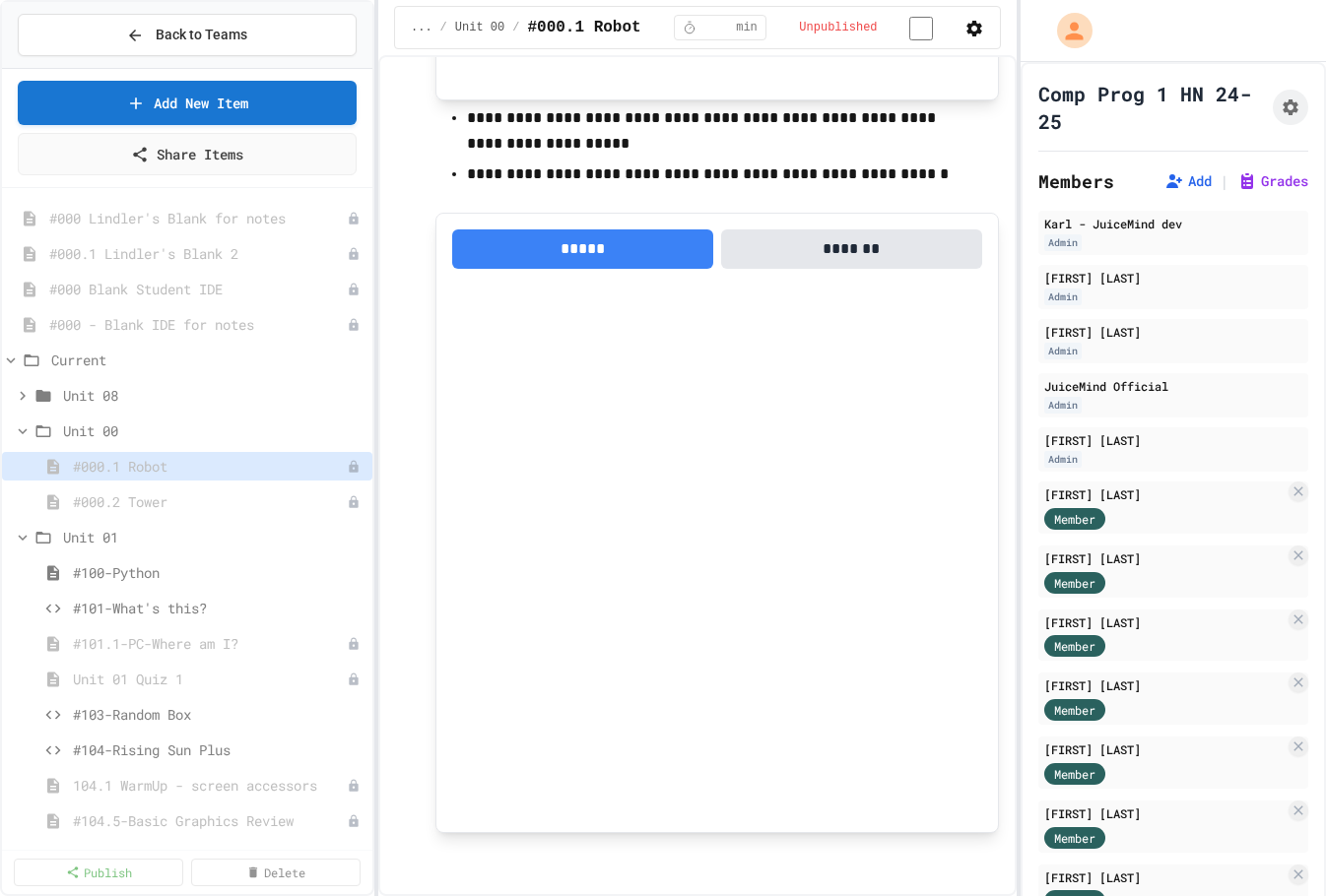 click on "Remove" at bounding box center (785, 1037) 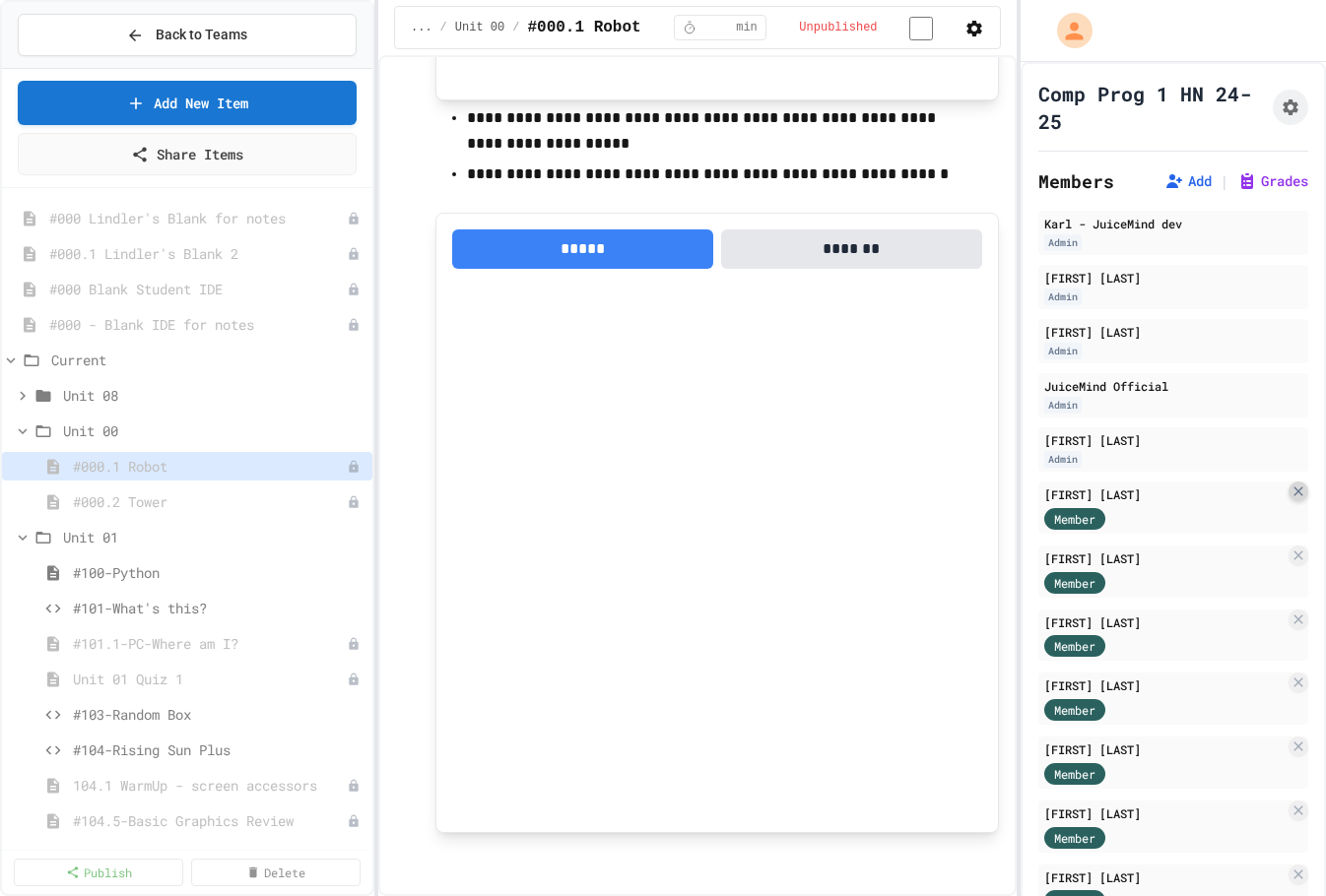 click 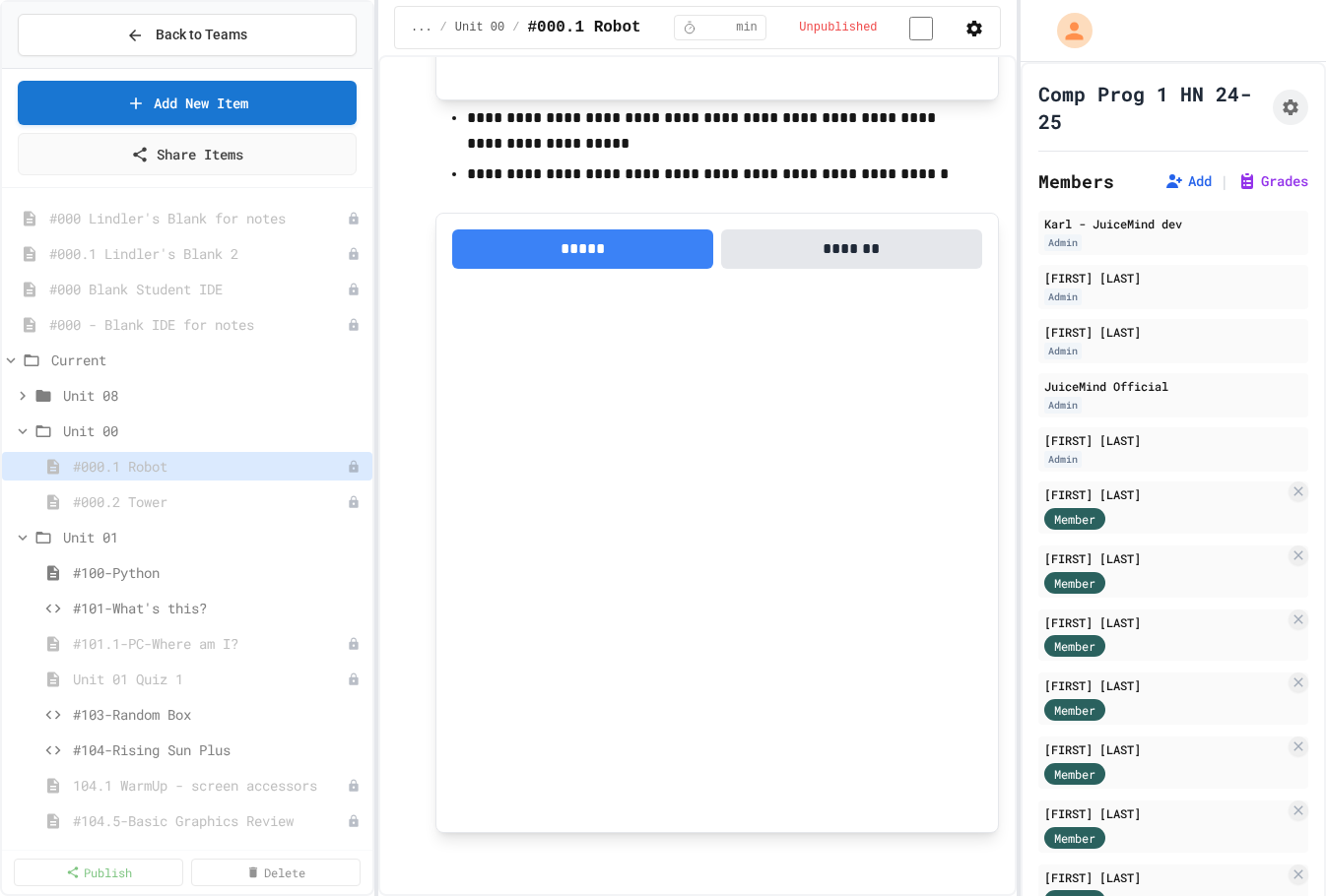 click on "Remove" at bounding box center (785, 1037) 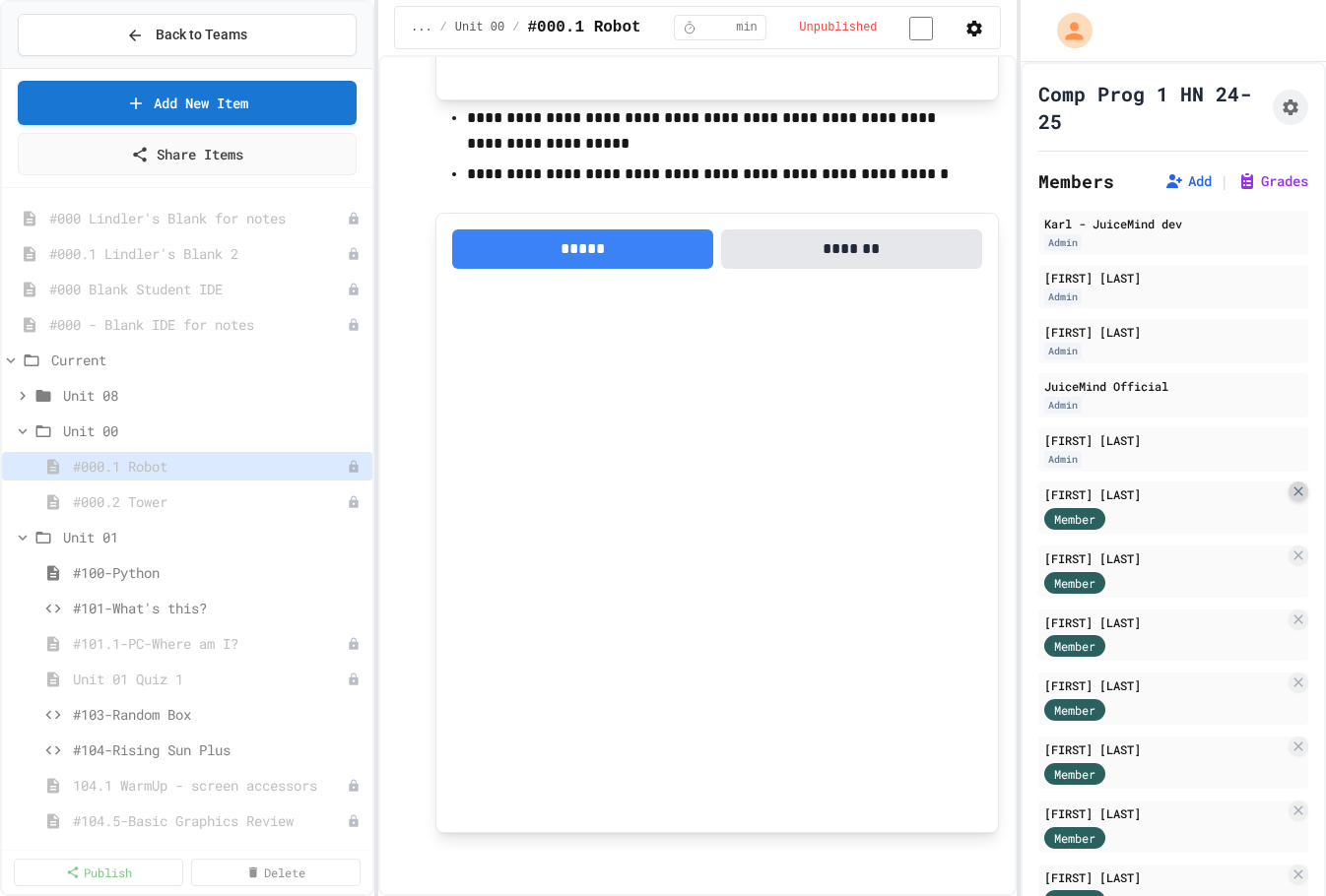 click 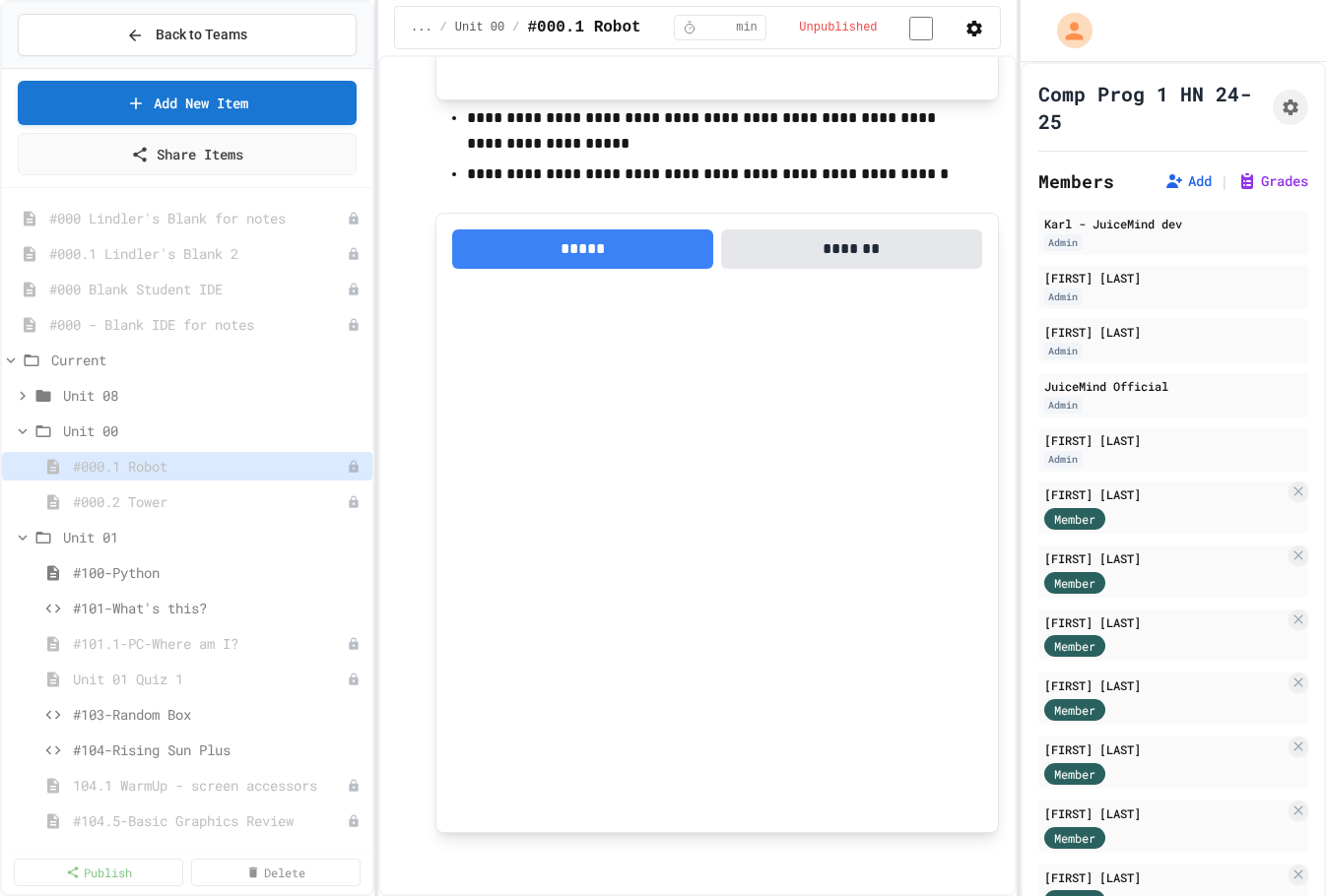 click on "Remove" at bounding box center [786, 1037] 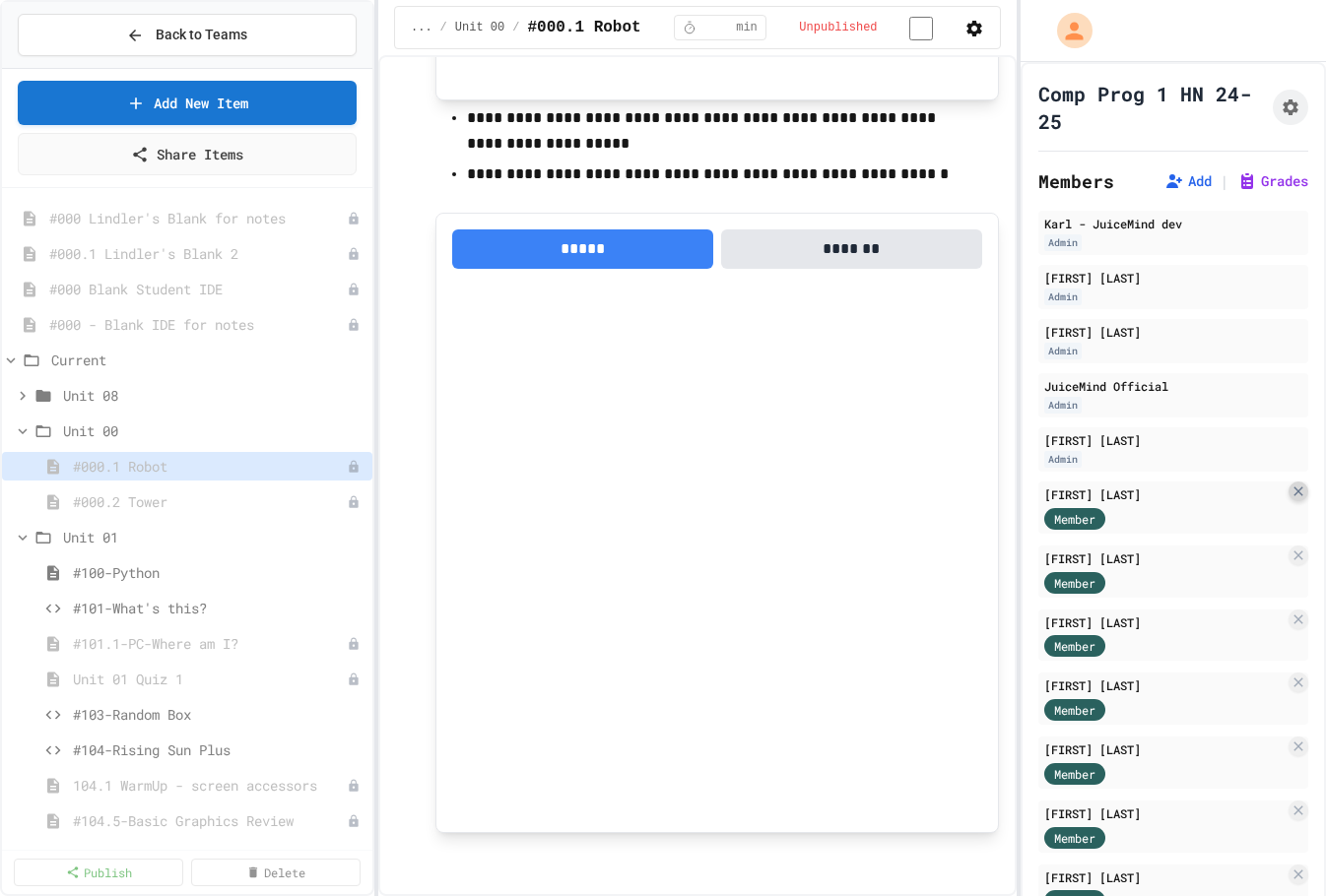 click 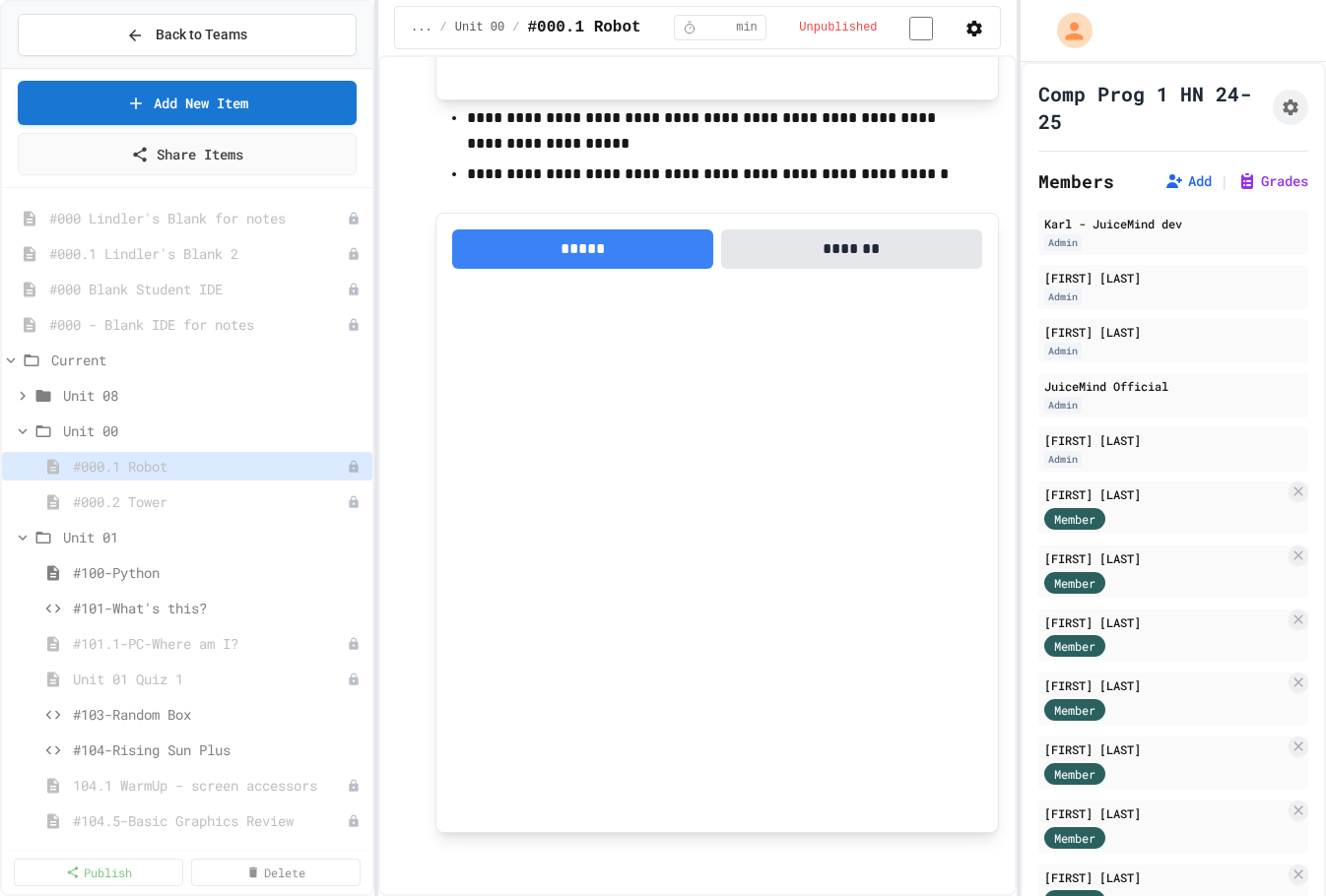 click on "Remove" at bounding box center (786, 1038) 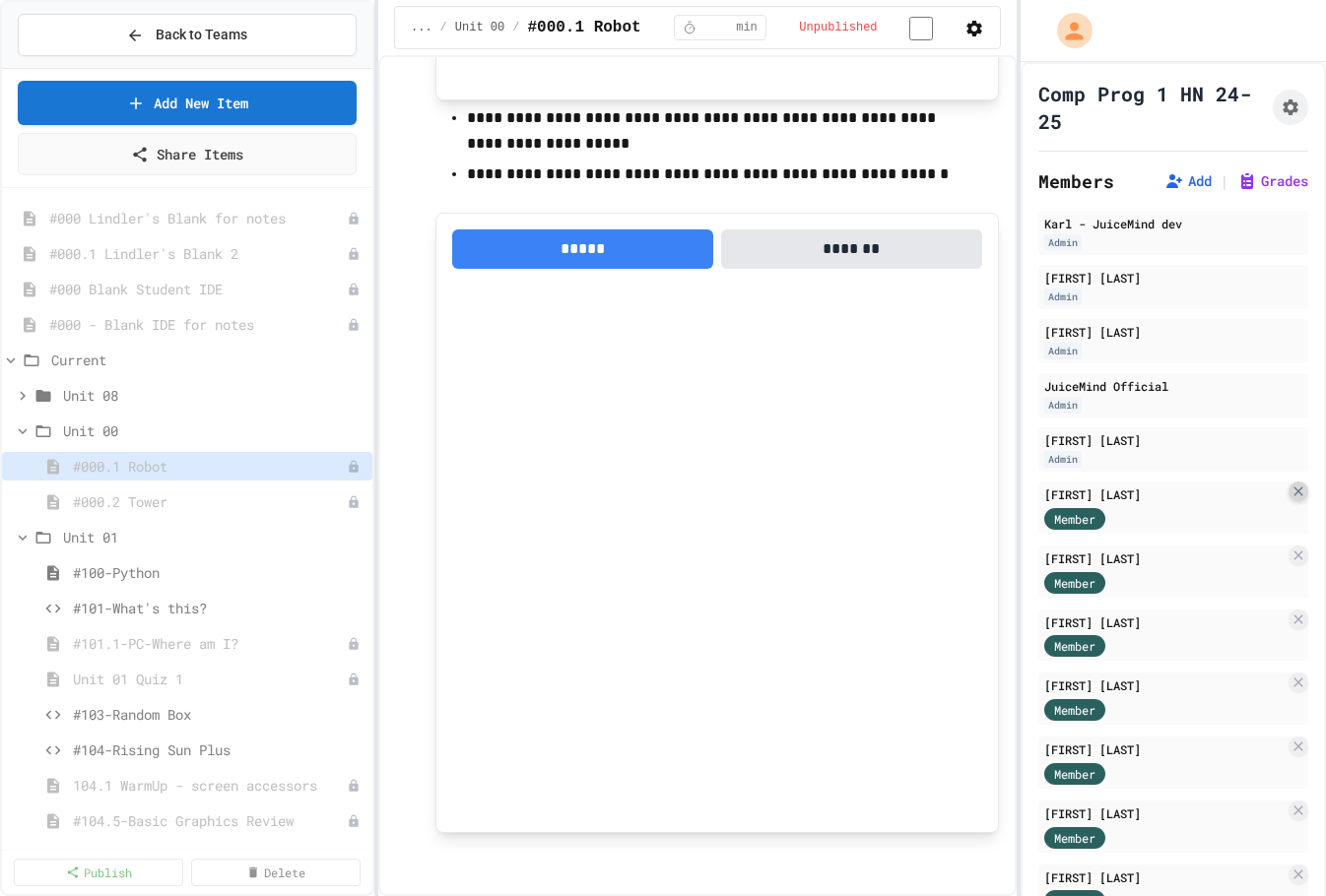 click 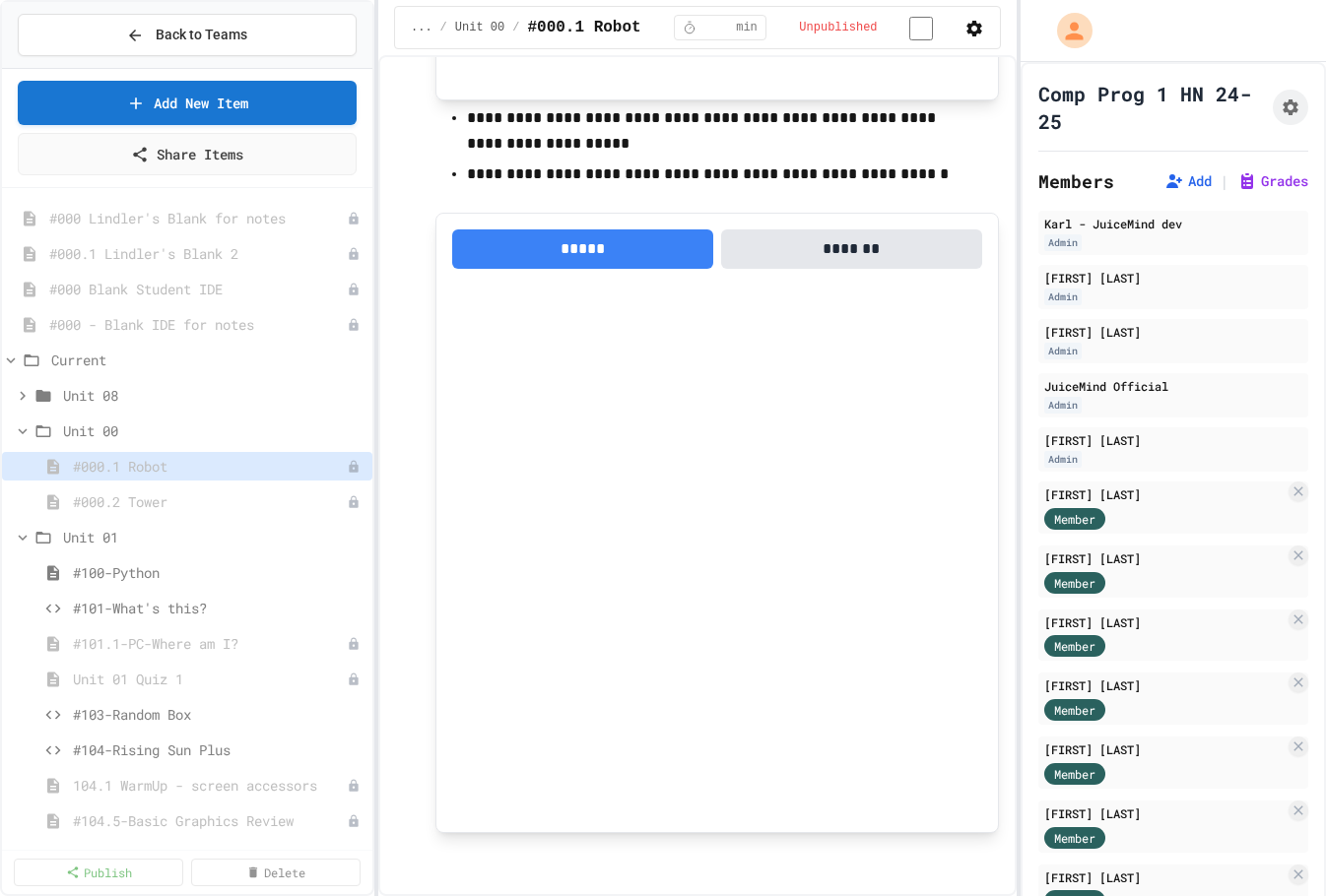 click on "Remove" at bounding box center [786, 1037] 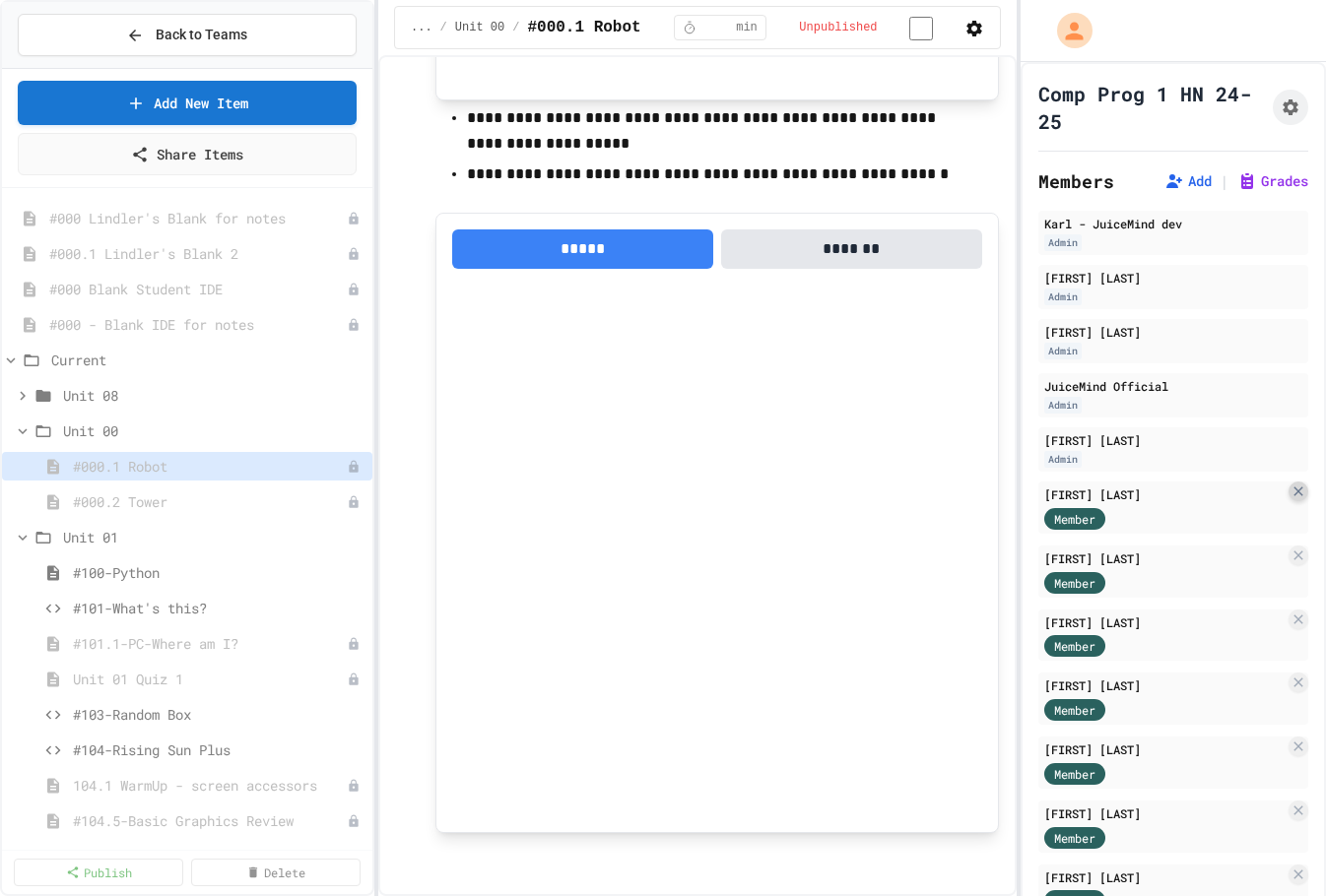 click 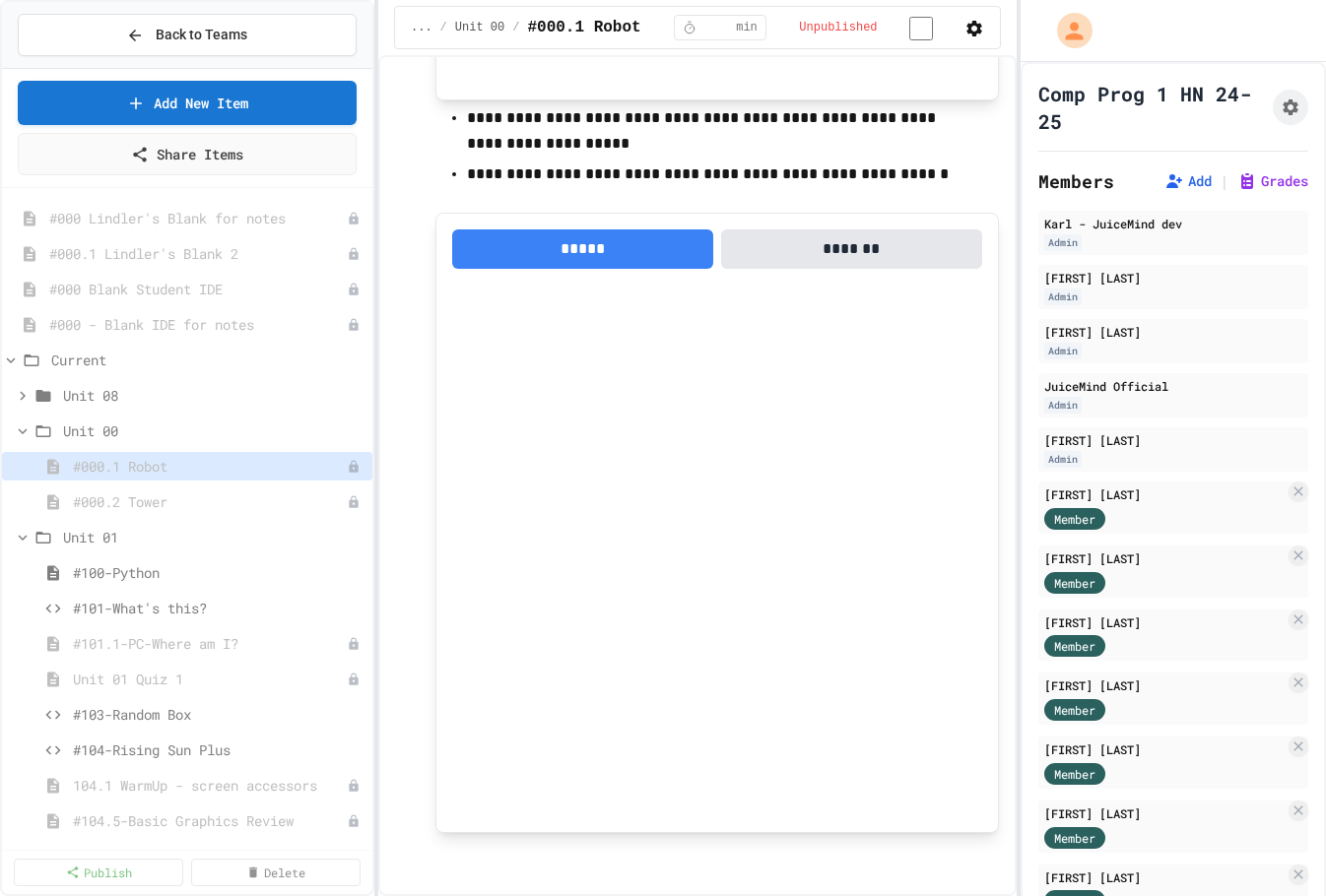 click on "Remove" at bounding box center (786, 1038) 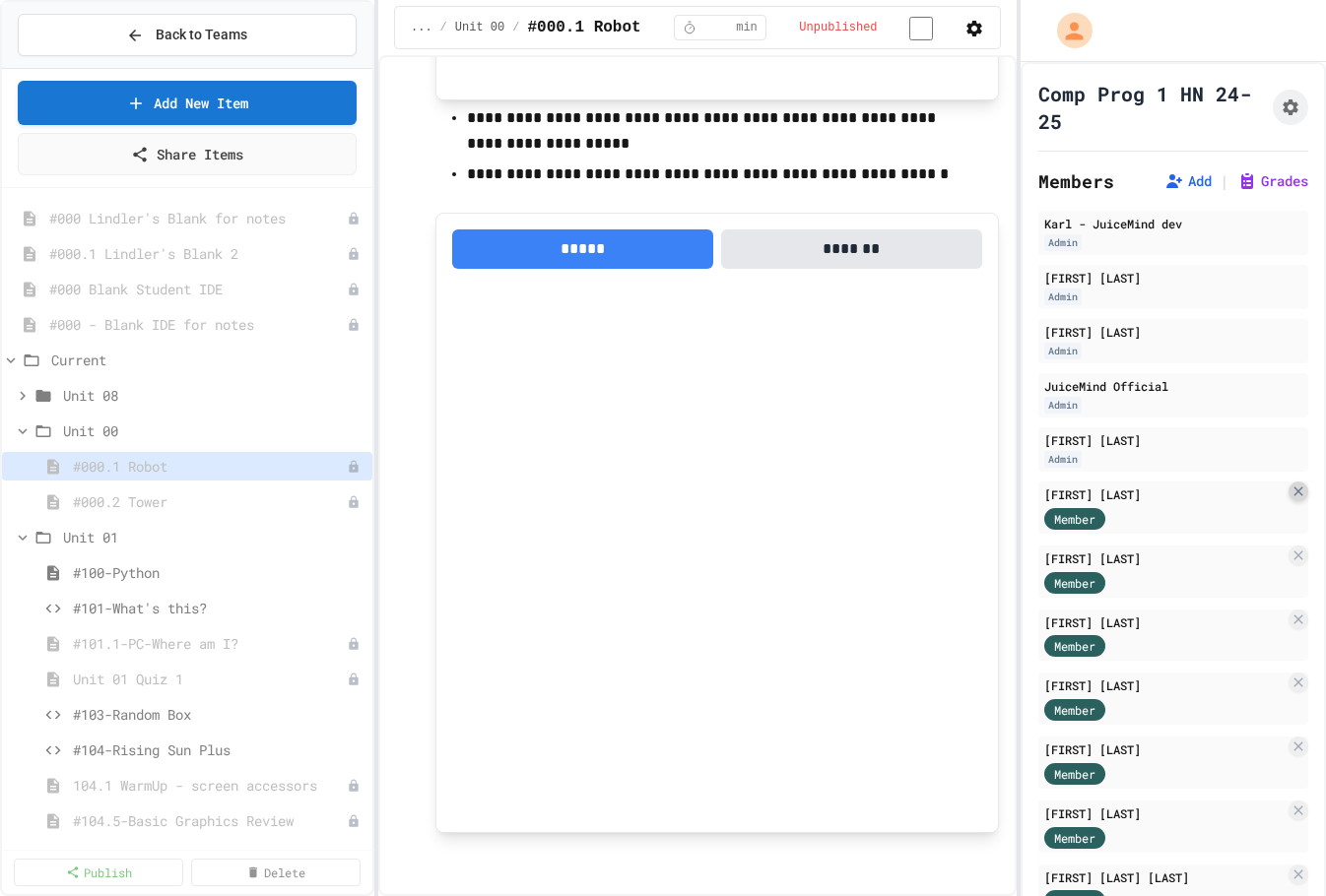 click 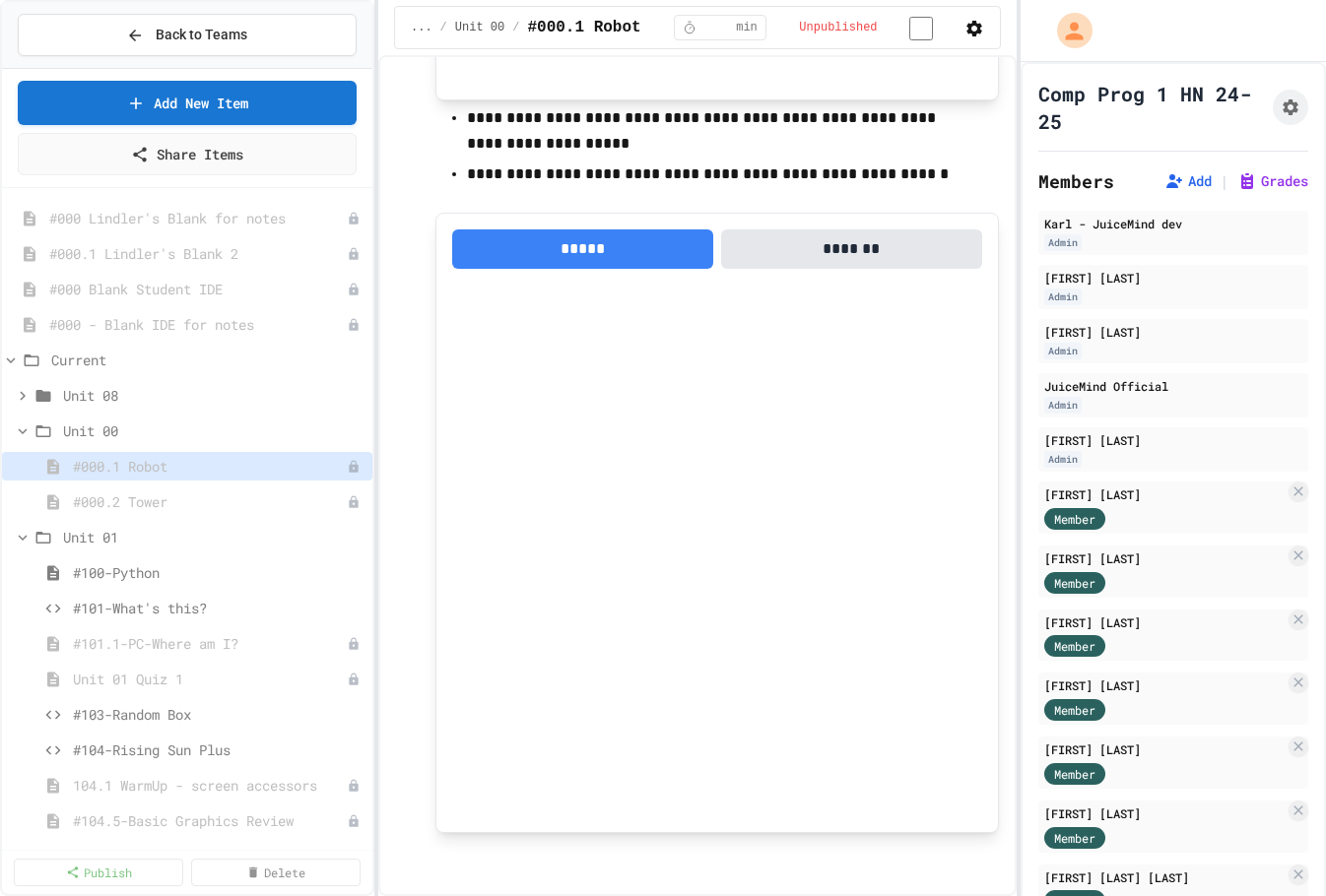 click on "Remove" at bounding box center (785, 1037) 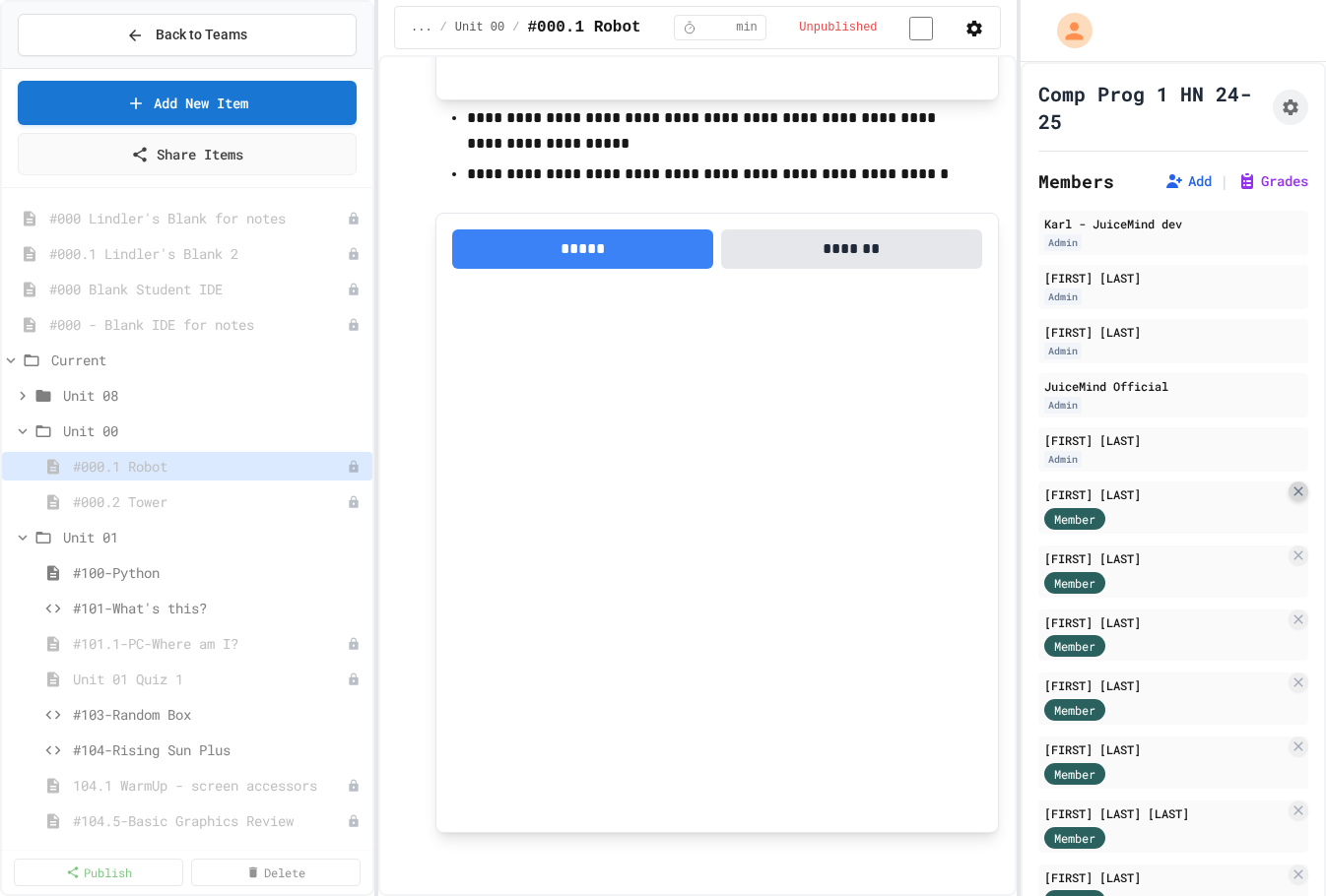 click 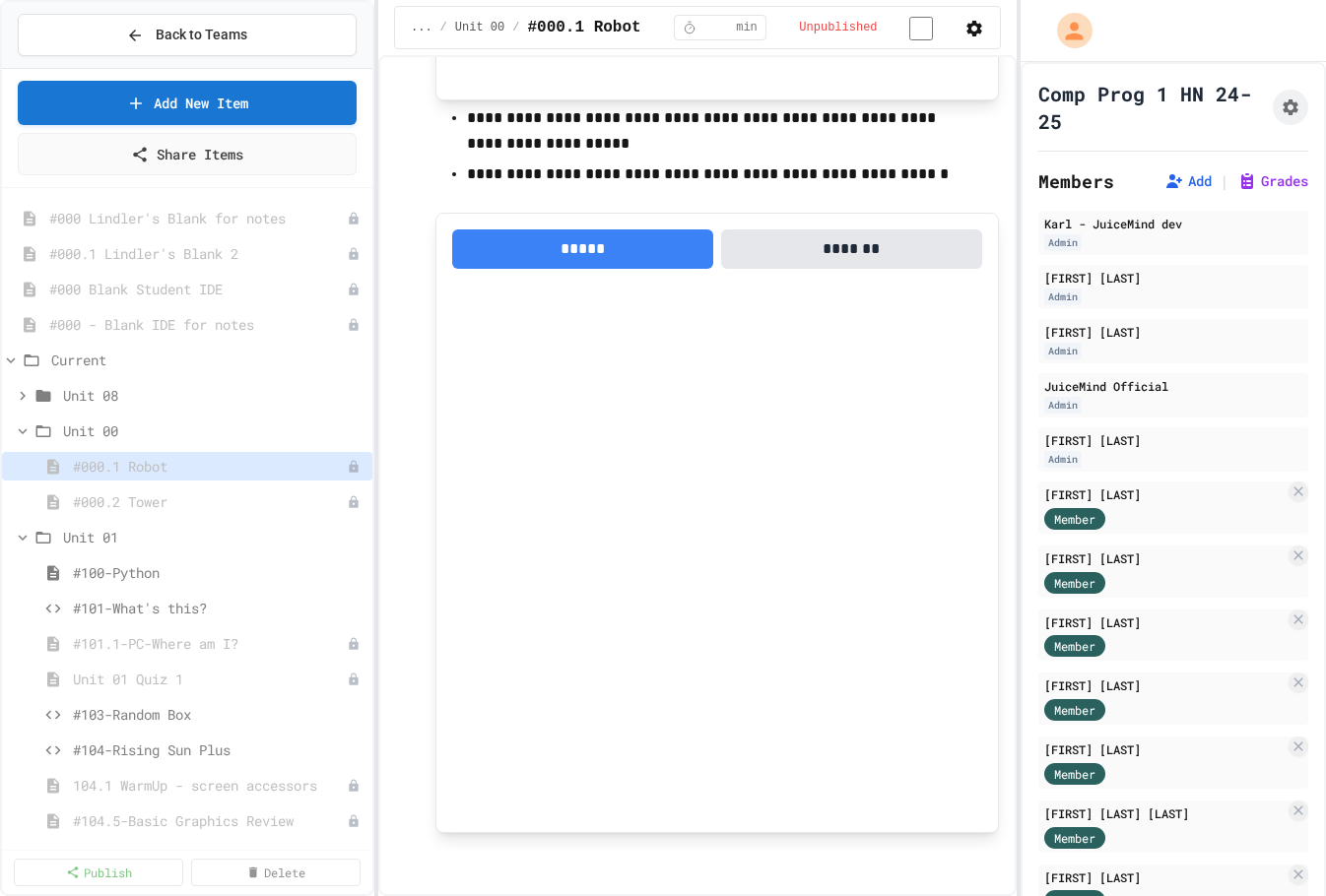 click on "Remove" at bounding box center [786, 1037] 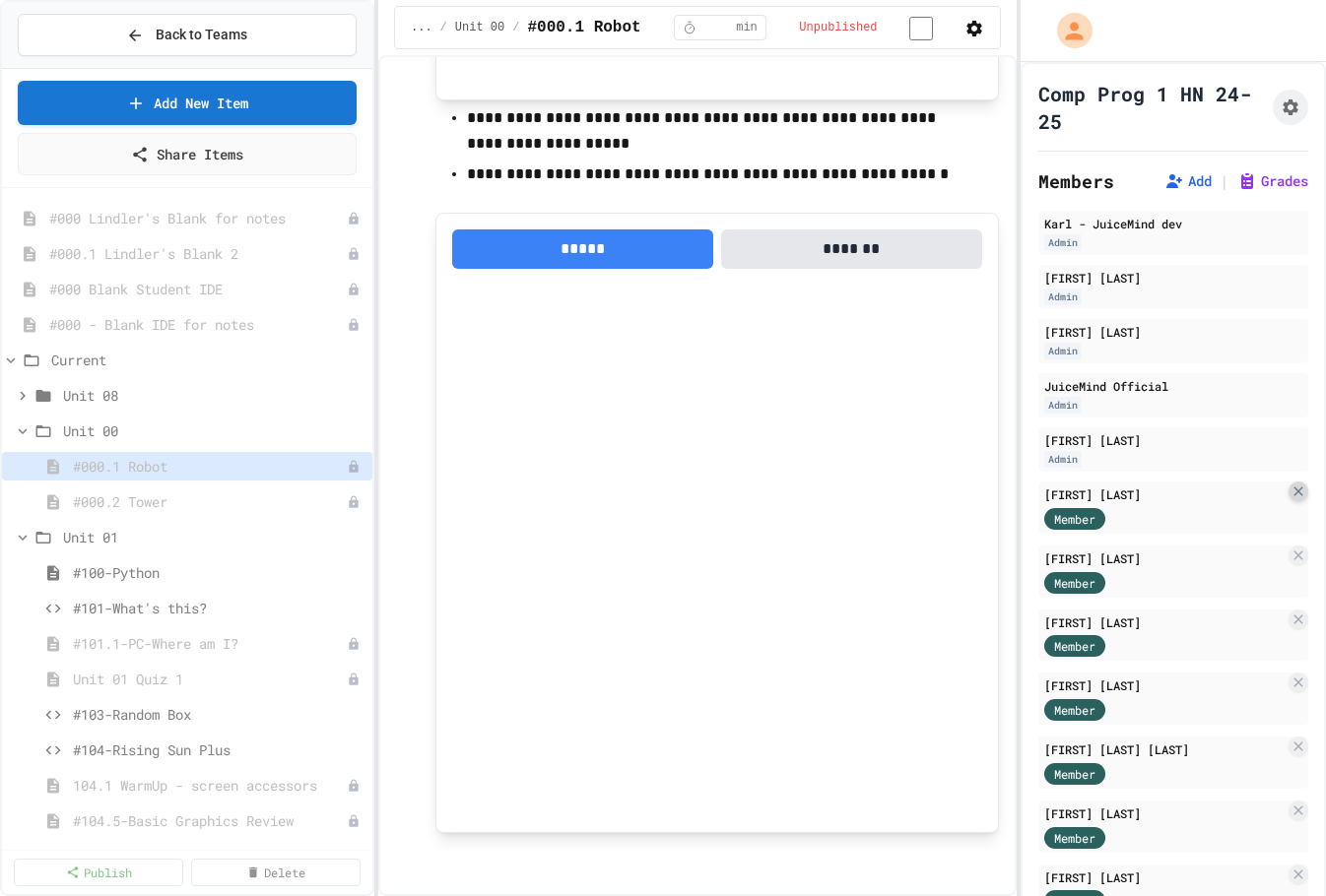 click 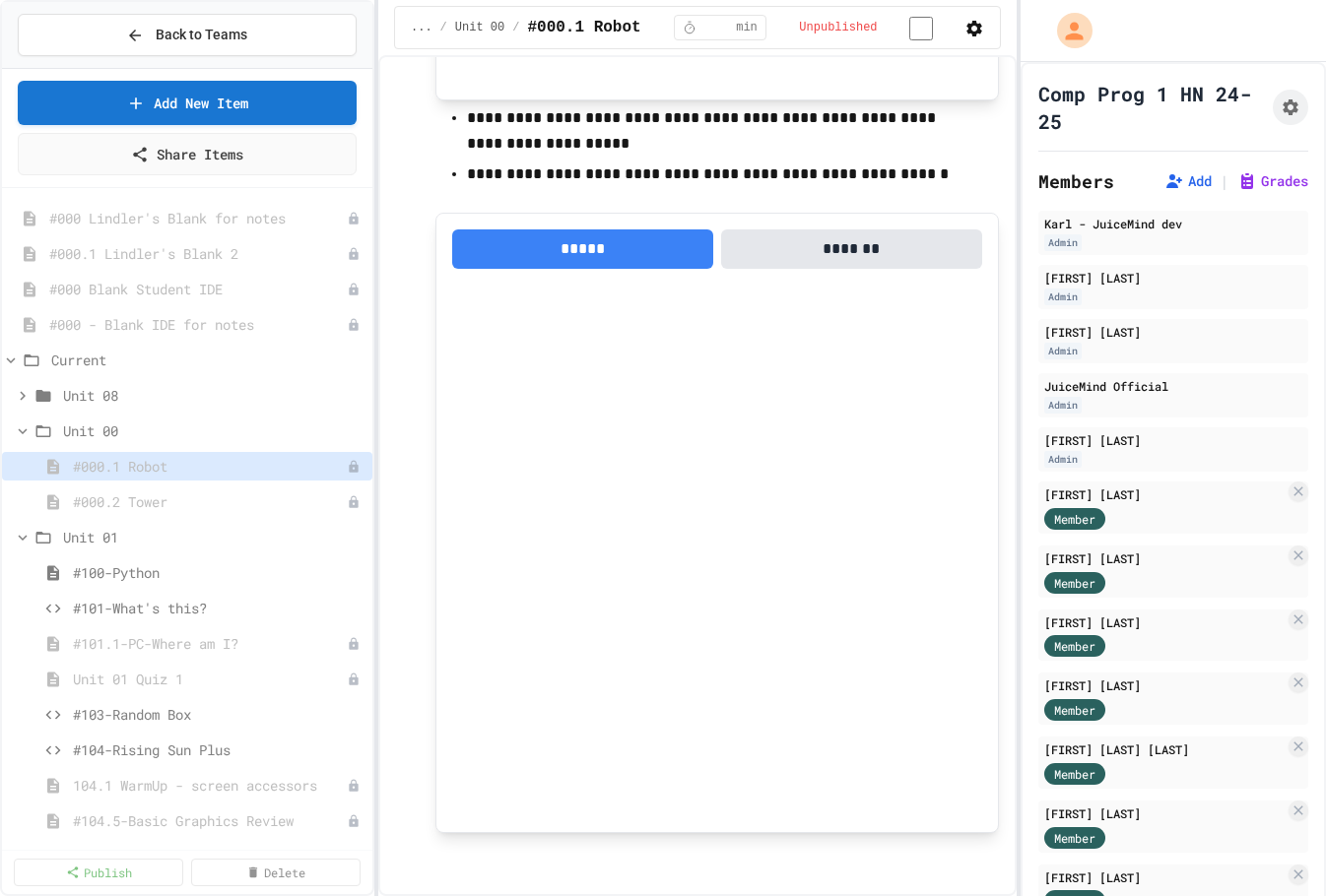 click on "Remove" at bounding box center (786, 1038) 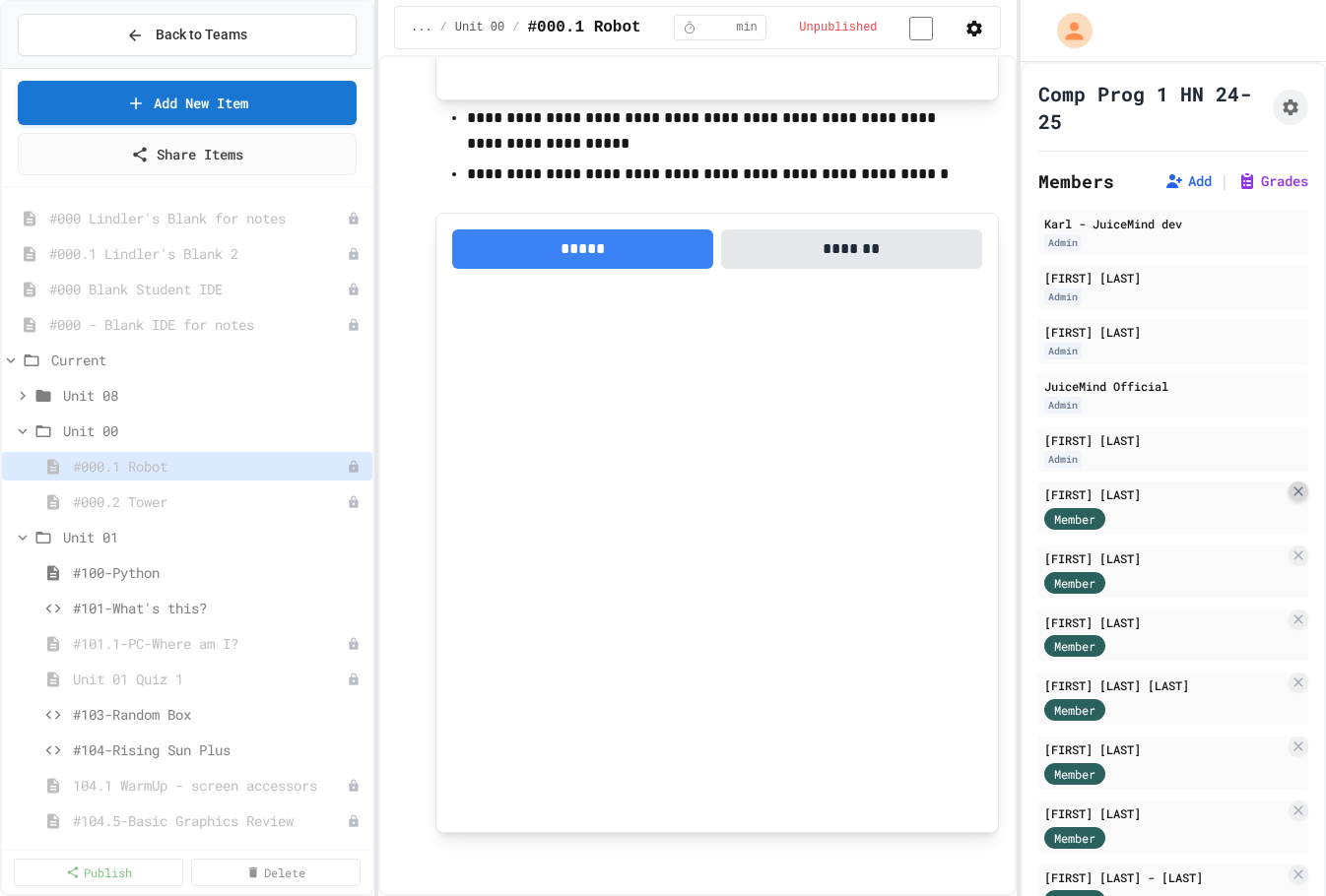 click 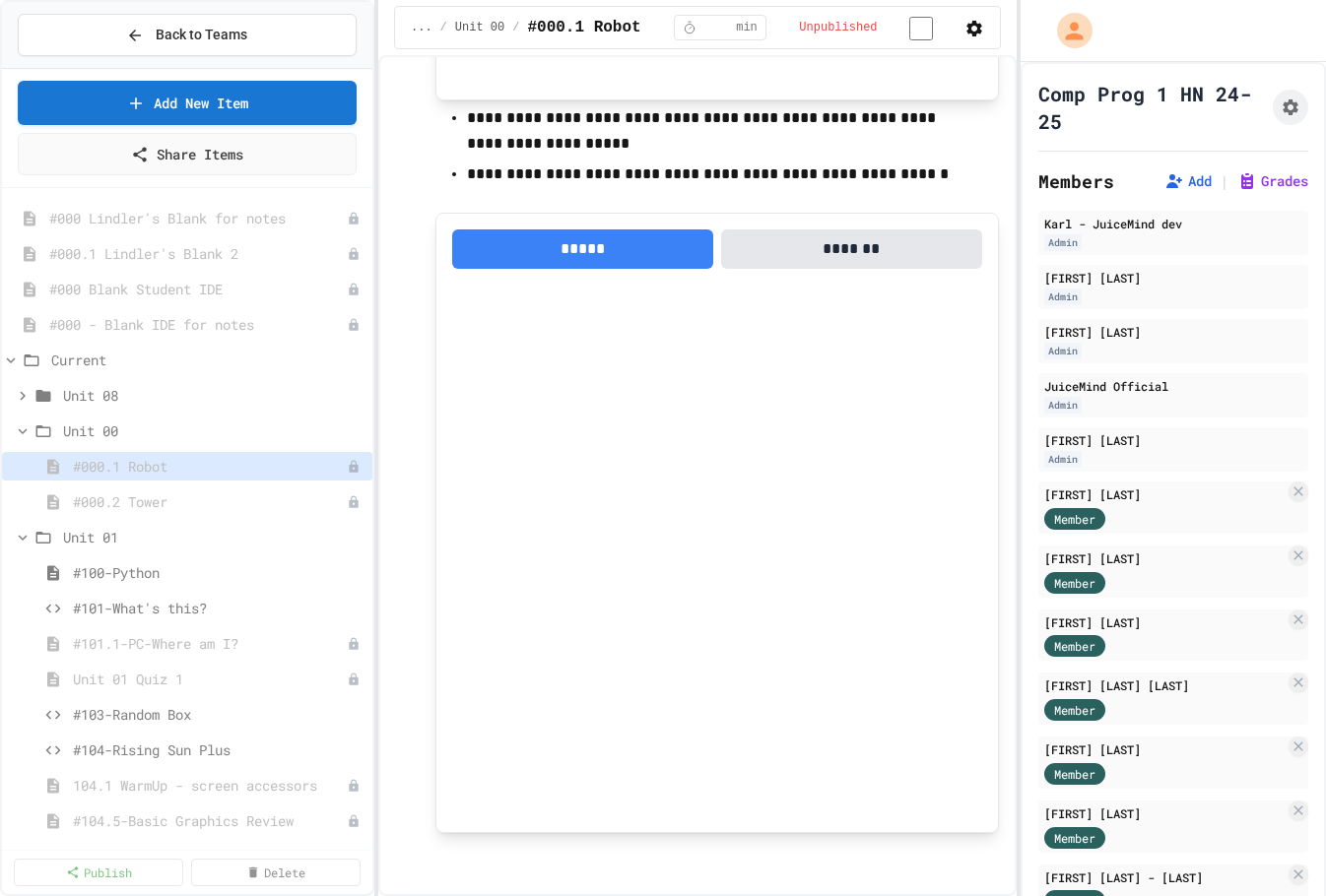 click on "Remove" at bounding box center [786, 1039] 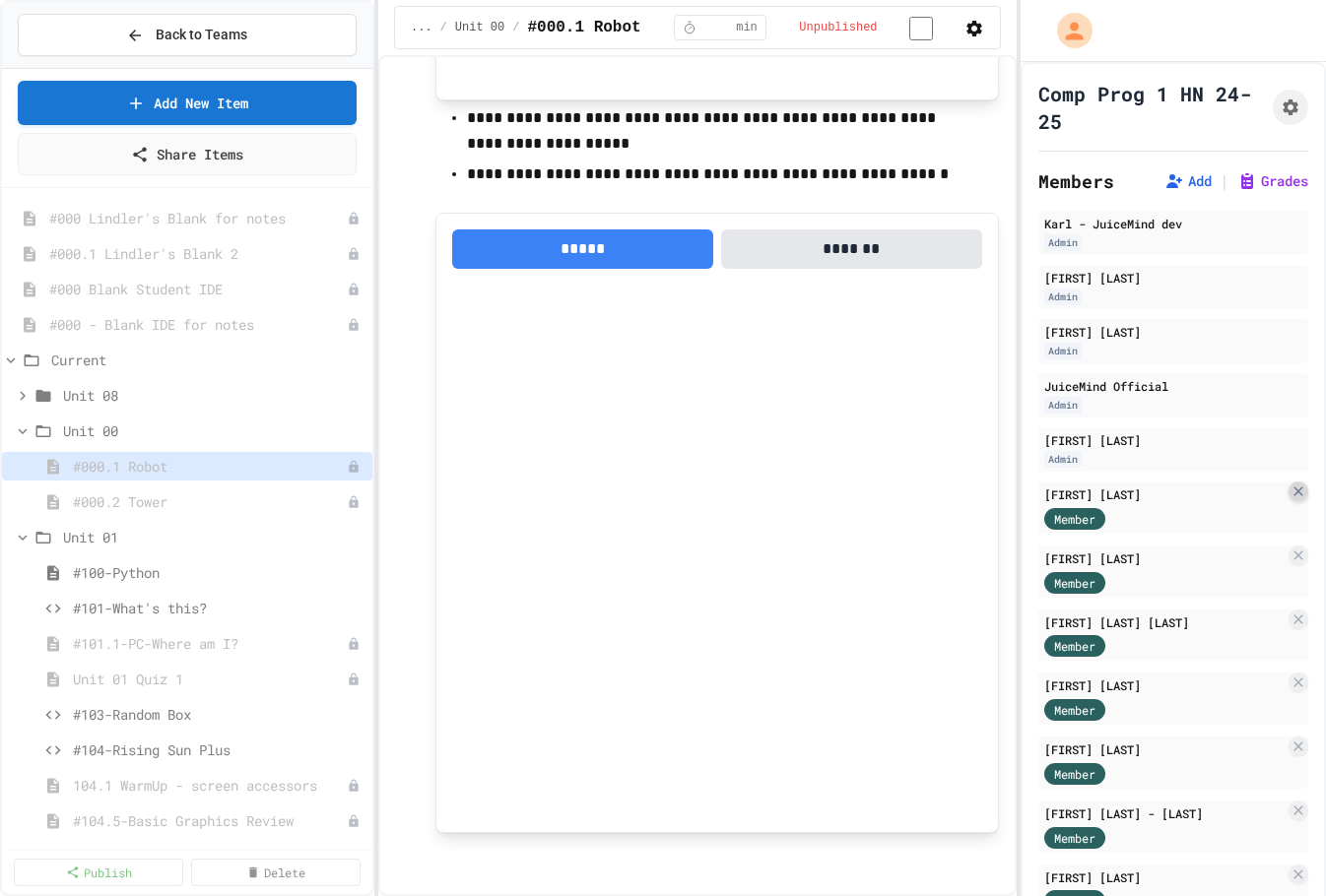 click 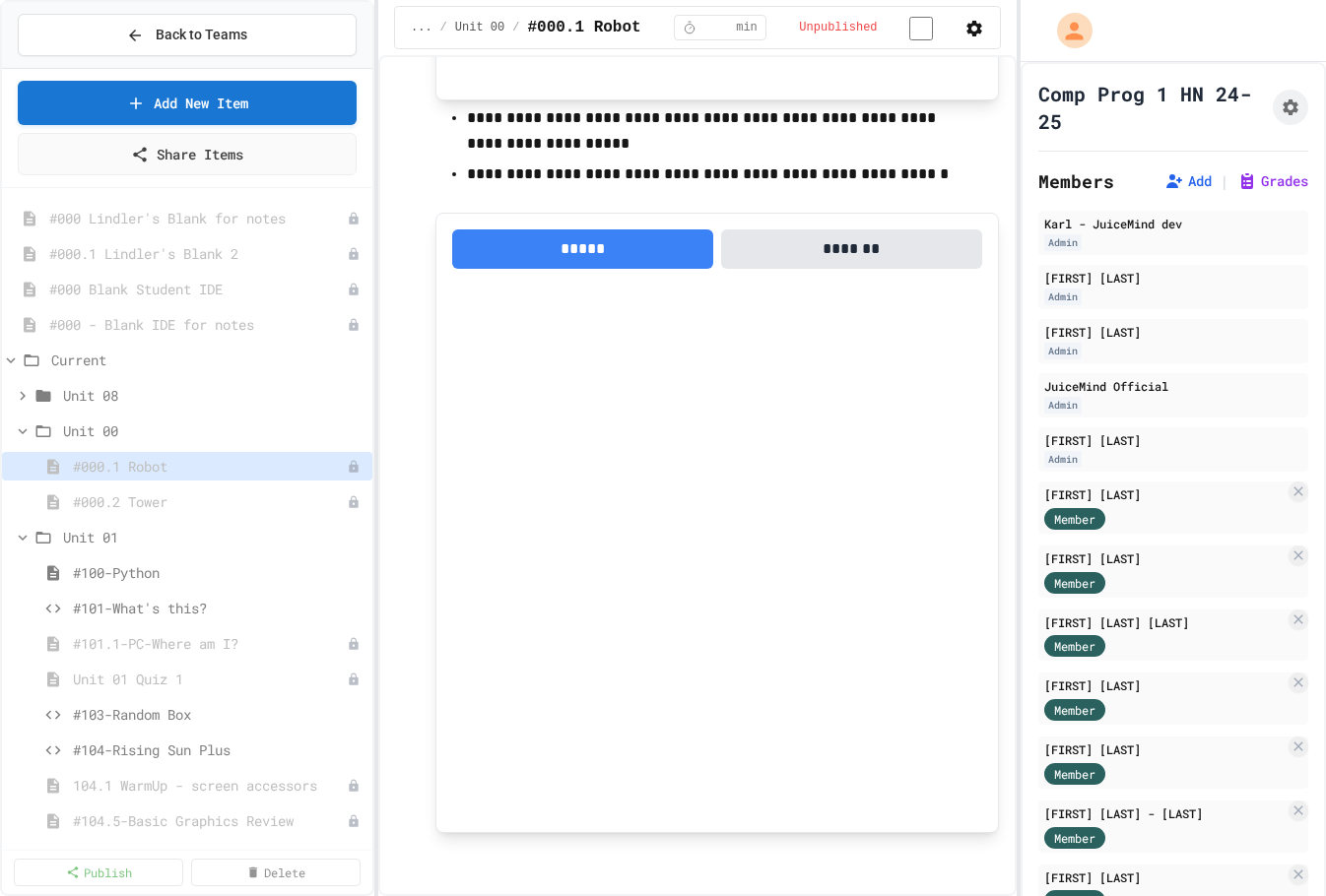 click on "Remove" at bounding box center [786, 1038] 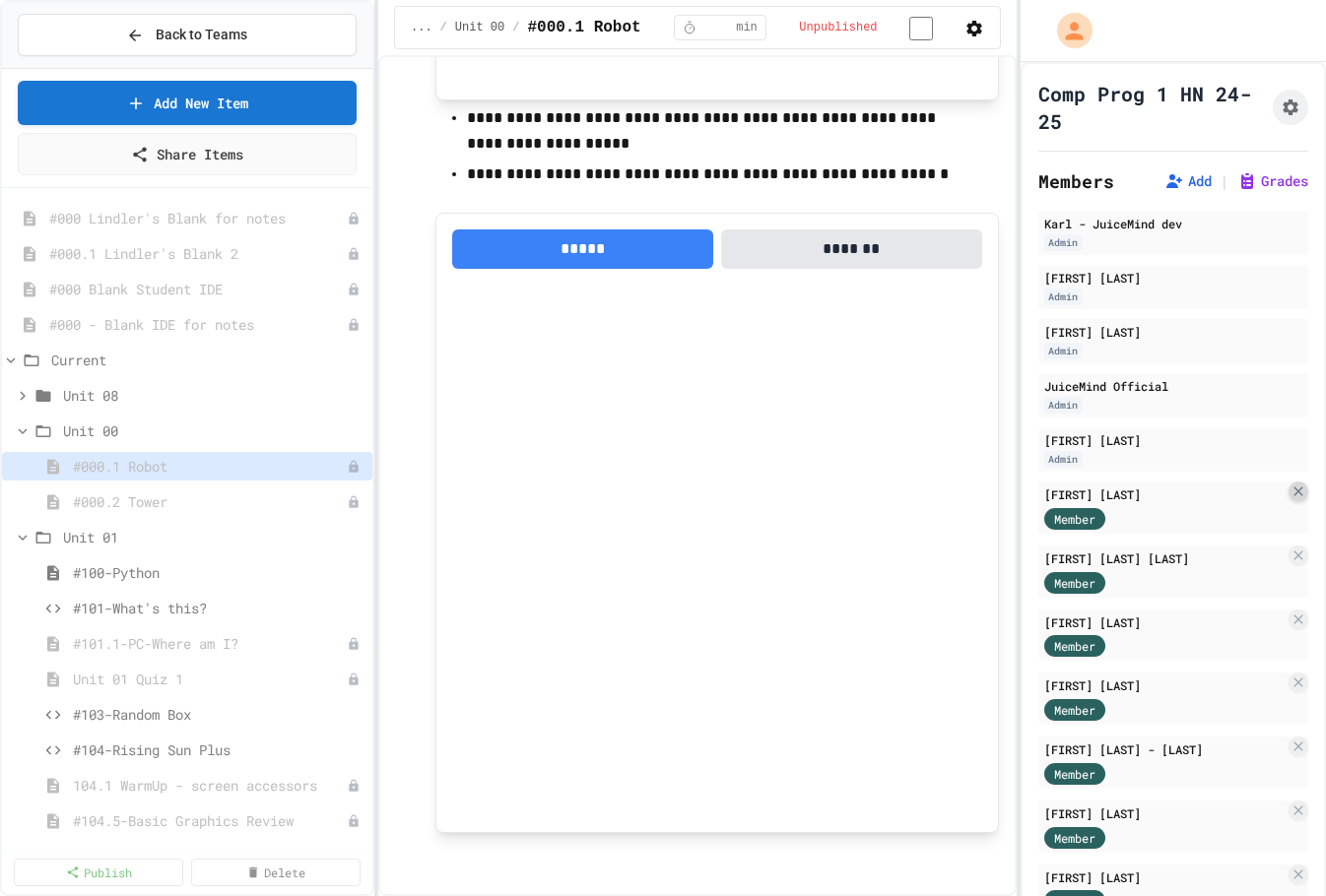 click 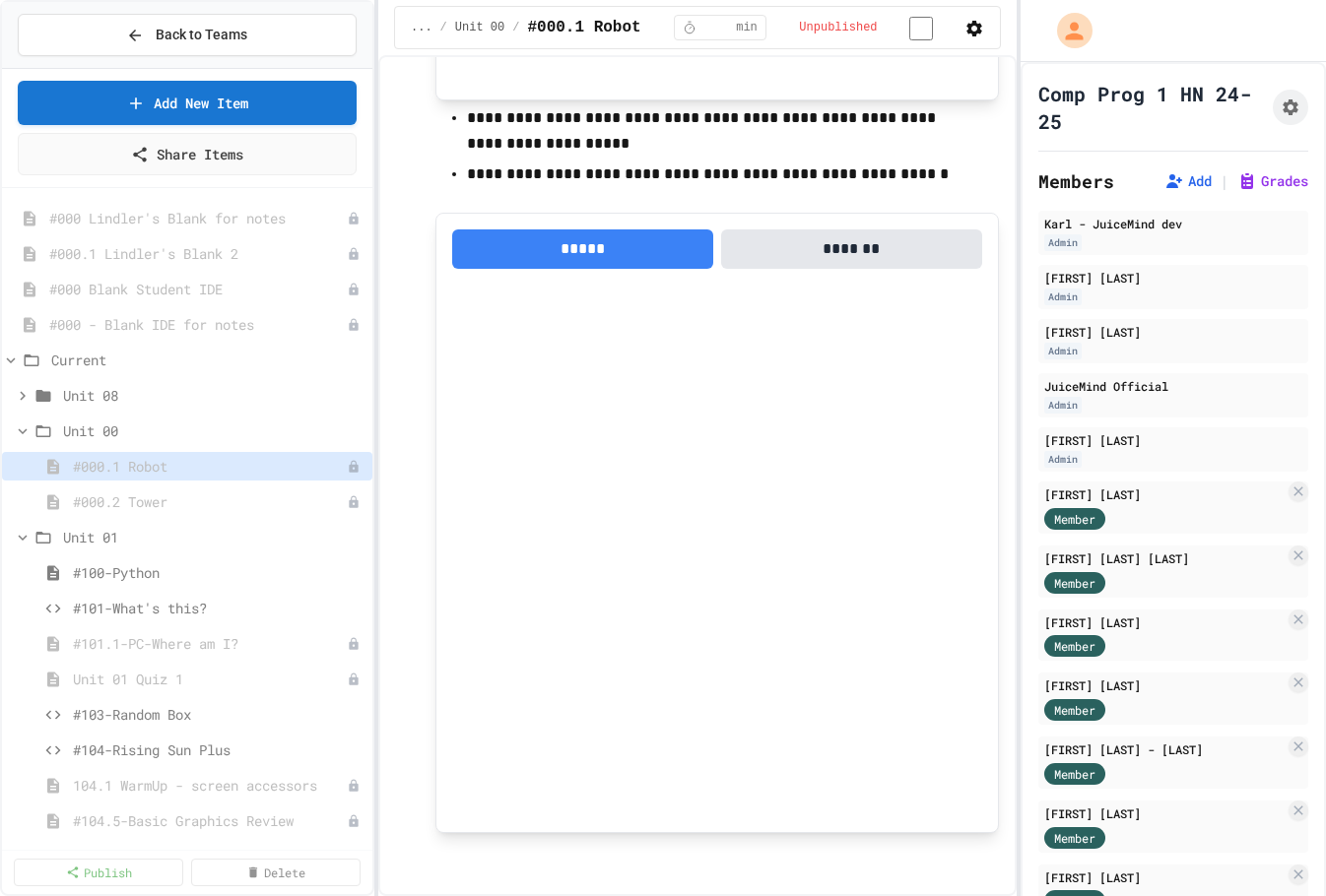 click on "Remove" at bounding box center [786, 1037] 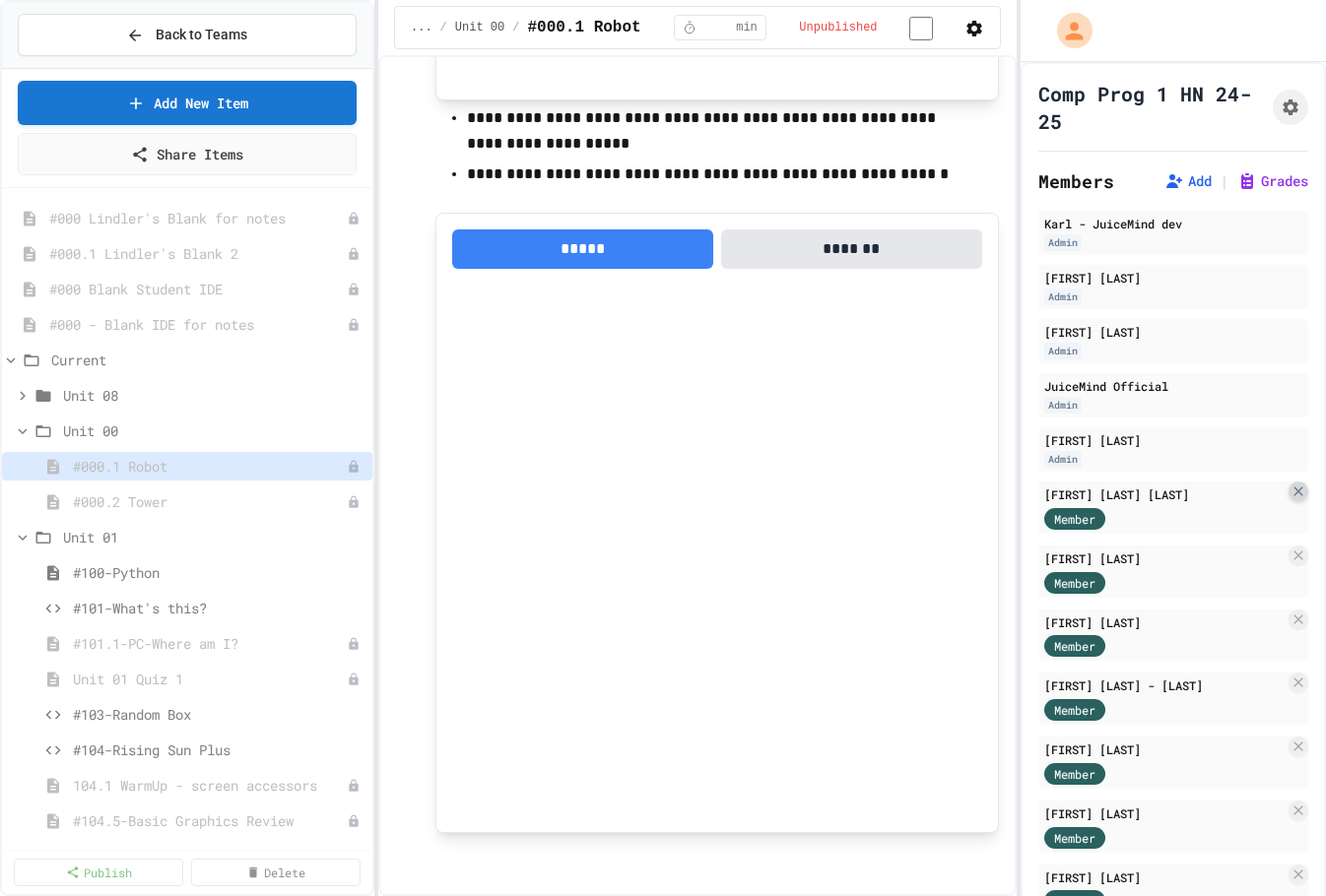 click 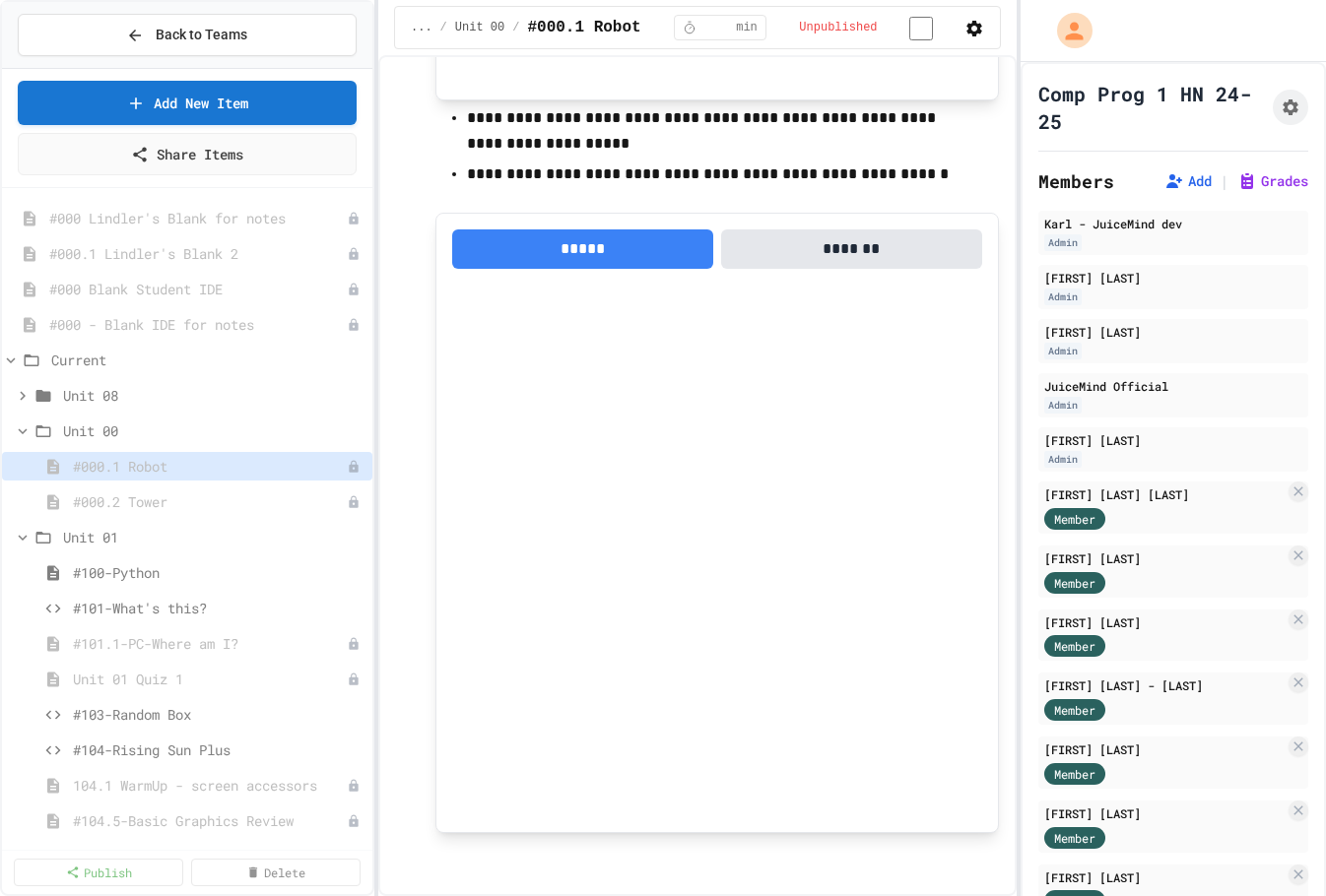 click on "Remove" at bounding box center (785, 1038) 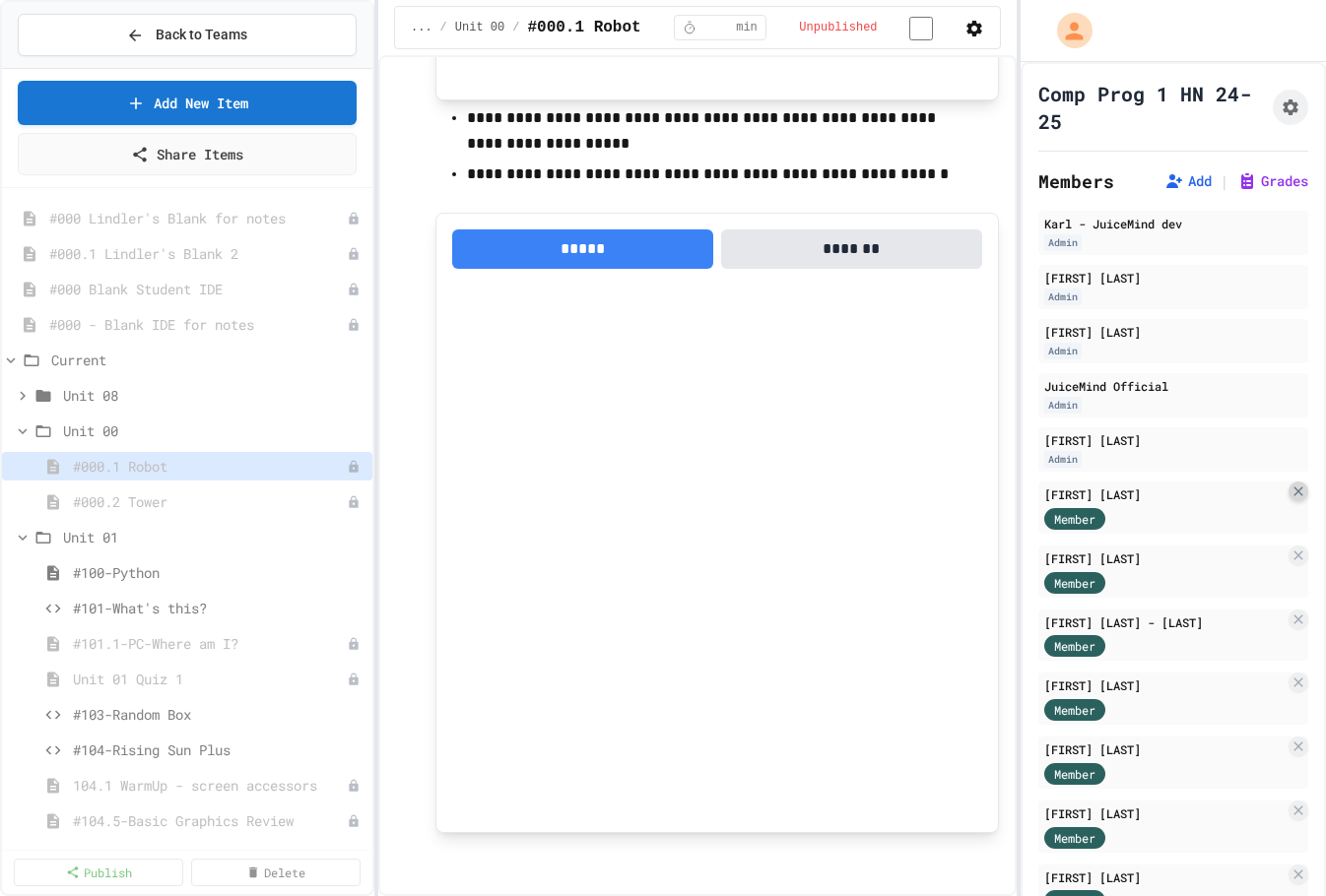 click 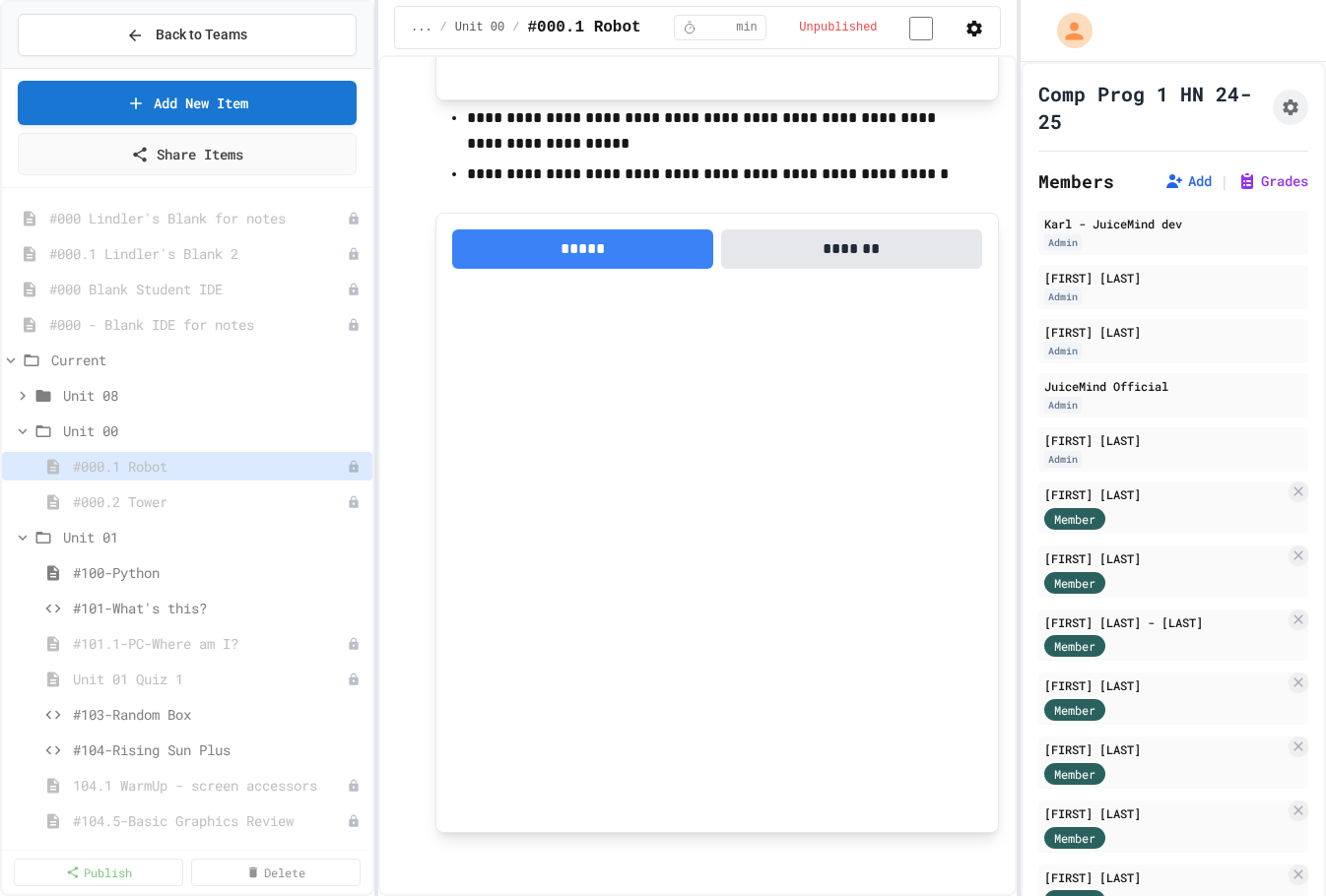 click on "Remove" at bounding box center (786, 1038) 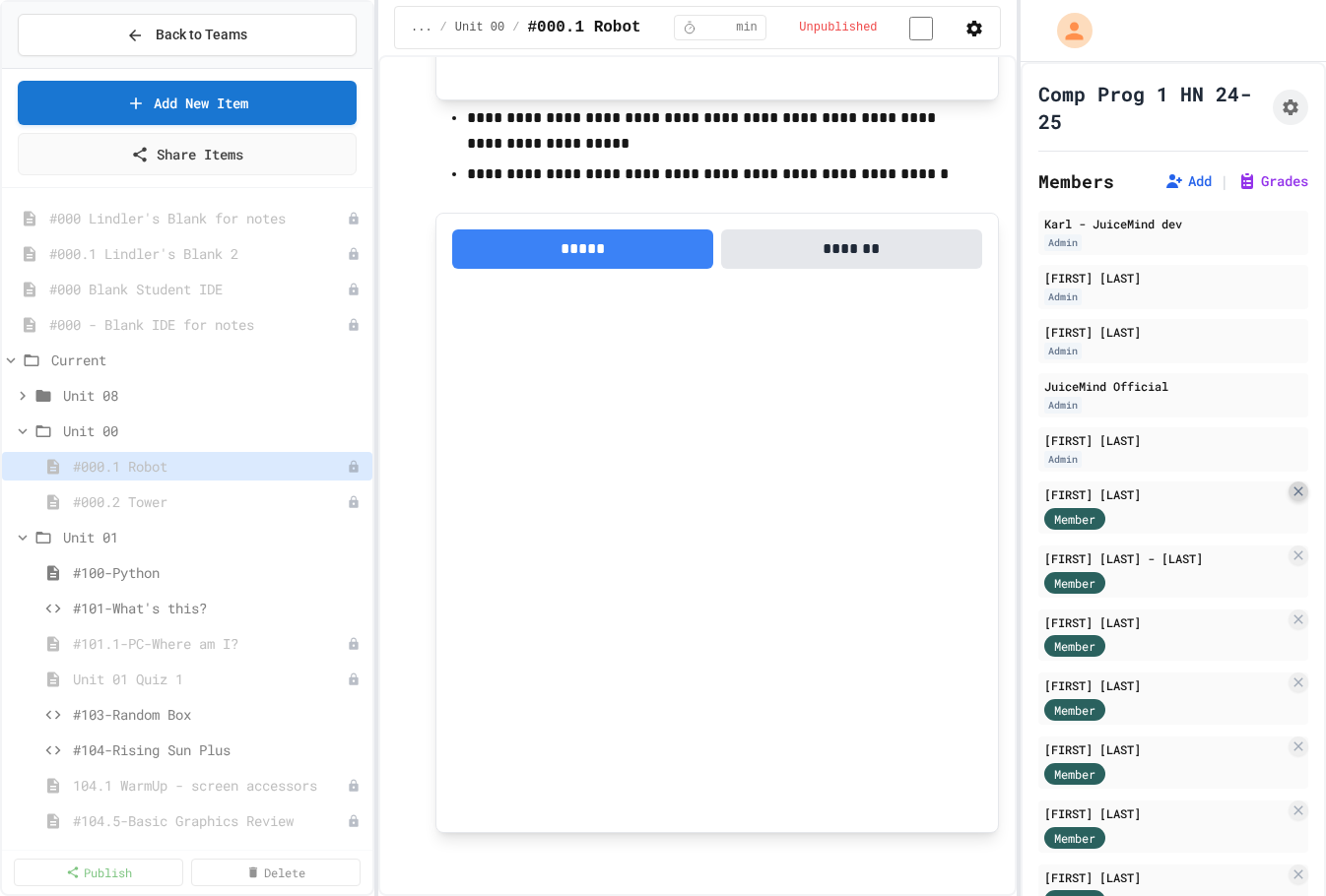 click 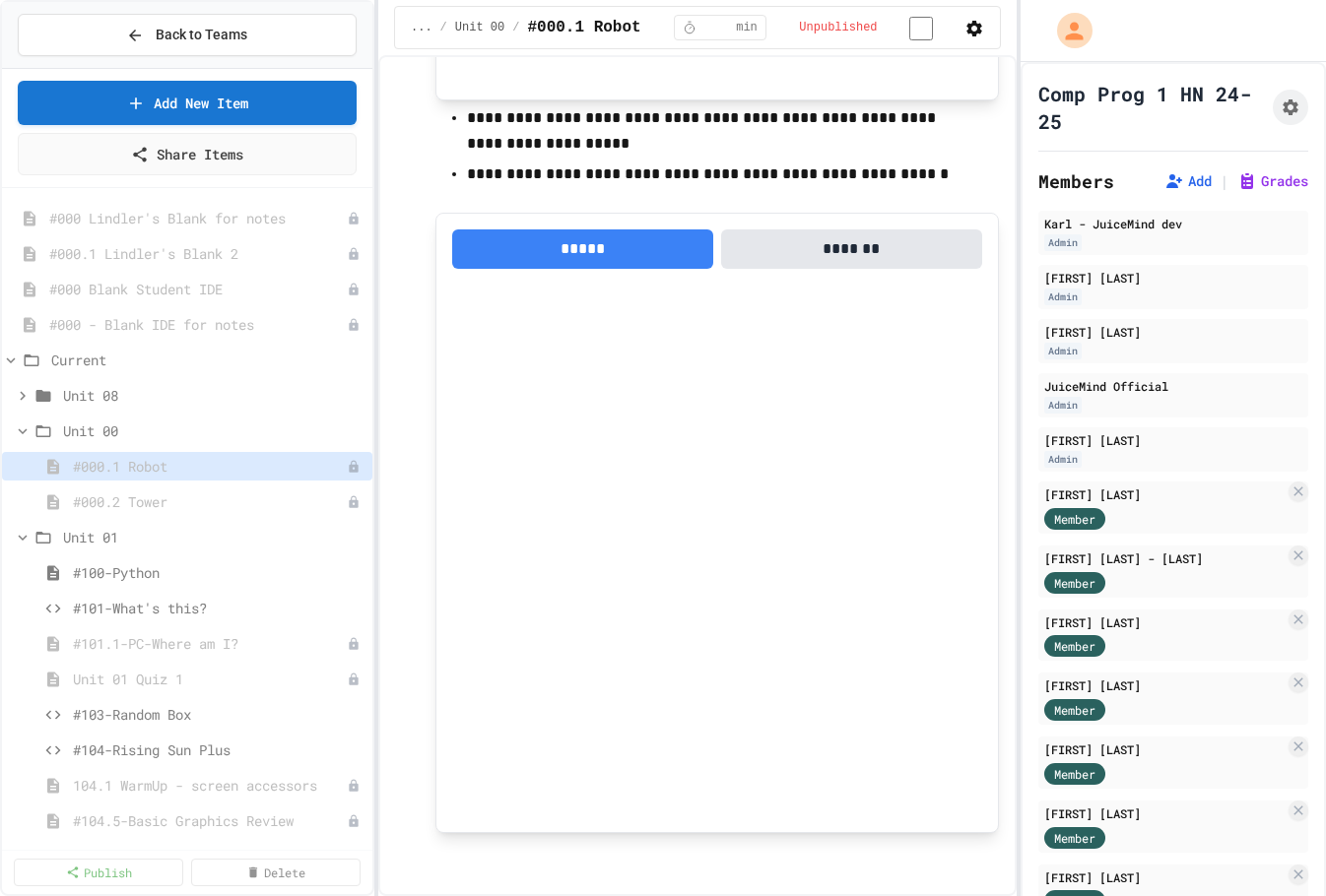 click on "Remove" at bounding box center (786, 1037) 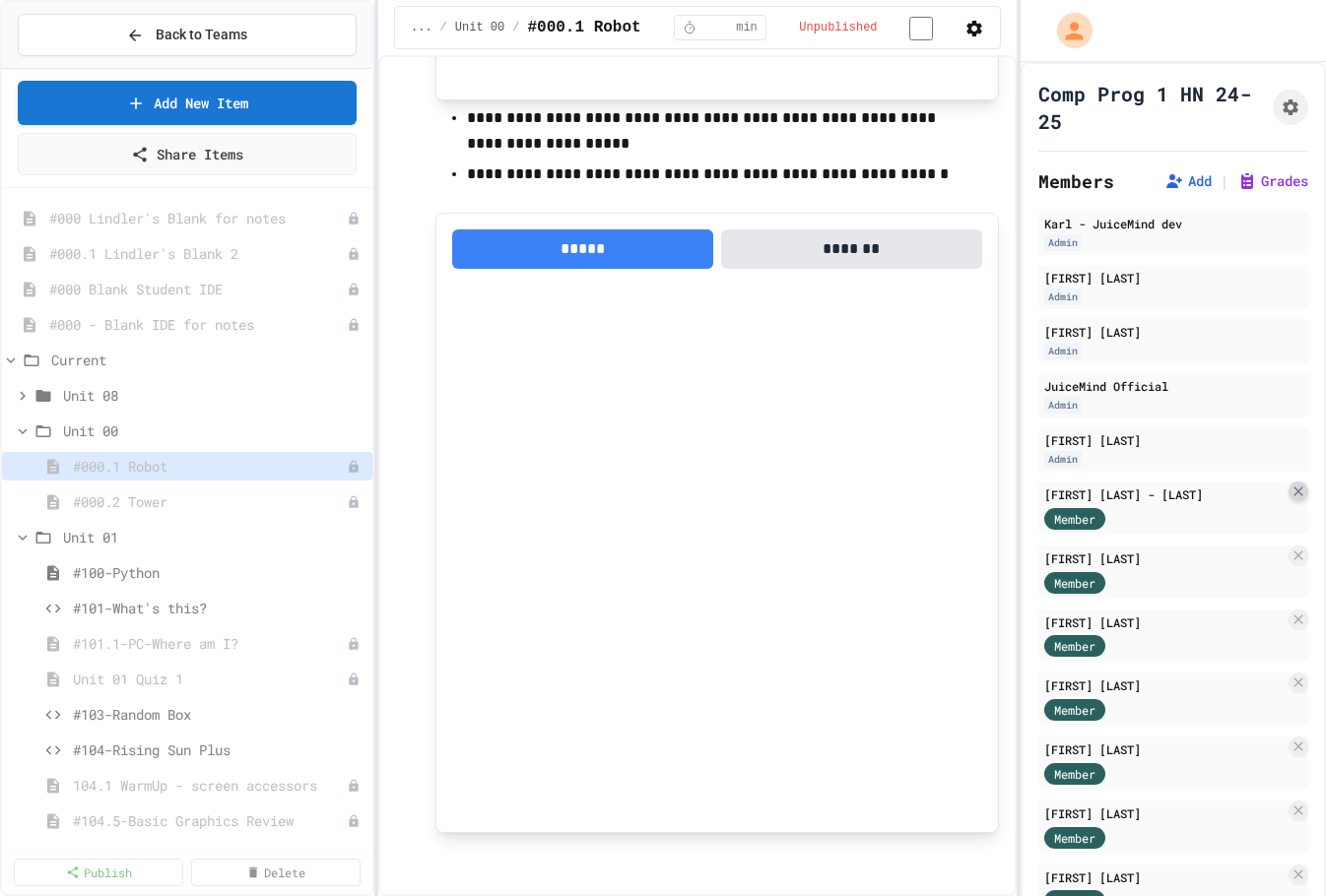 click 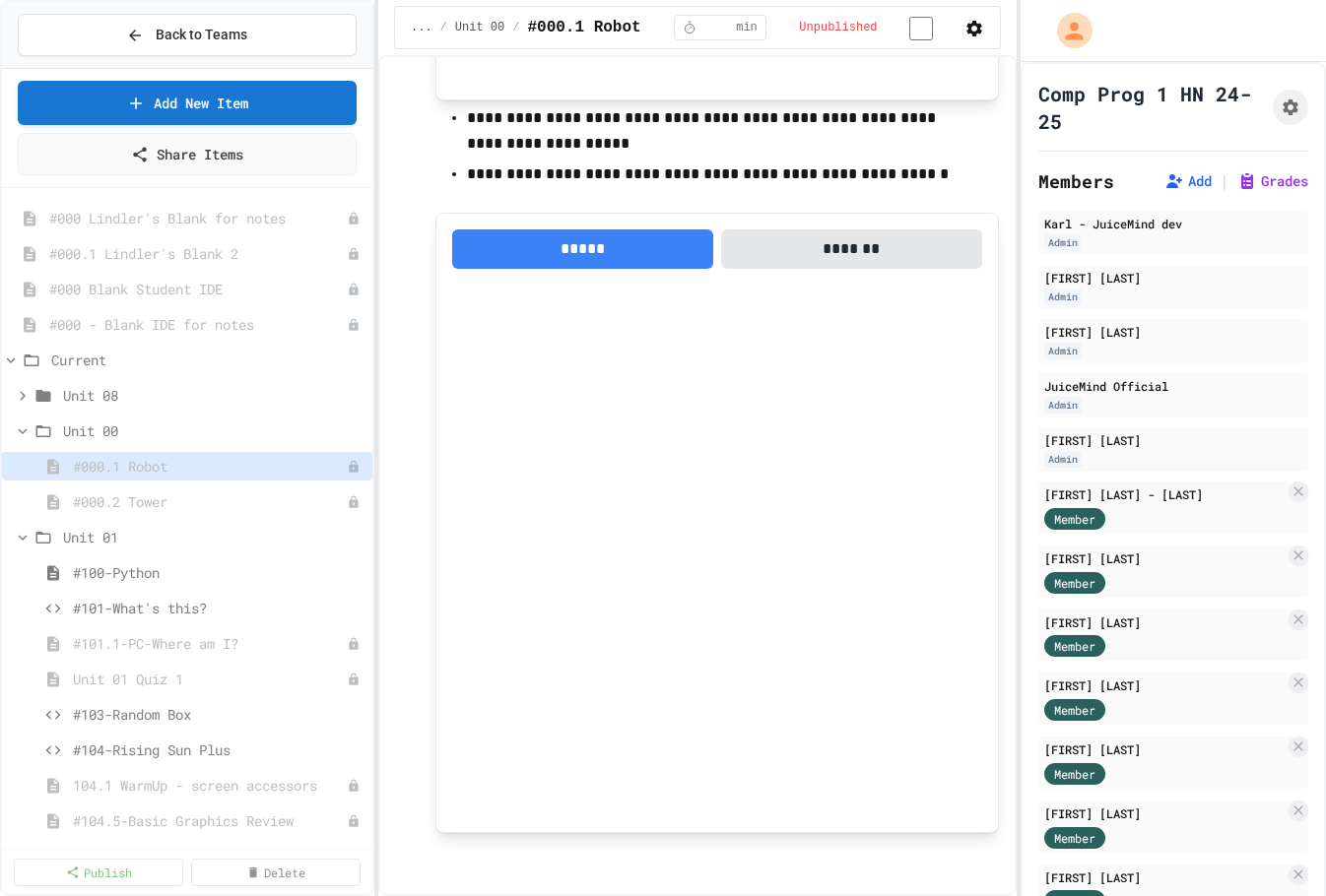 click on "Remove" at bounding box center [786, 1037] 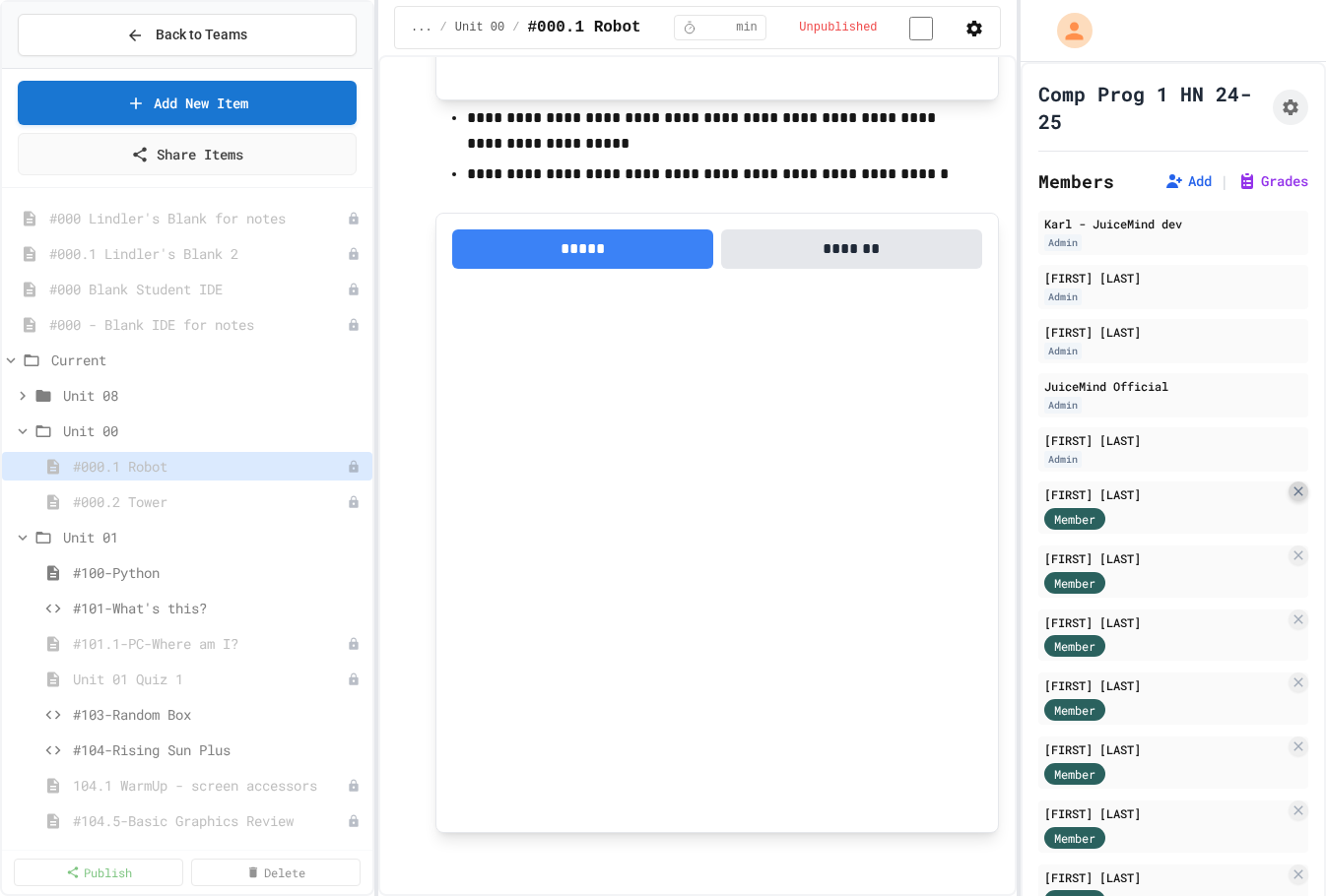click 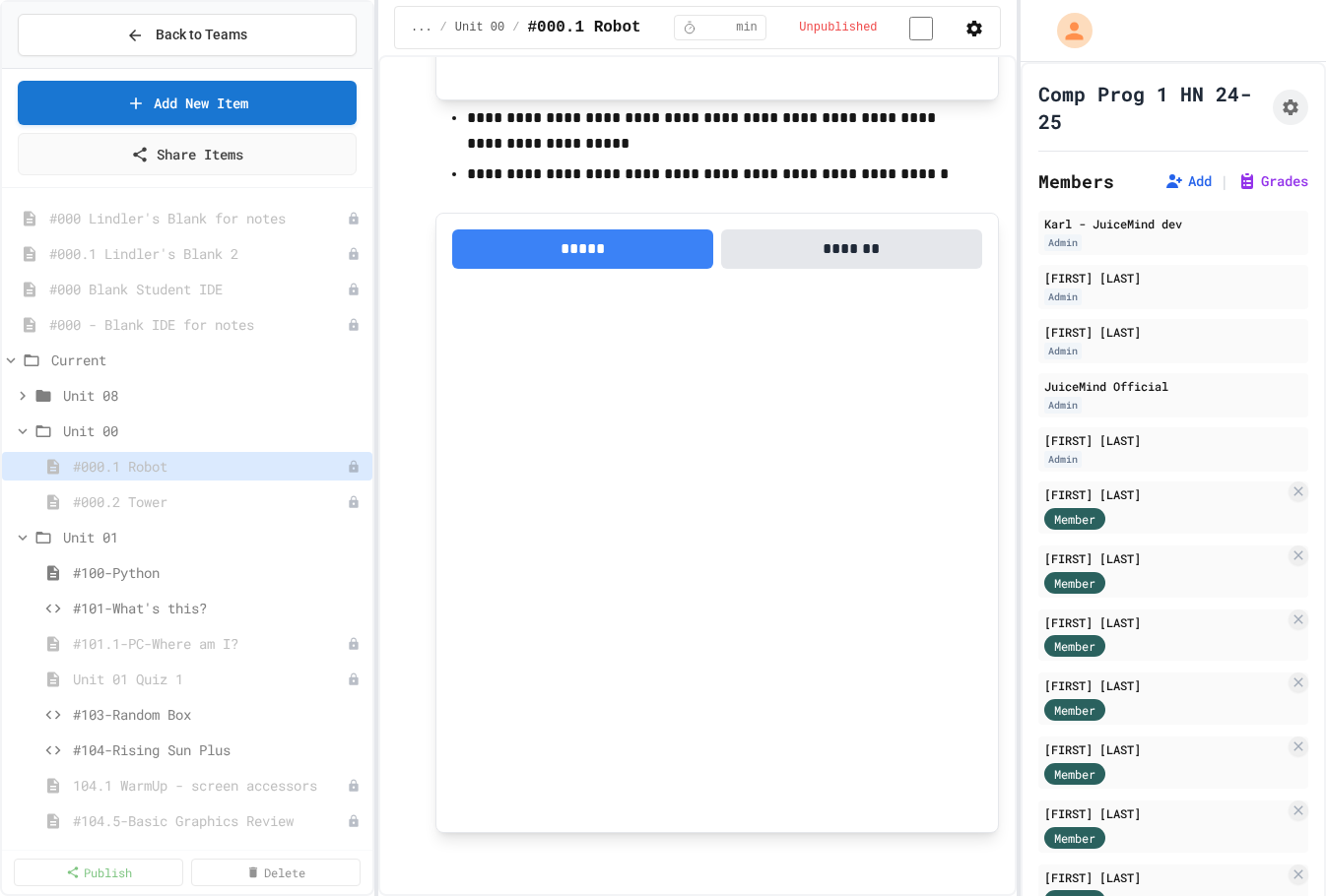 click on "Remove" at bounding box center (786, 1037) 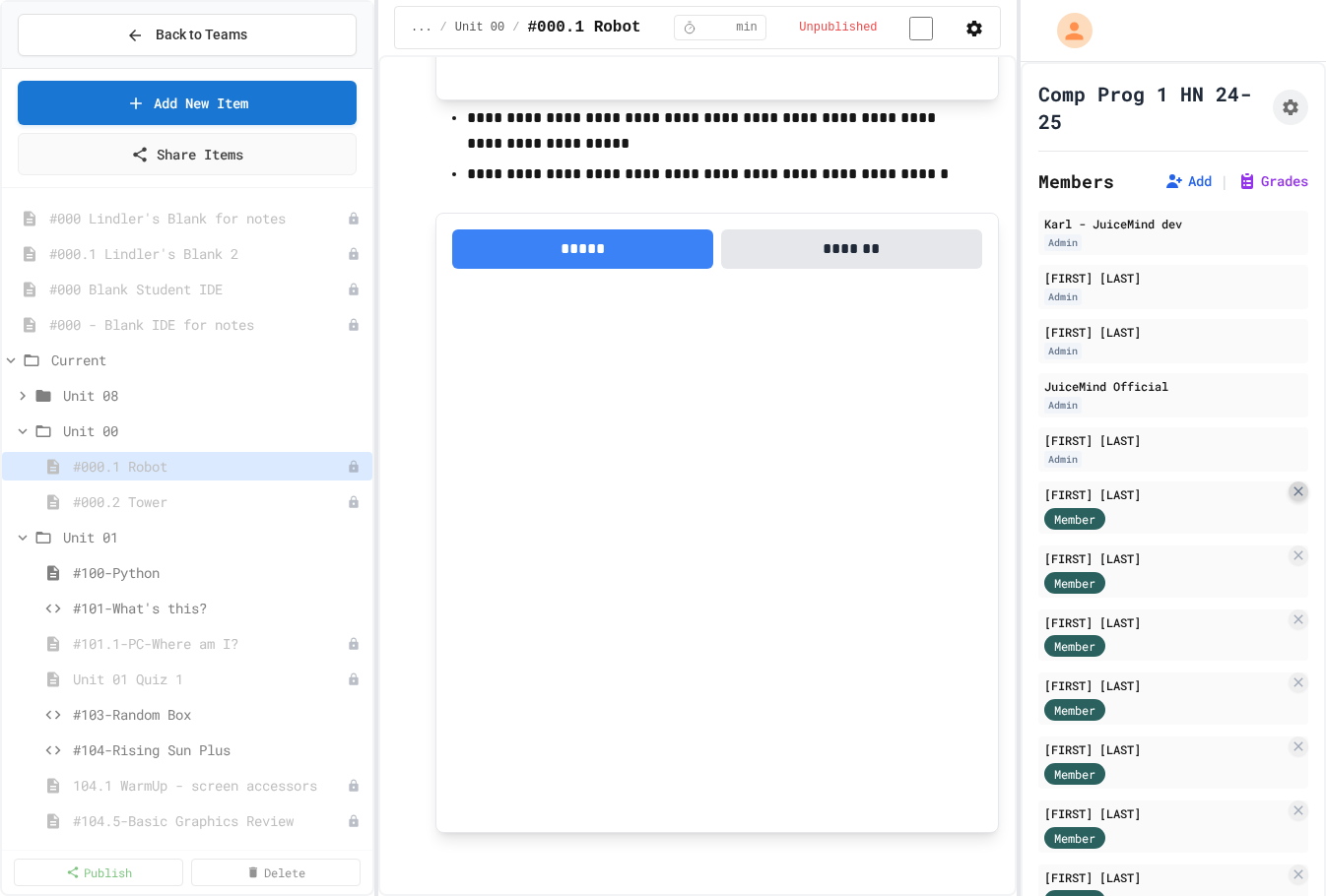 click 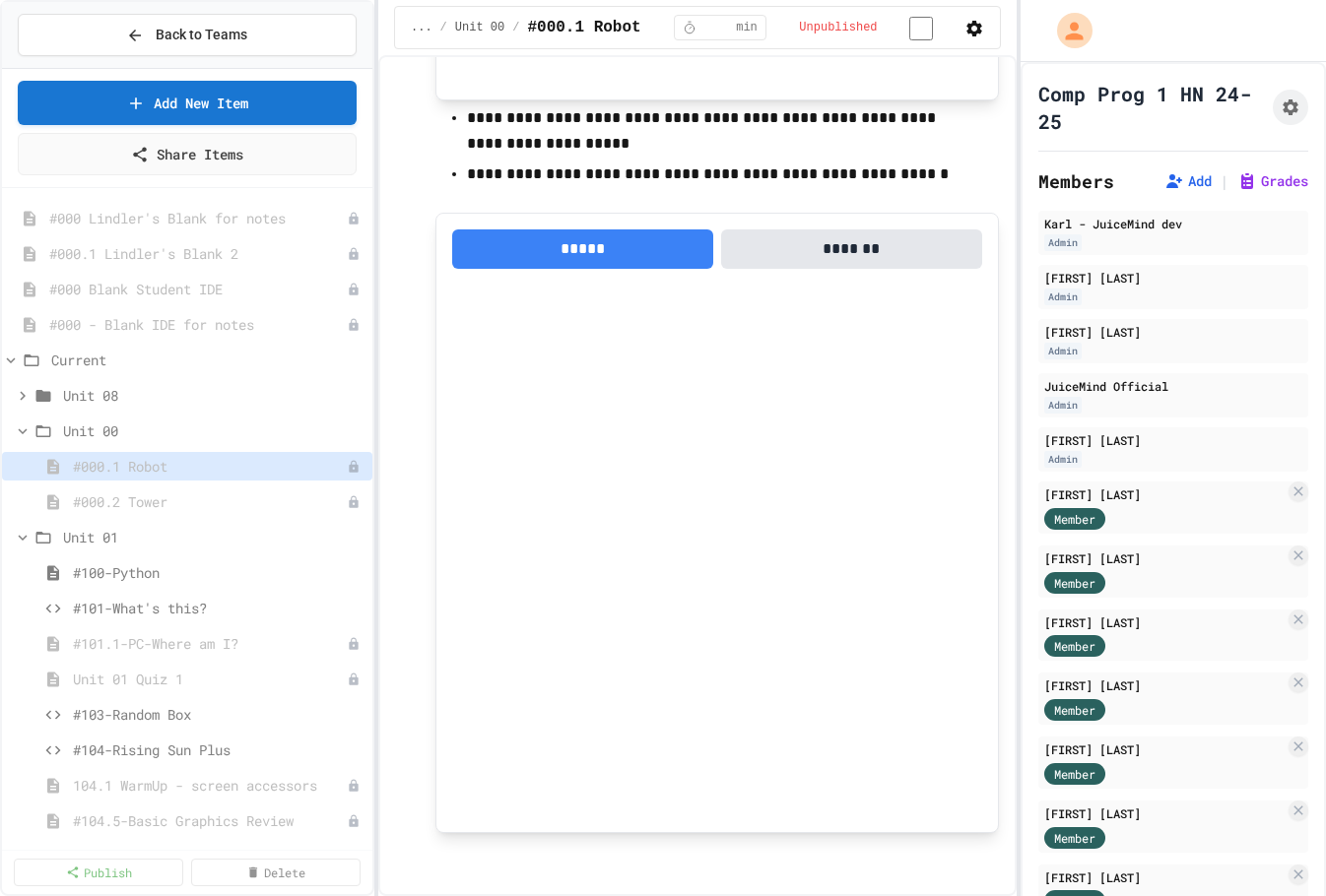 click on "Remove" at bounding box center [785, 1039] 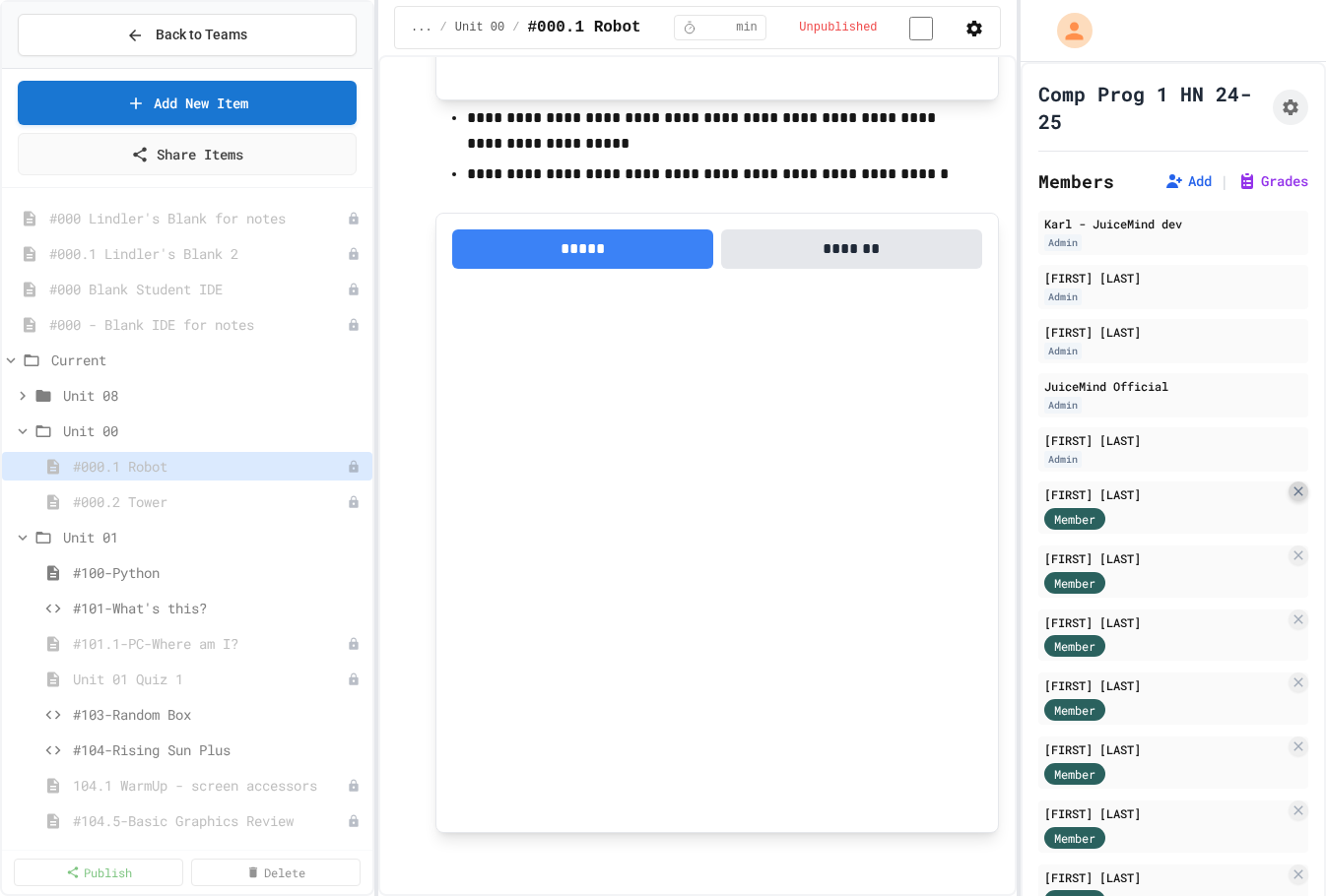 click 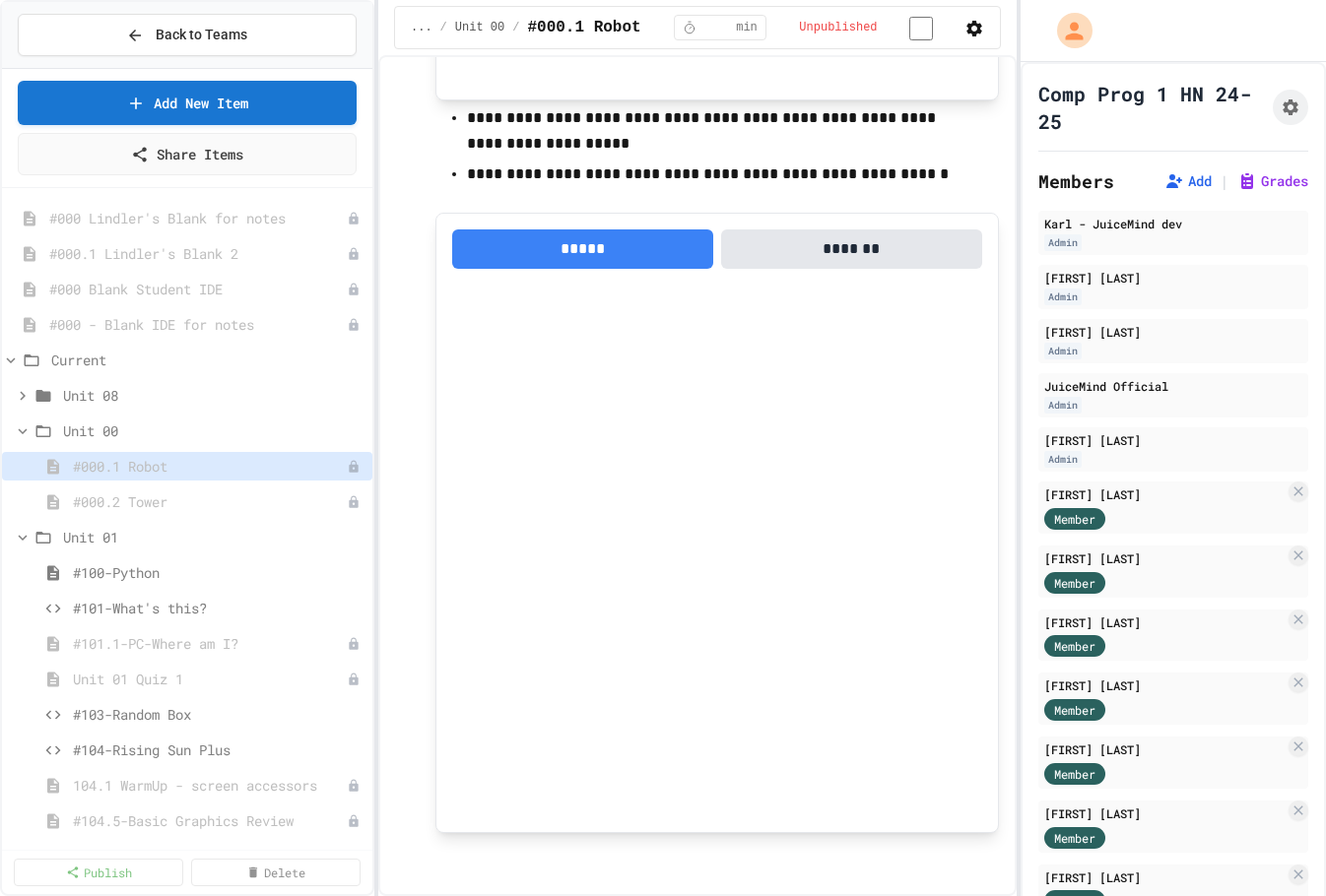 click on "Remove" at bounding box center [786, 1038] 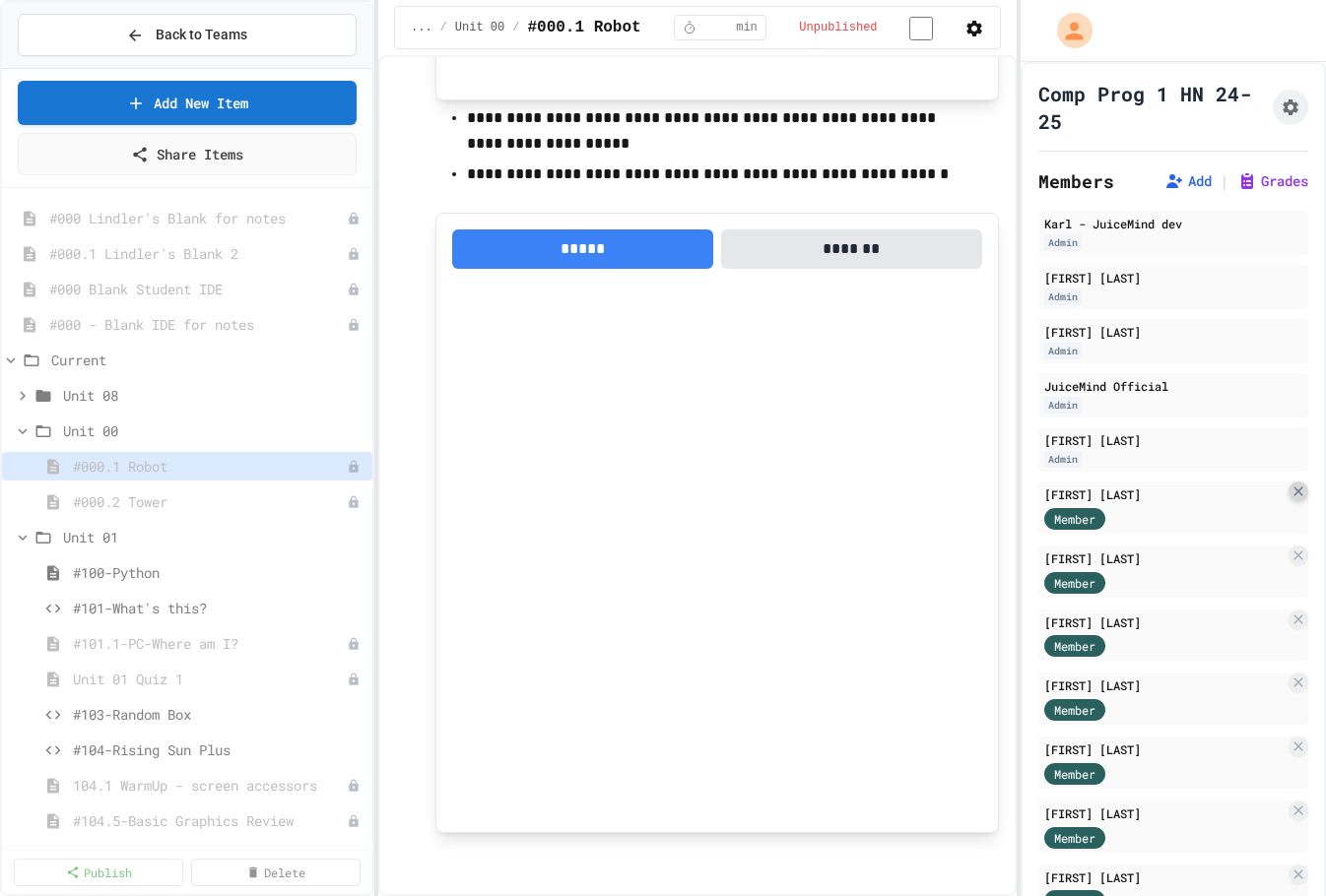 click 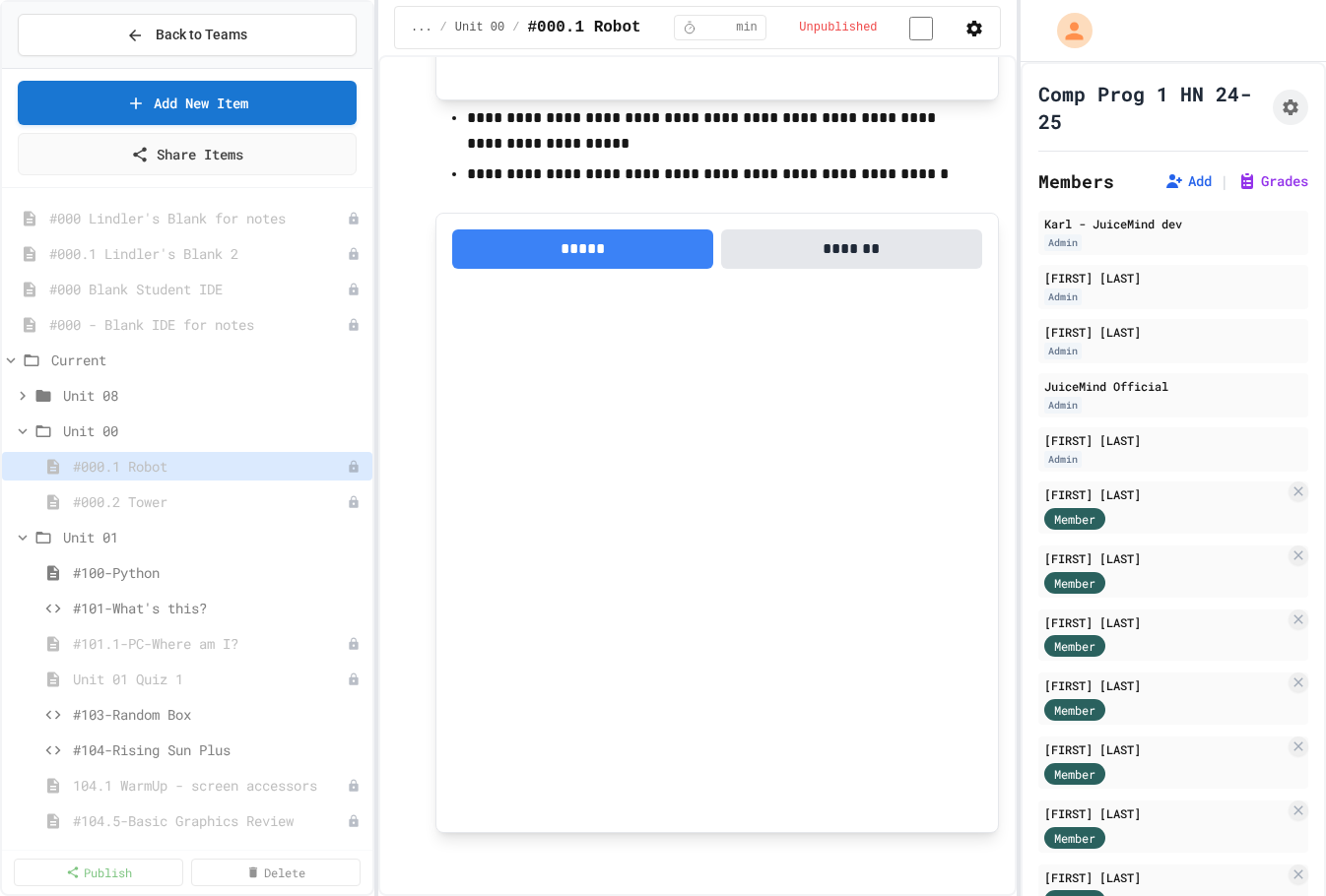 click on "Remove" at bounding box center (786, 1037) 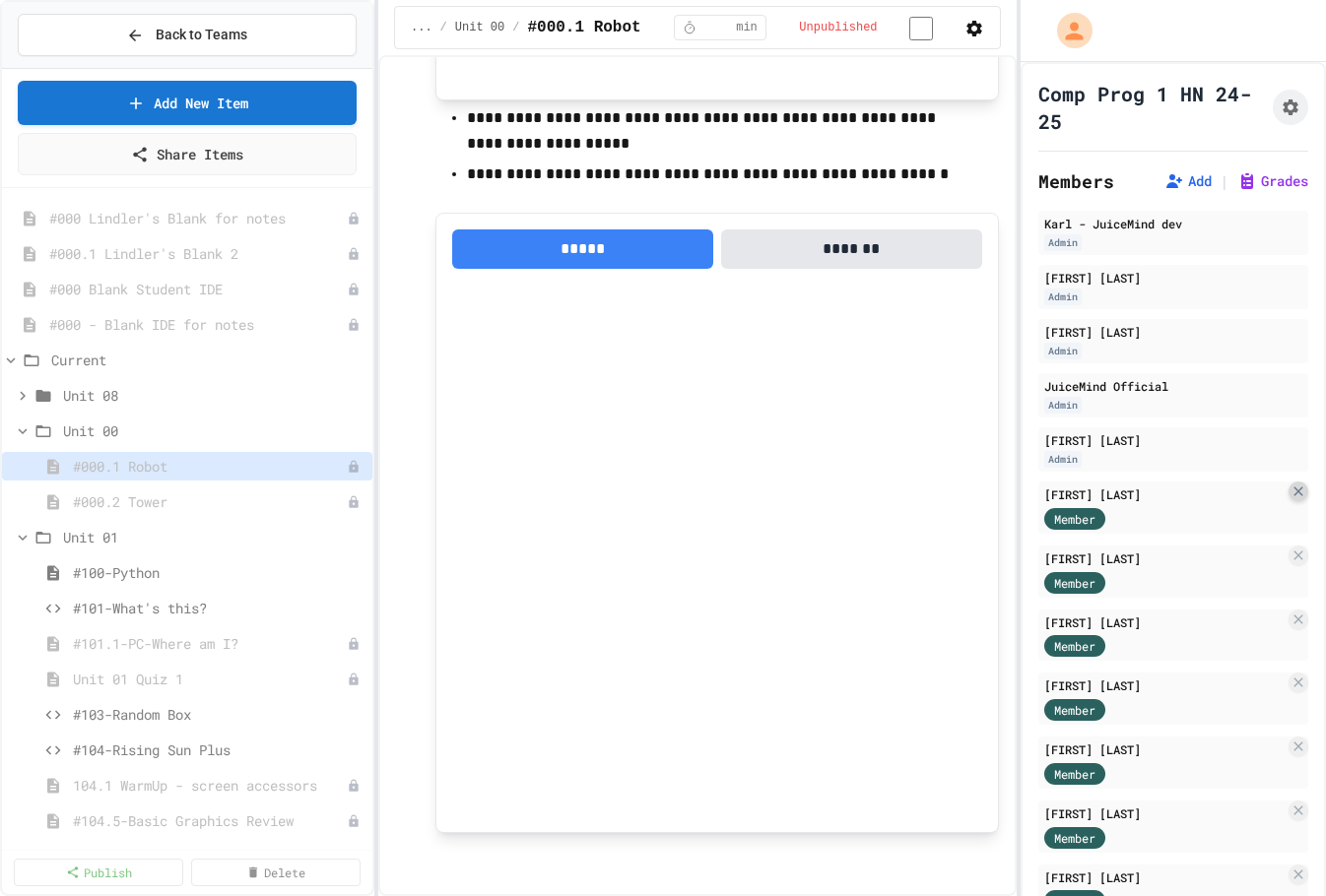 click 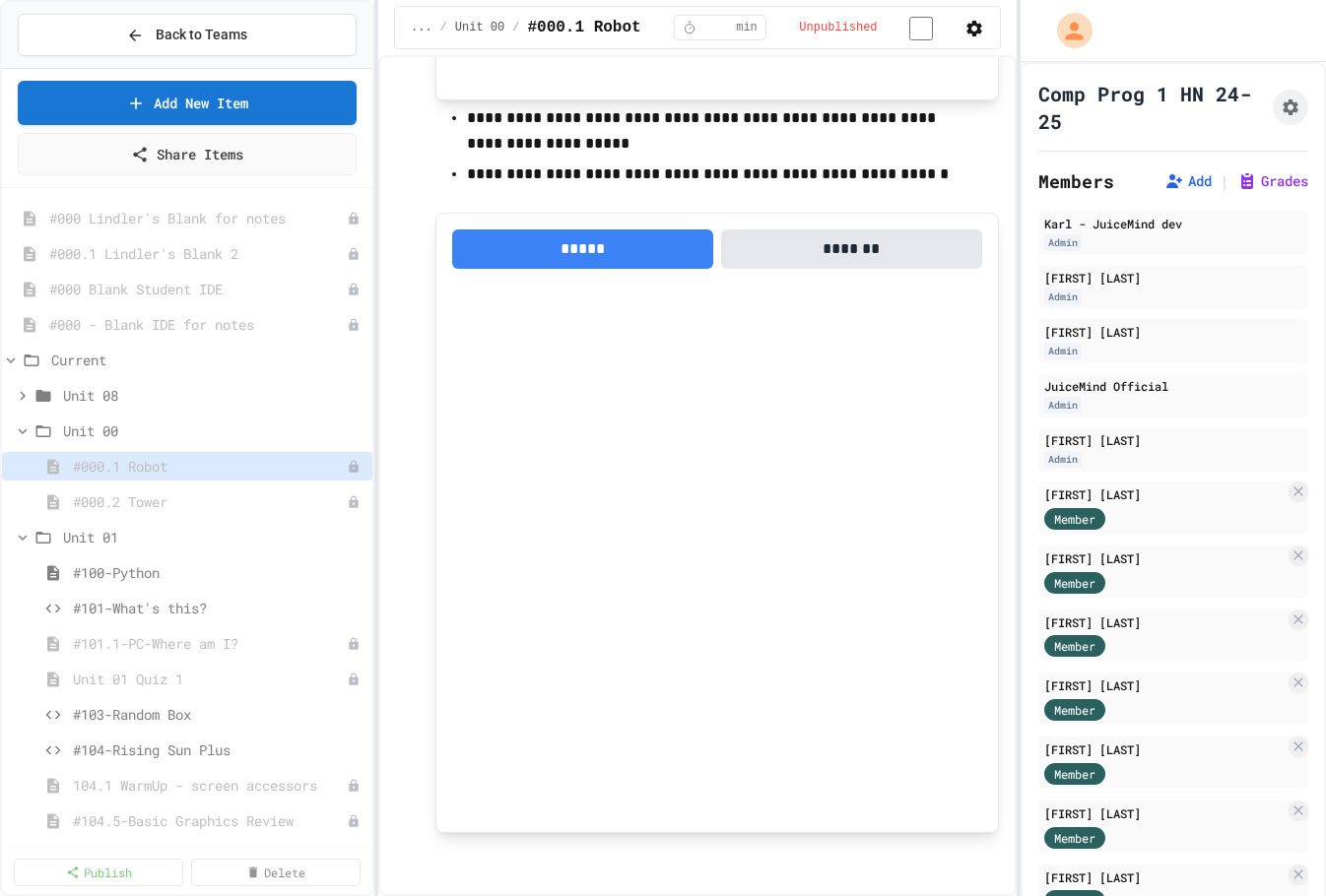 click on "Remove" at bounding box center (786, 1038) 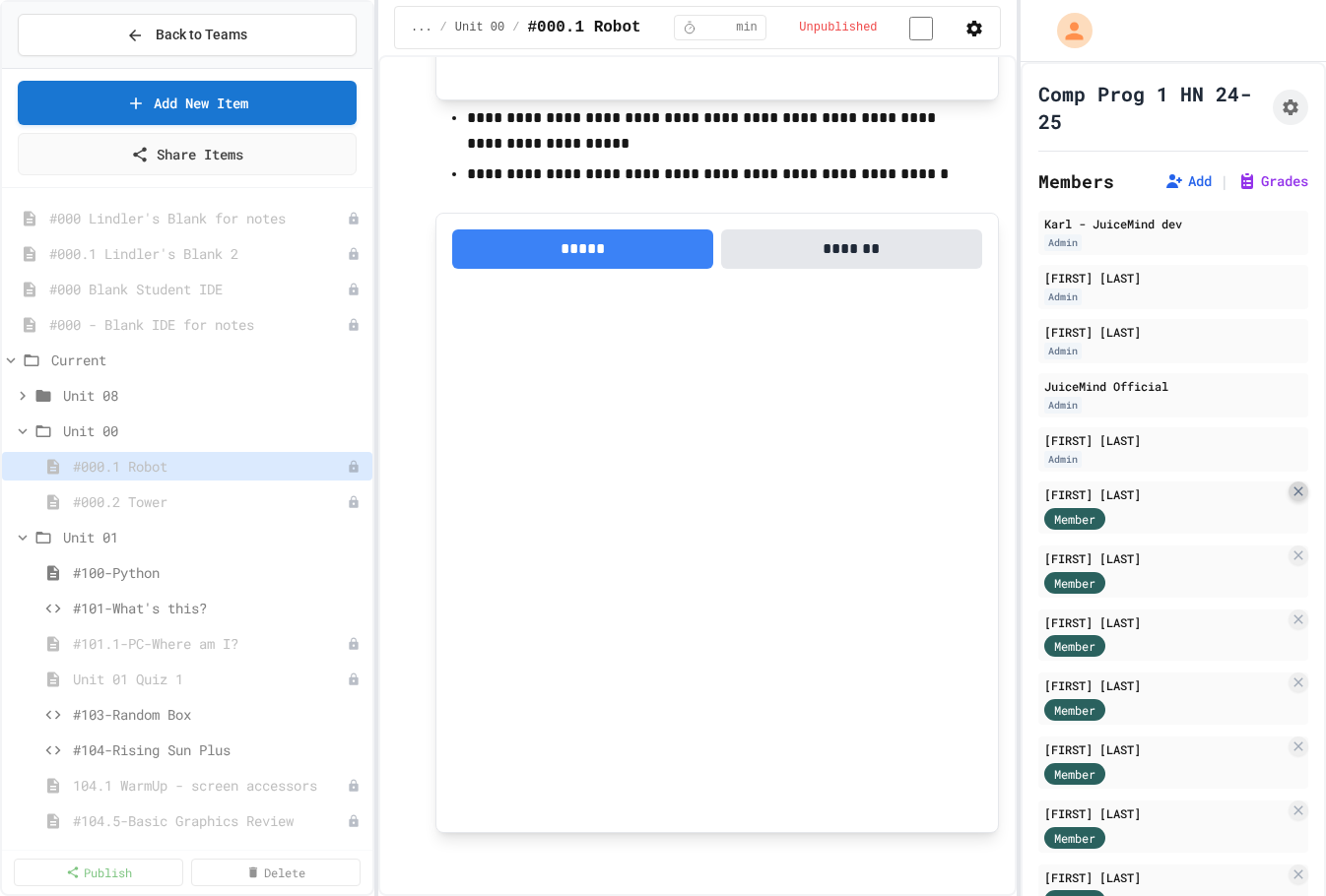 click 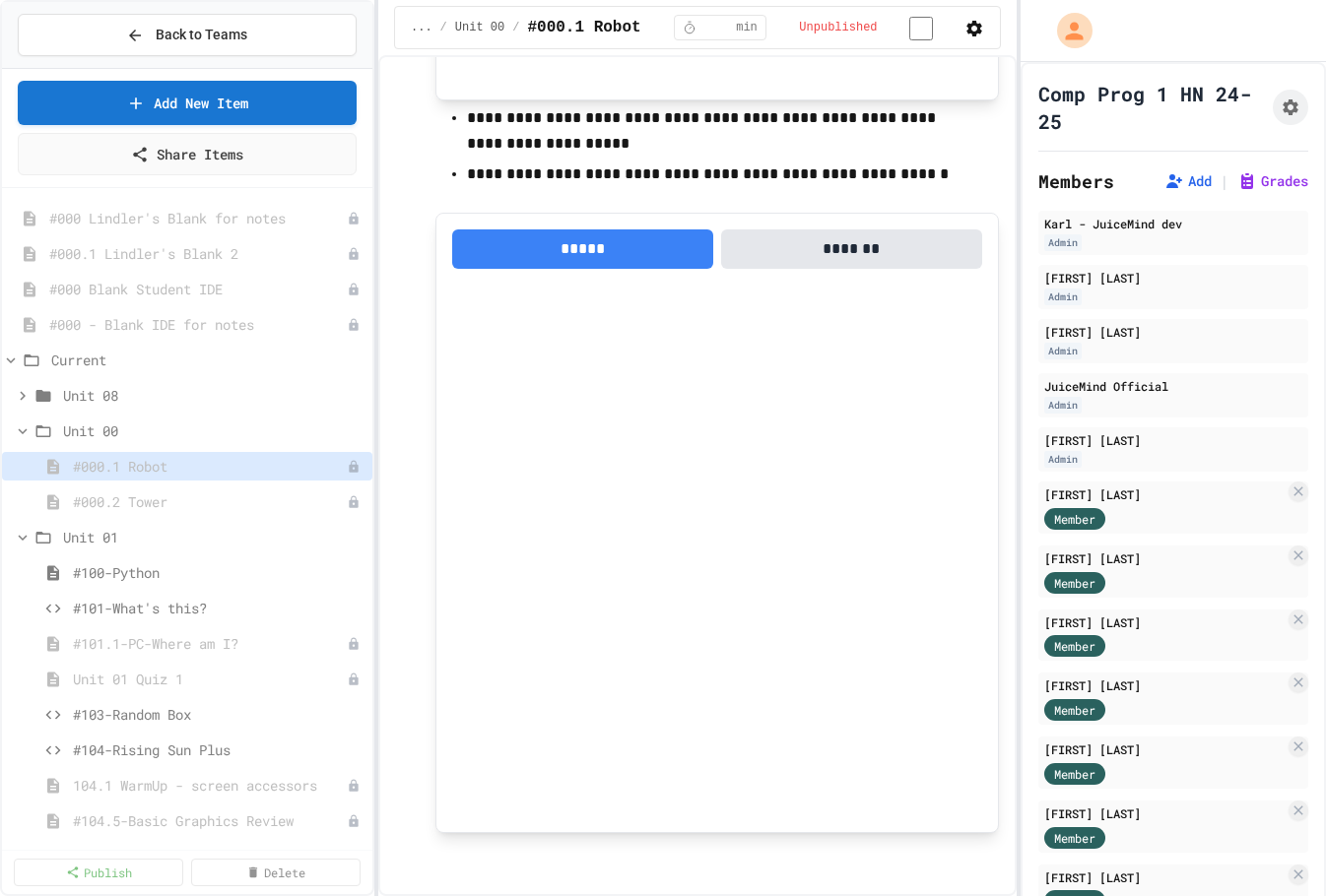 click on "Remove" at bounding box center (785, 1038) 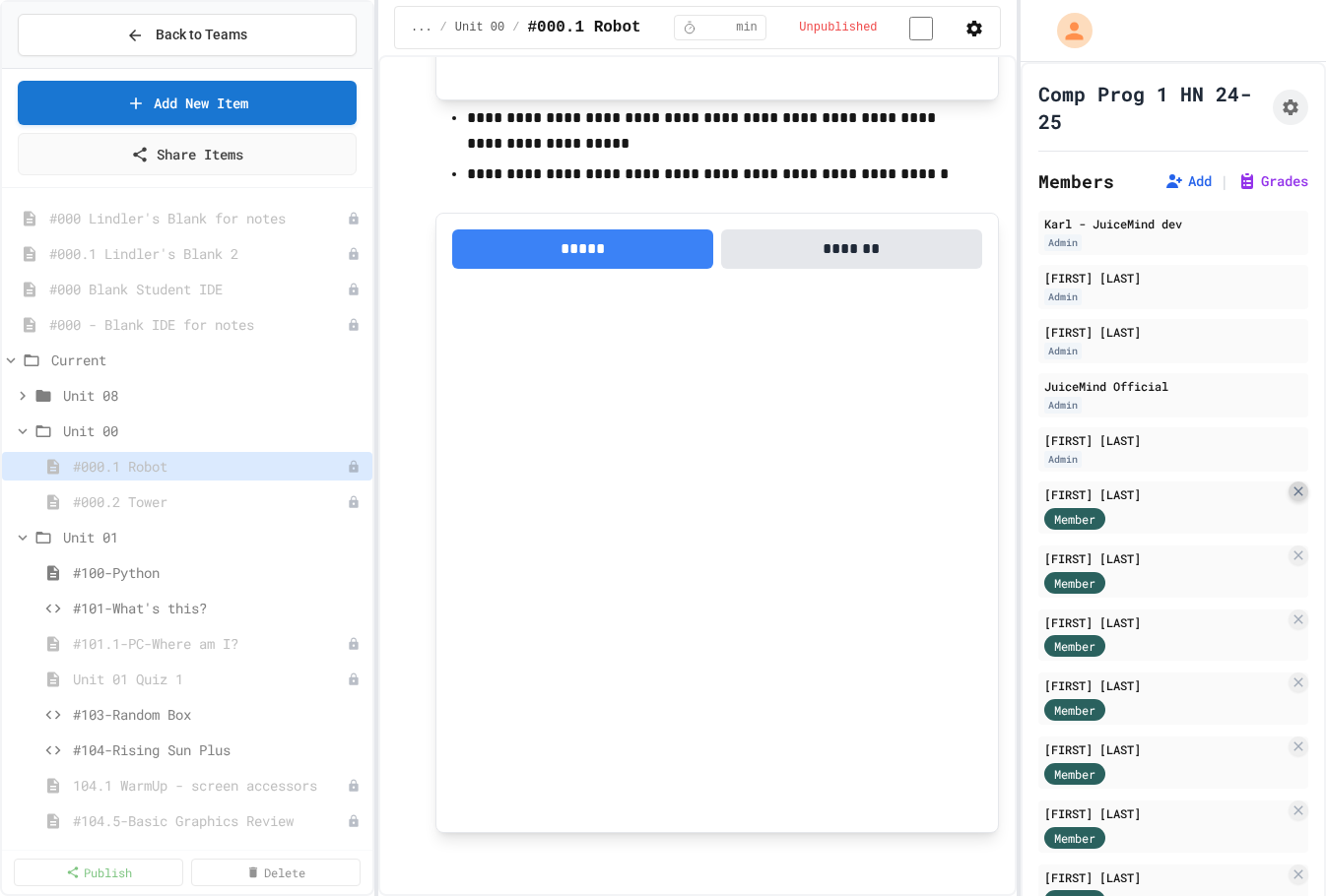 click 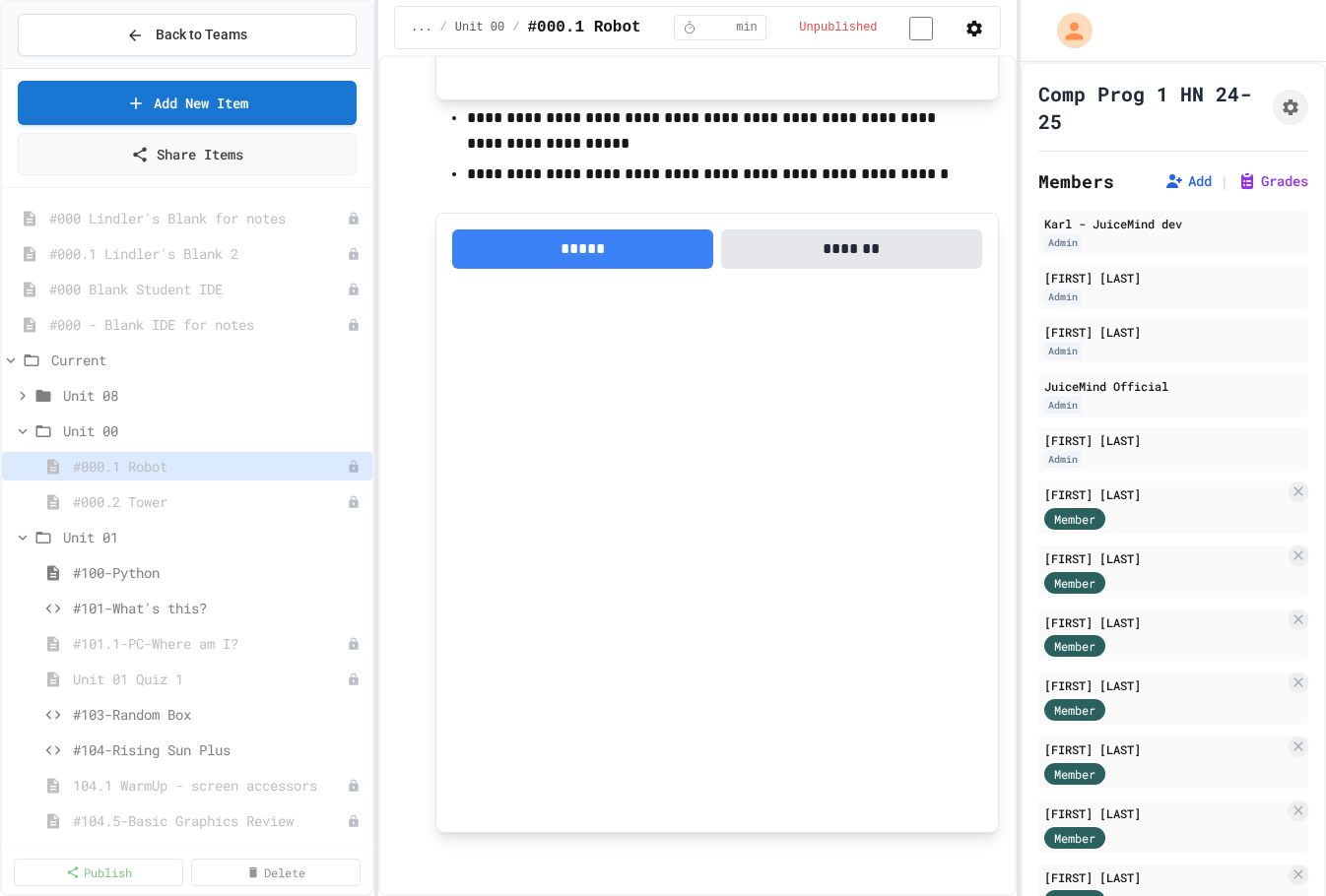 click on "Remove" at bounding box center (786, 1038) 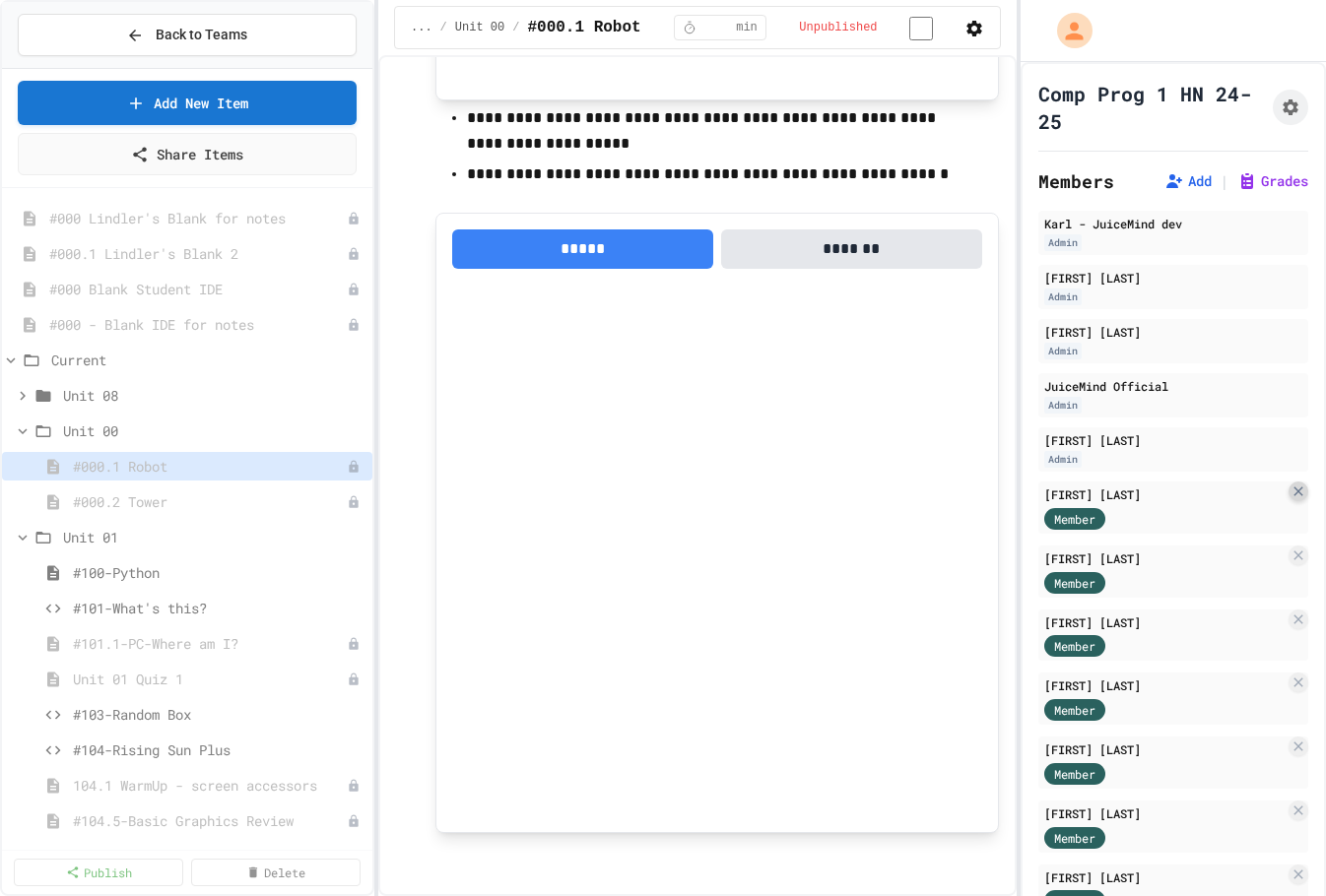 click 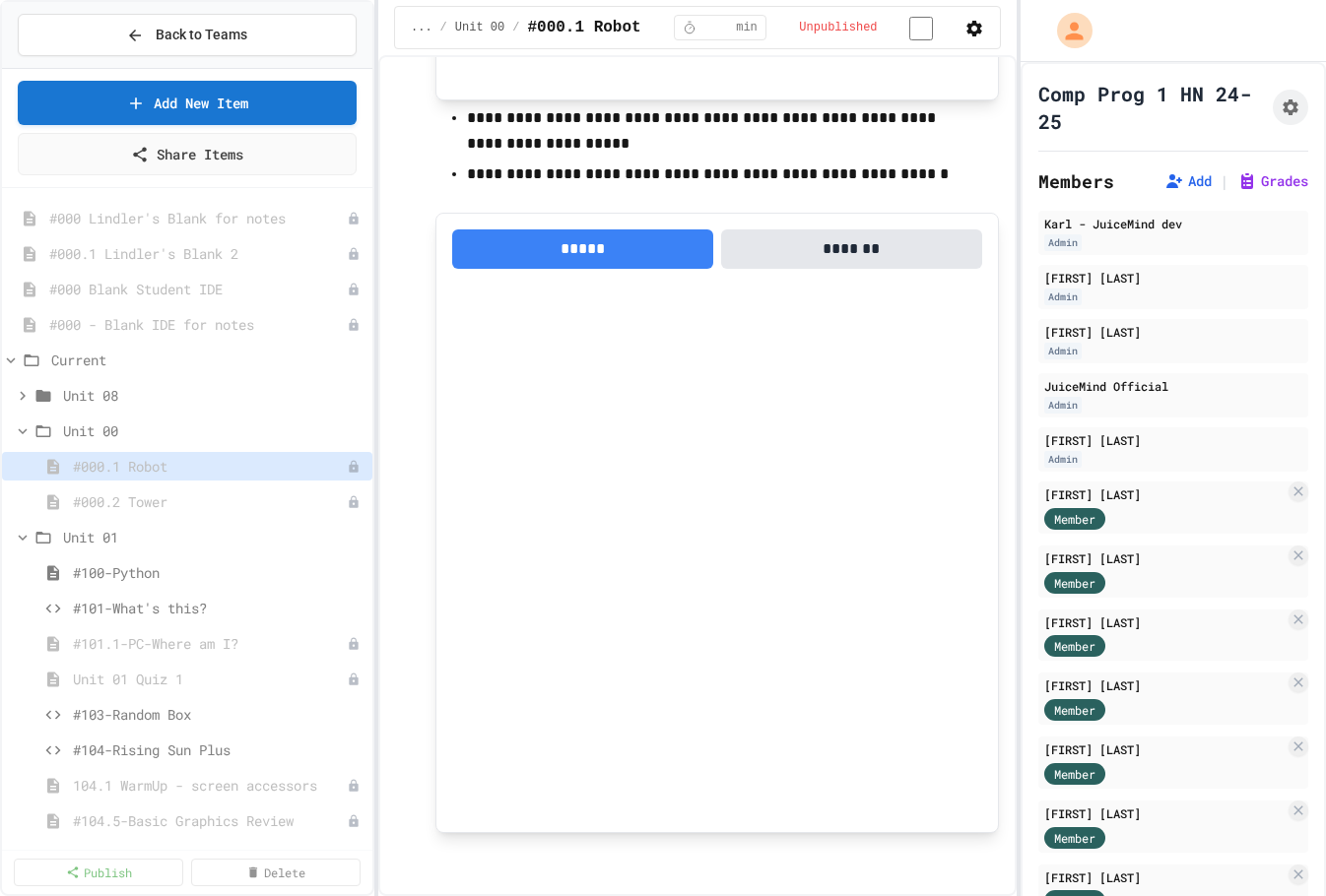 click on "Remove" at bounding box center [786, 1038] 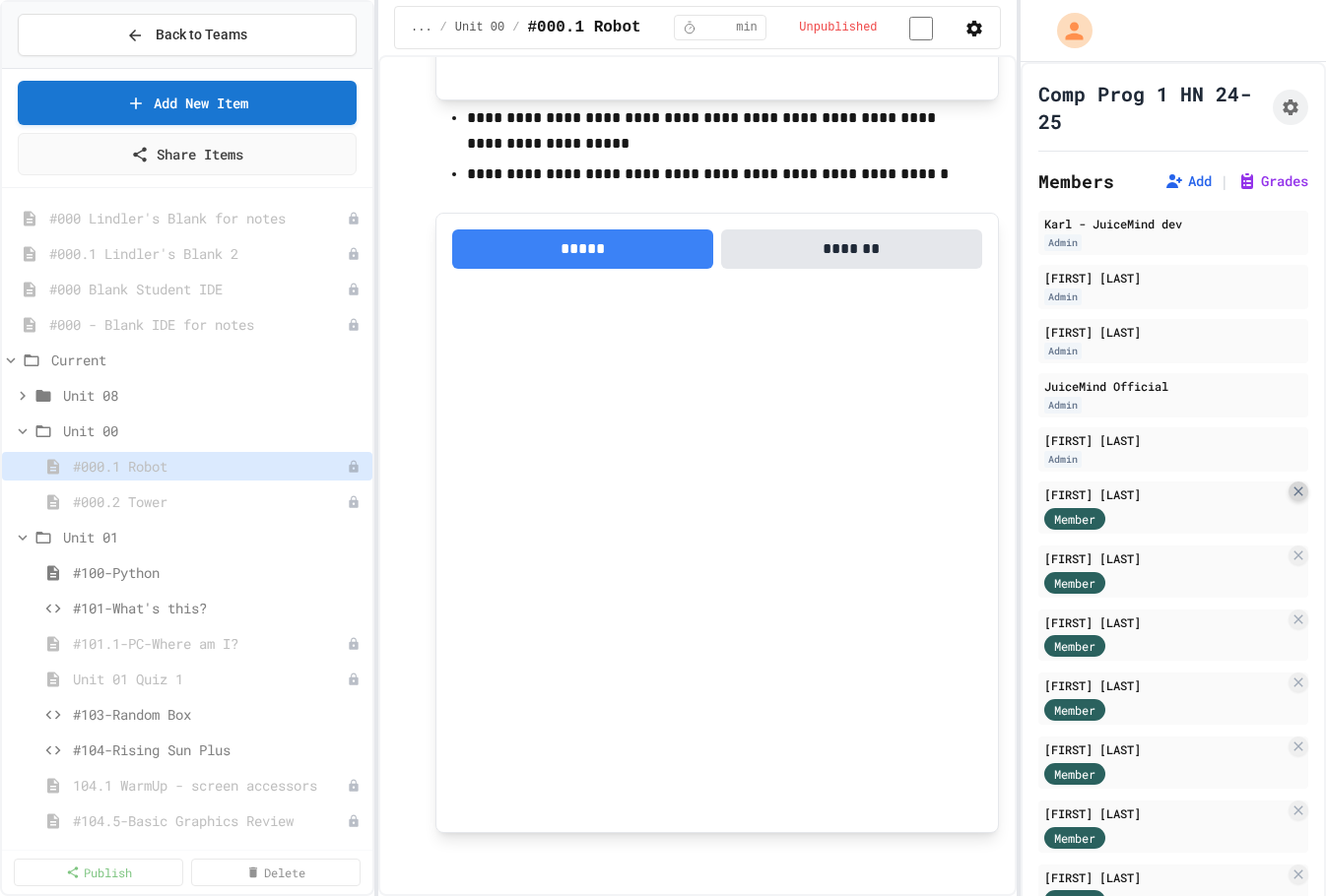 click 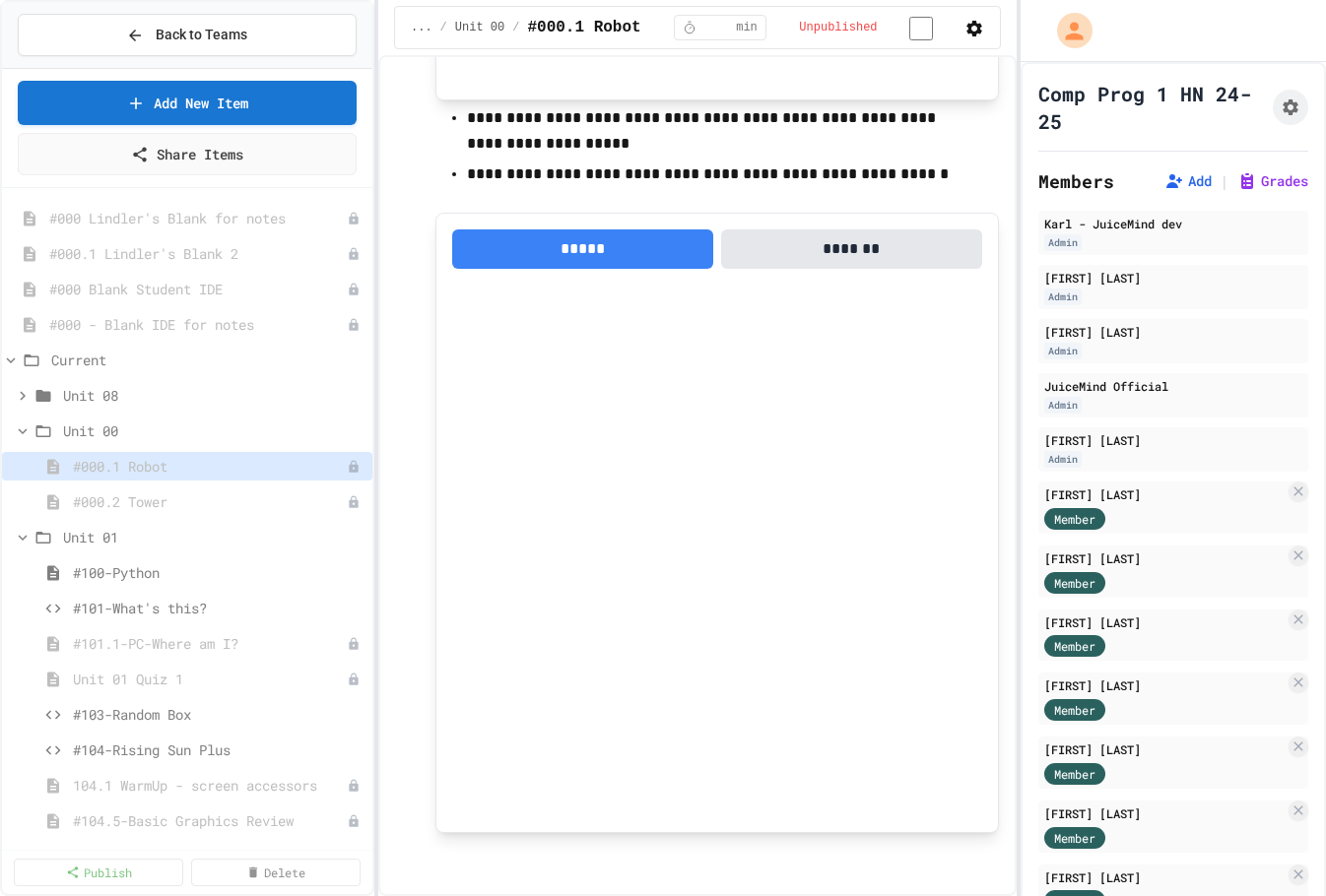 click on "Remove" at bounding box center (786, 1037) 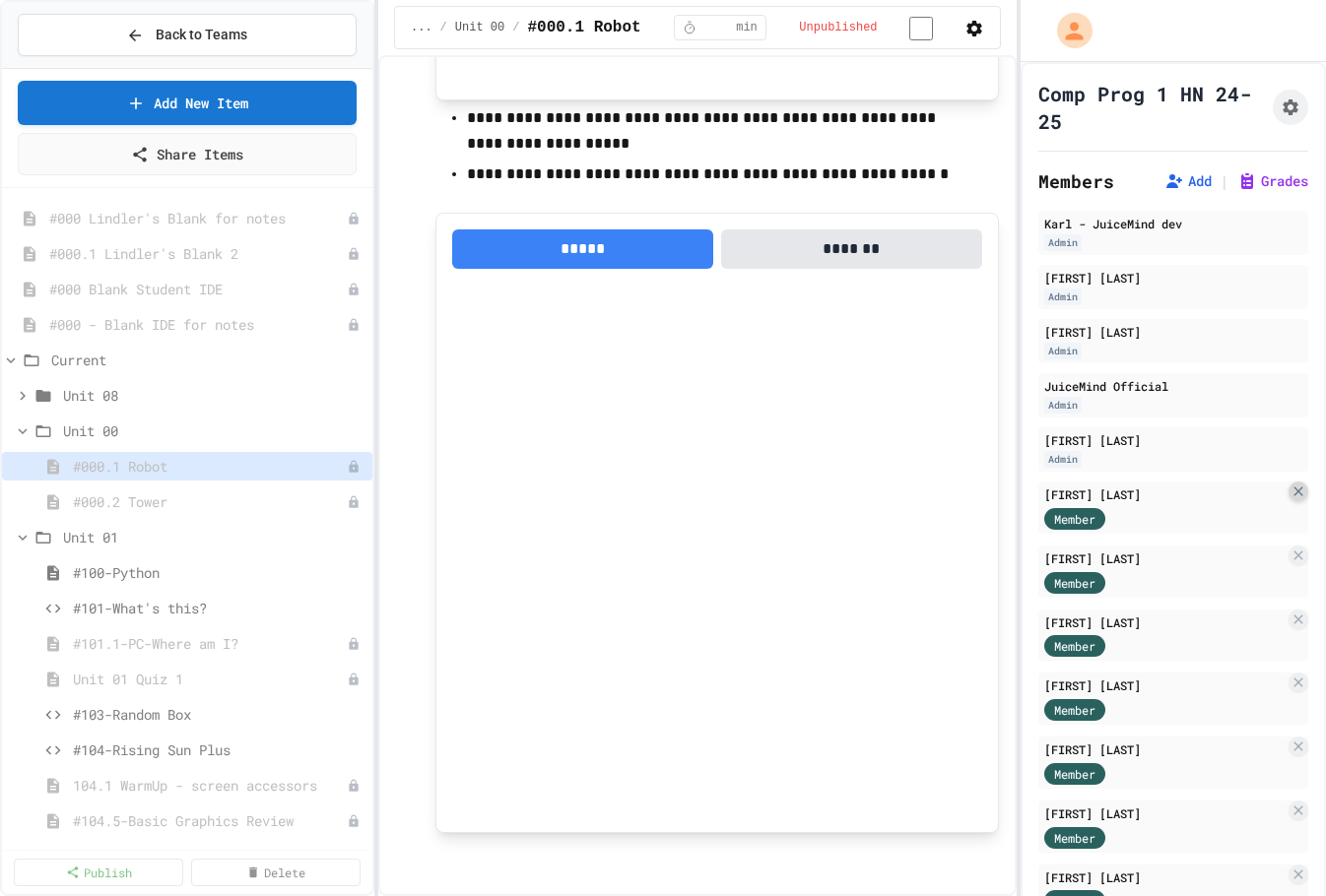 click 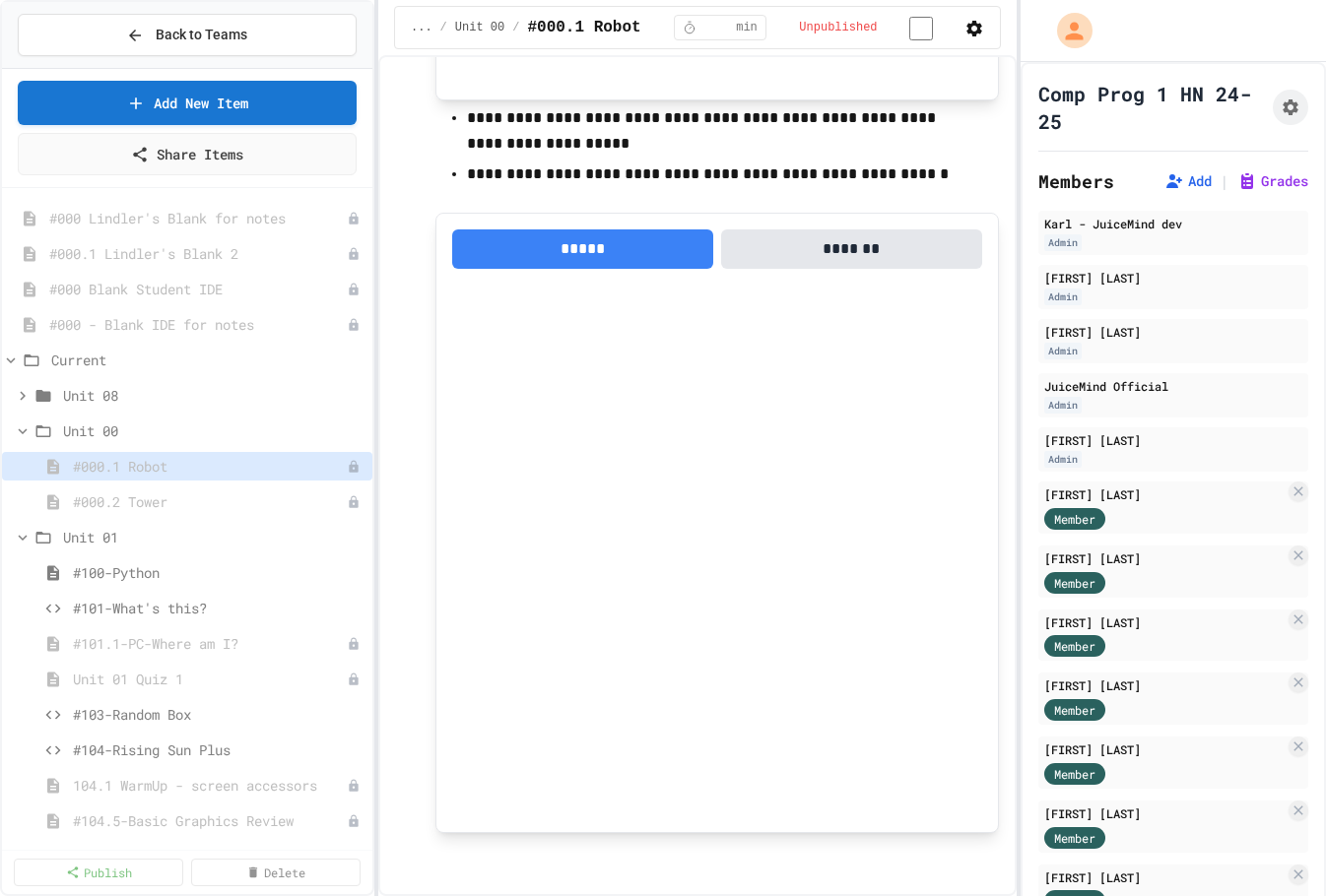 click on "Remove" at bounding box center (786, 1039) 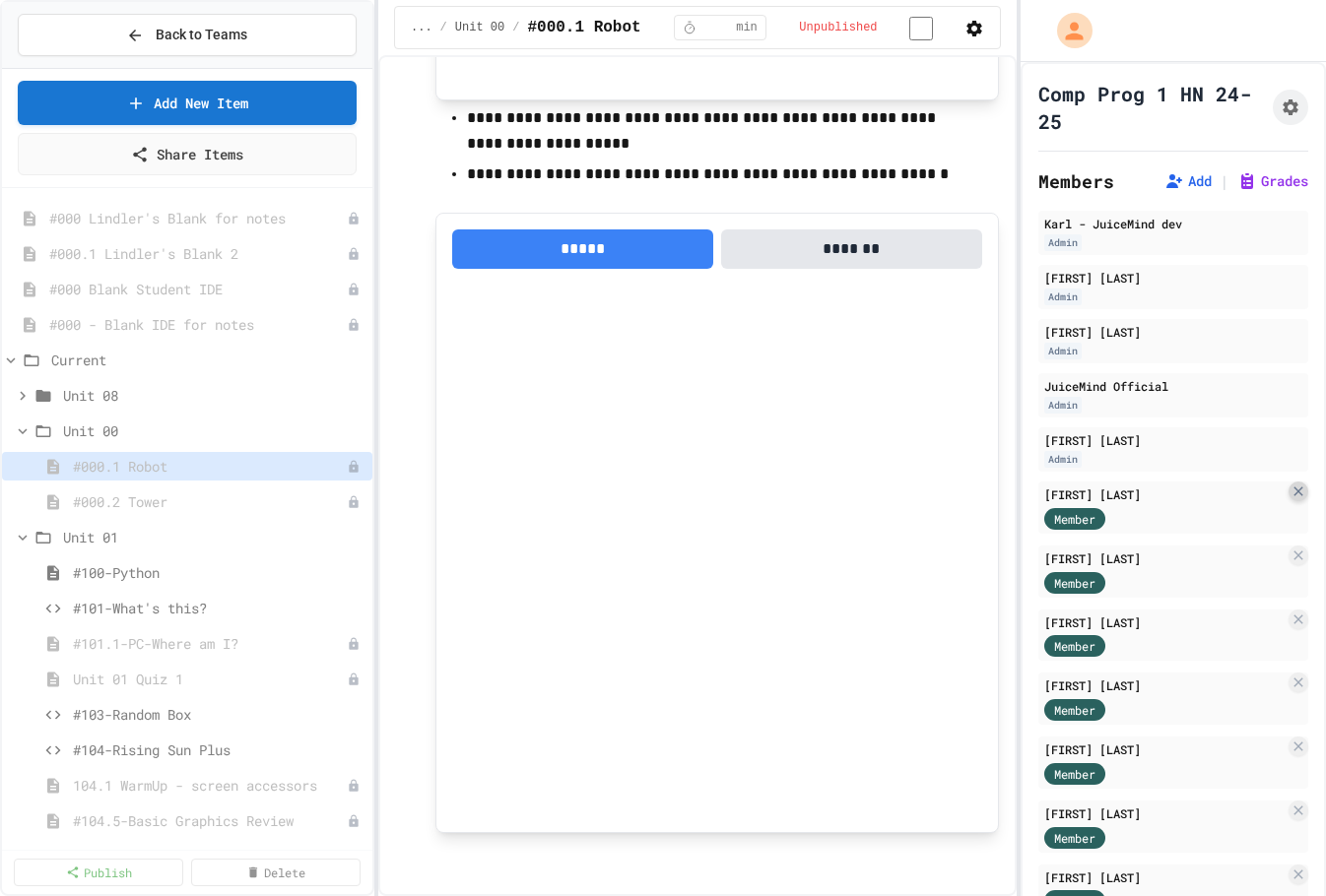 click 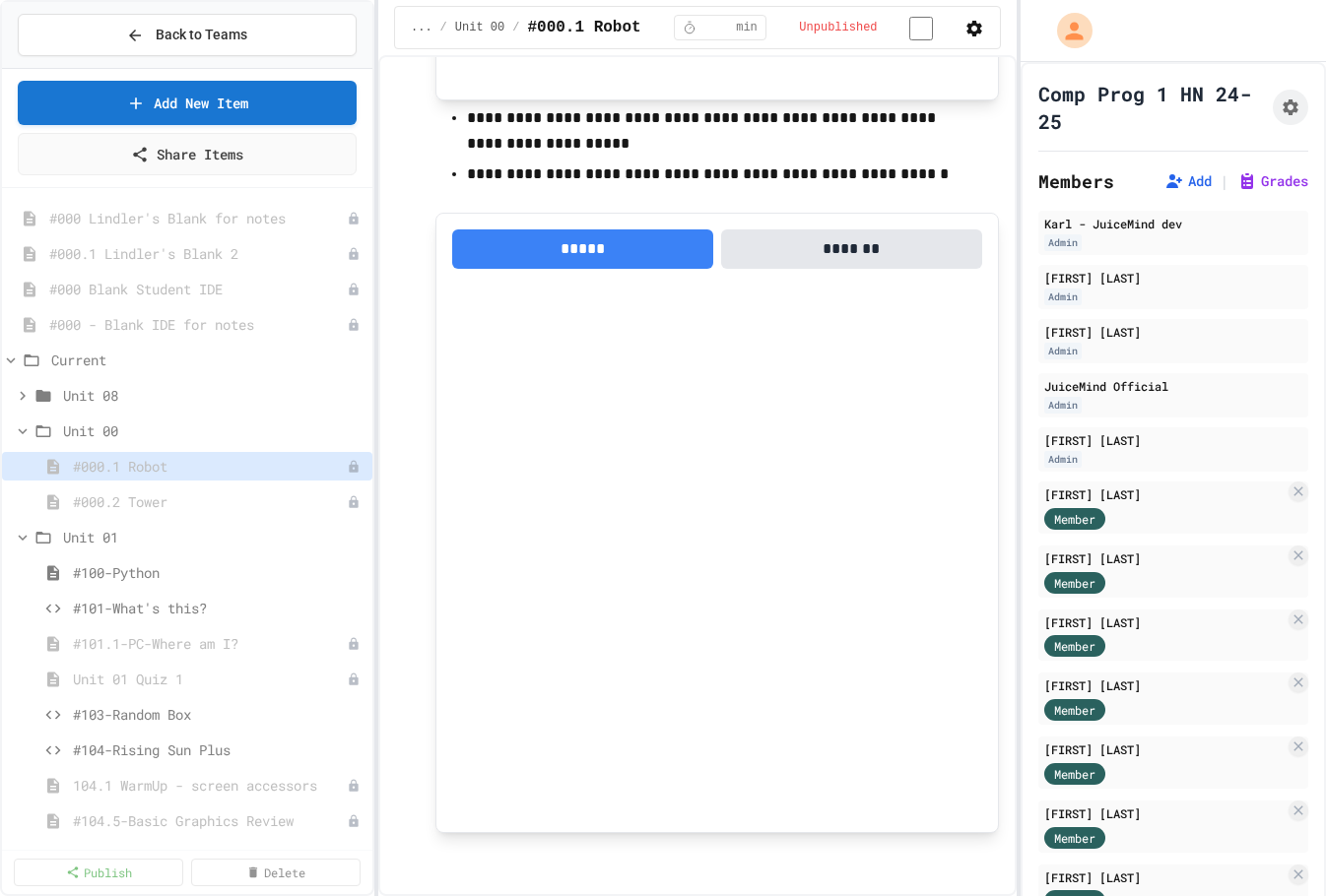 click on "Remove" at bounding box center (786, 1037) 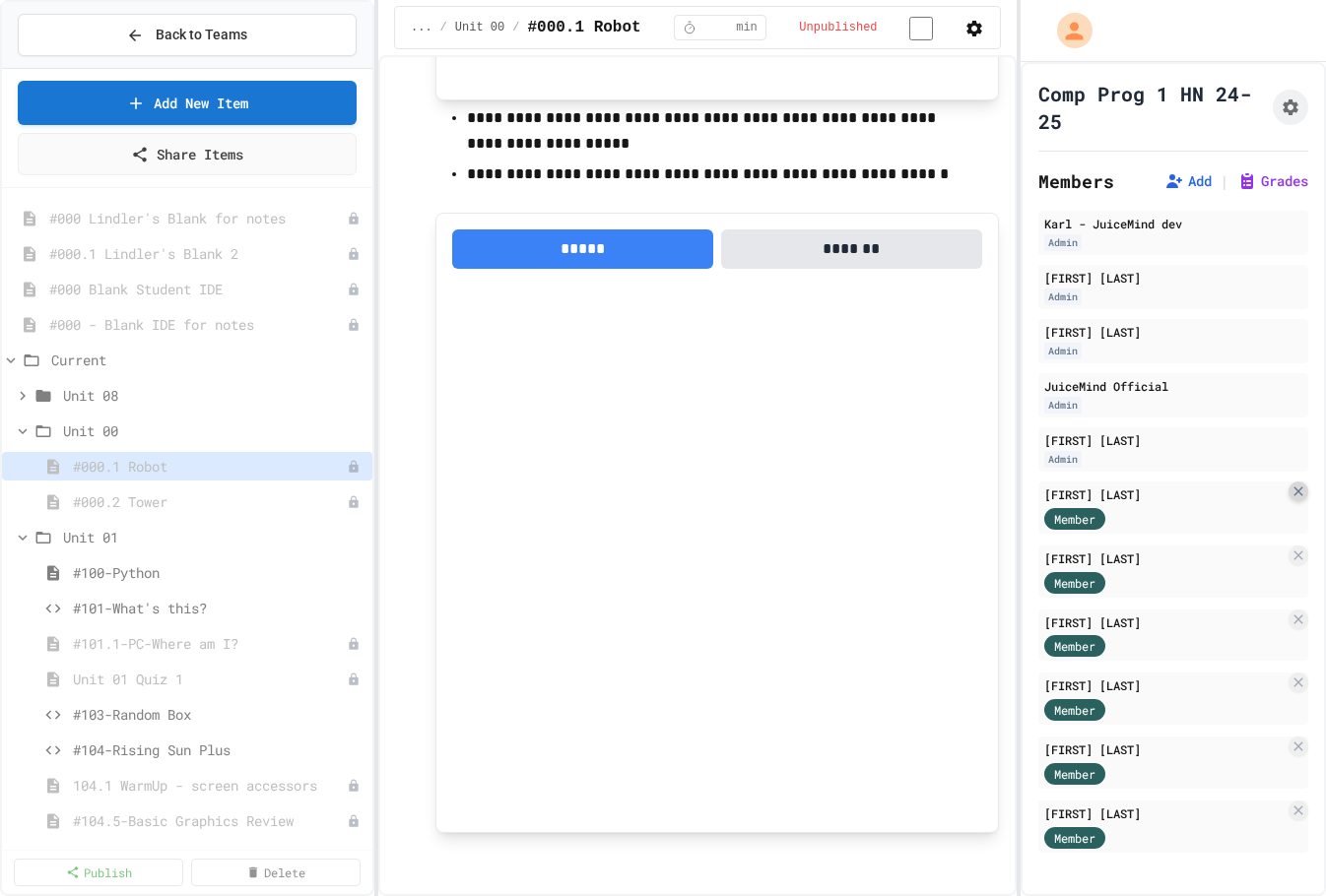 click 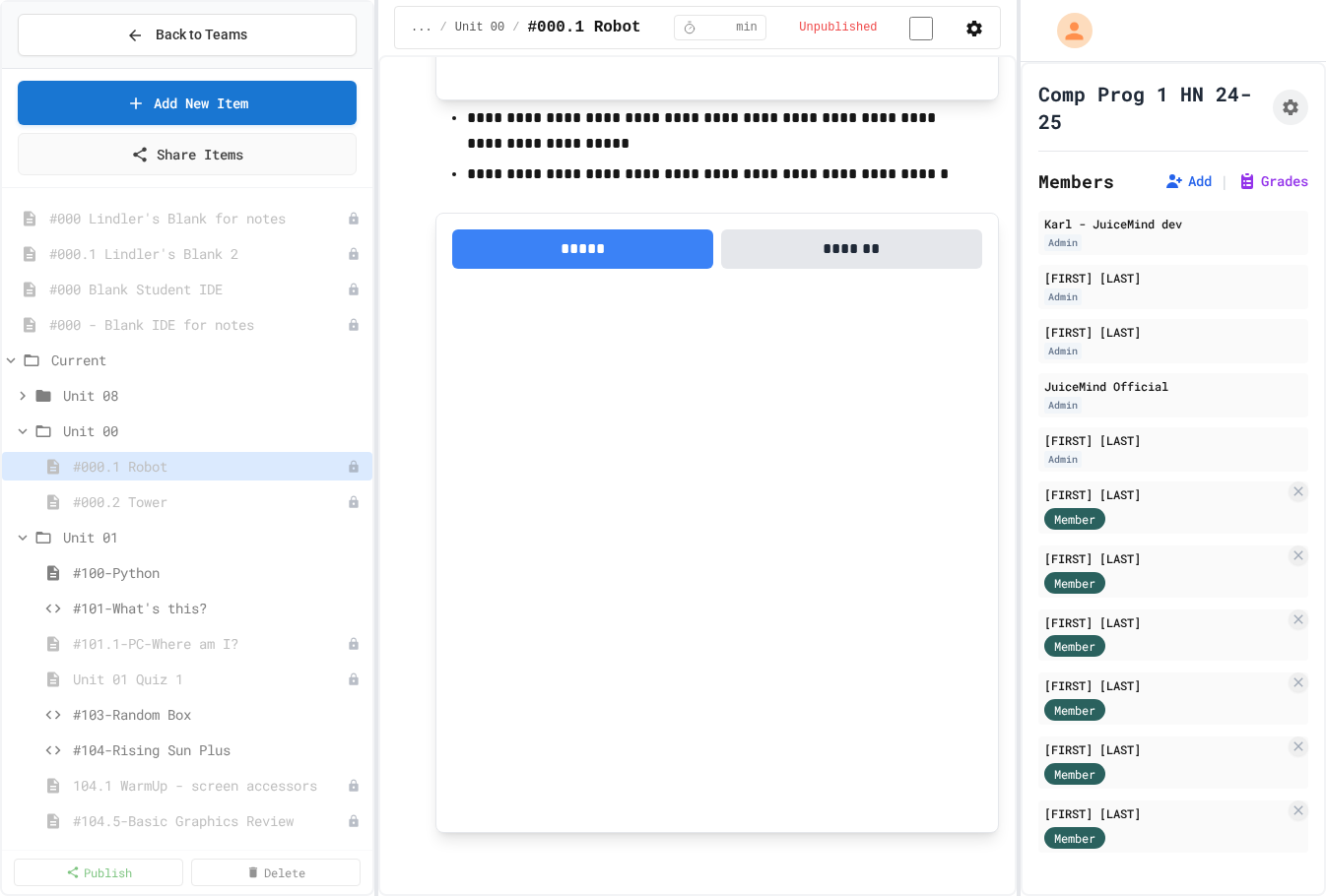 click on "Remove" at bounding box center (786, 1038) 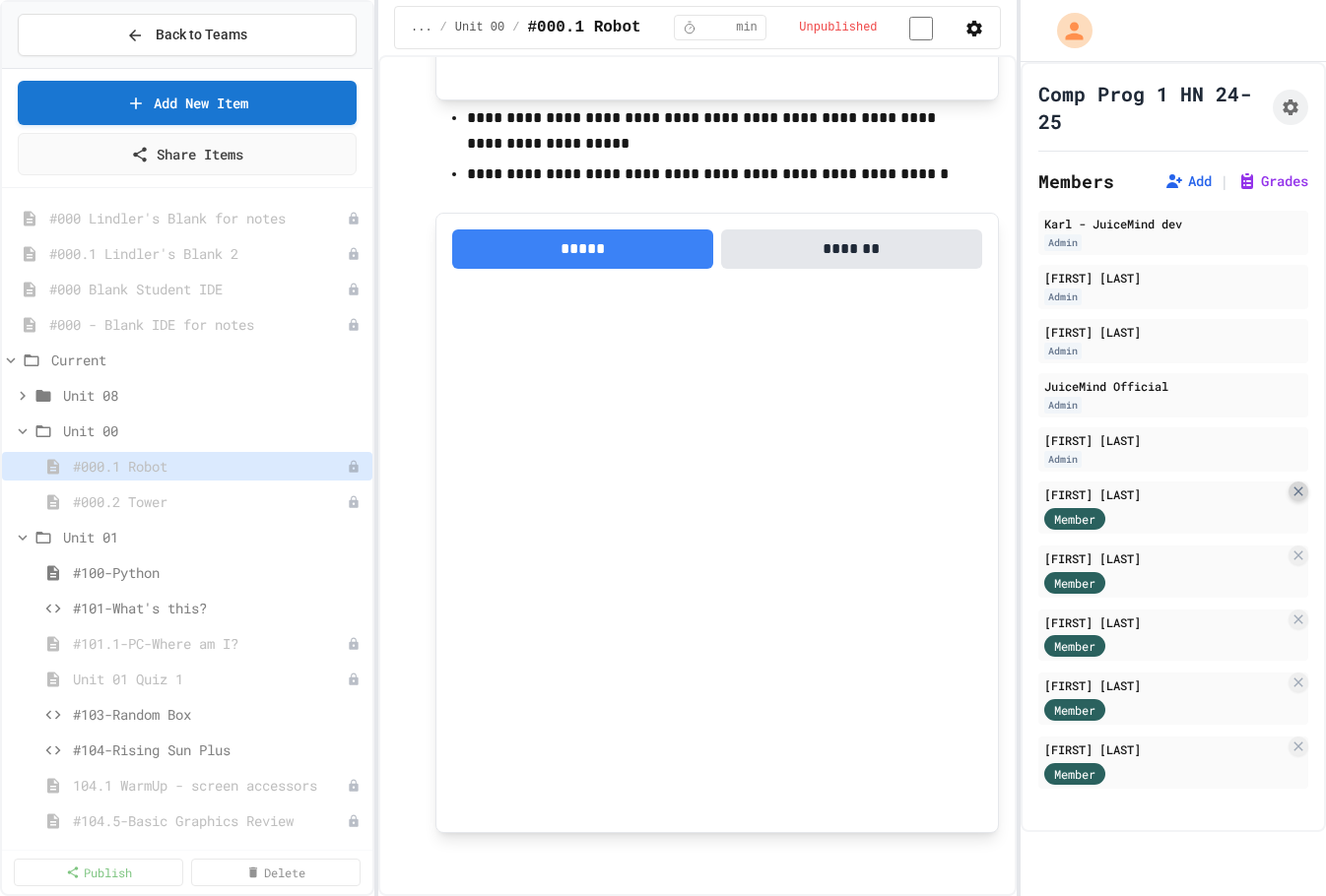 click 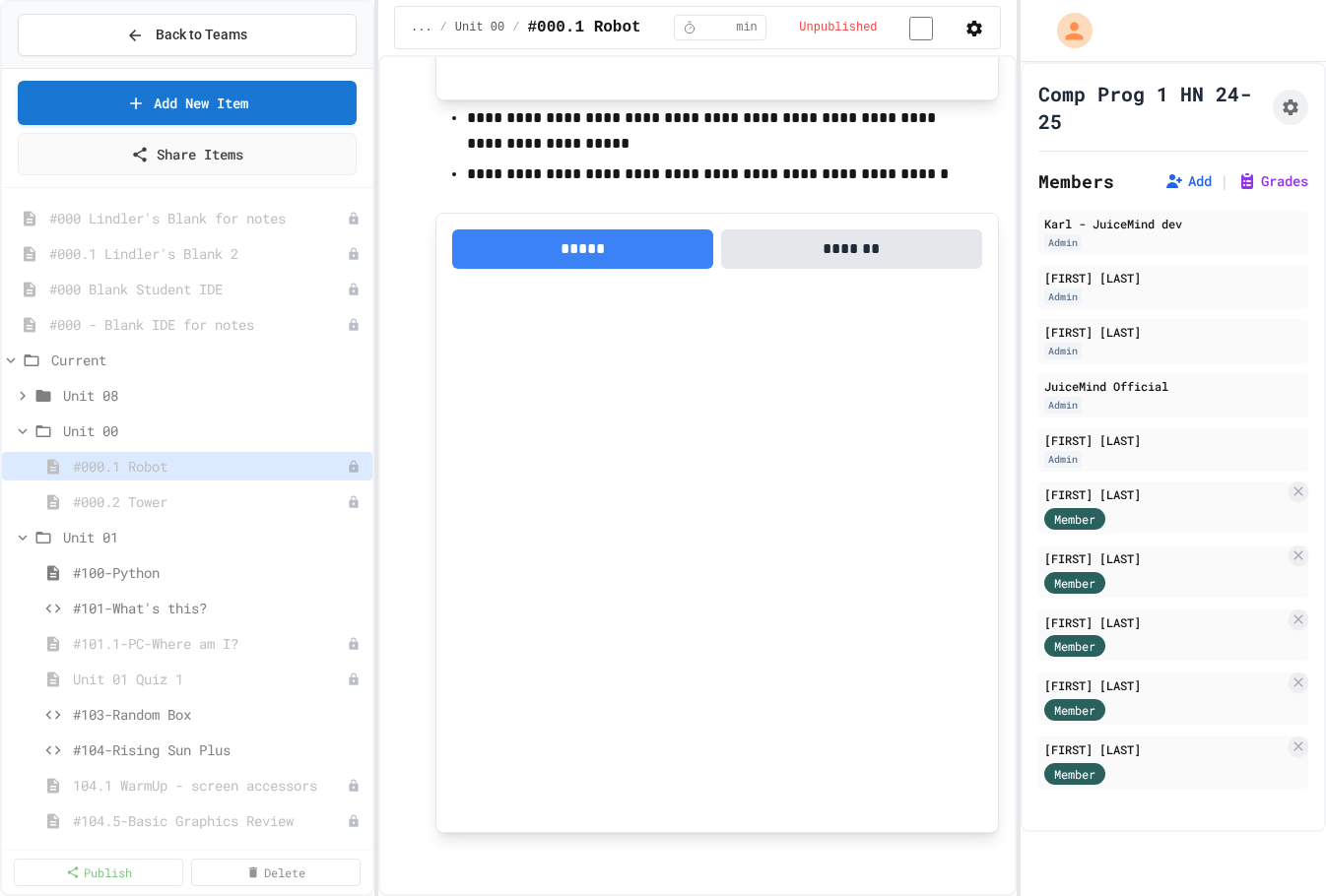 click on "Remove" at bounding box center (785, 1038) 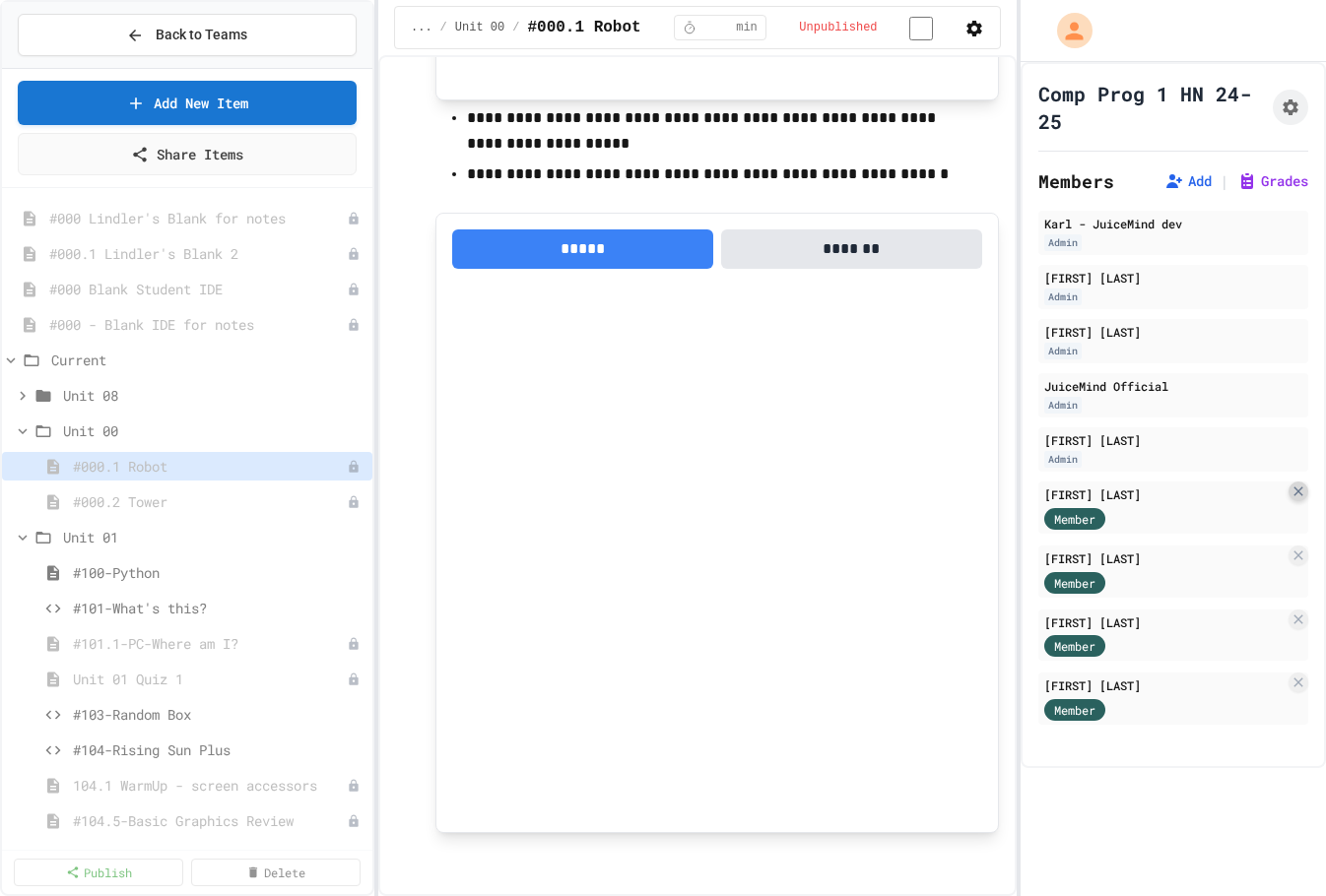 click 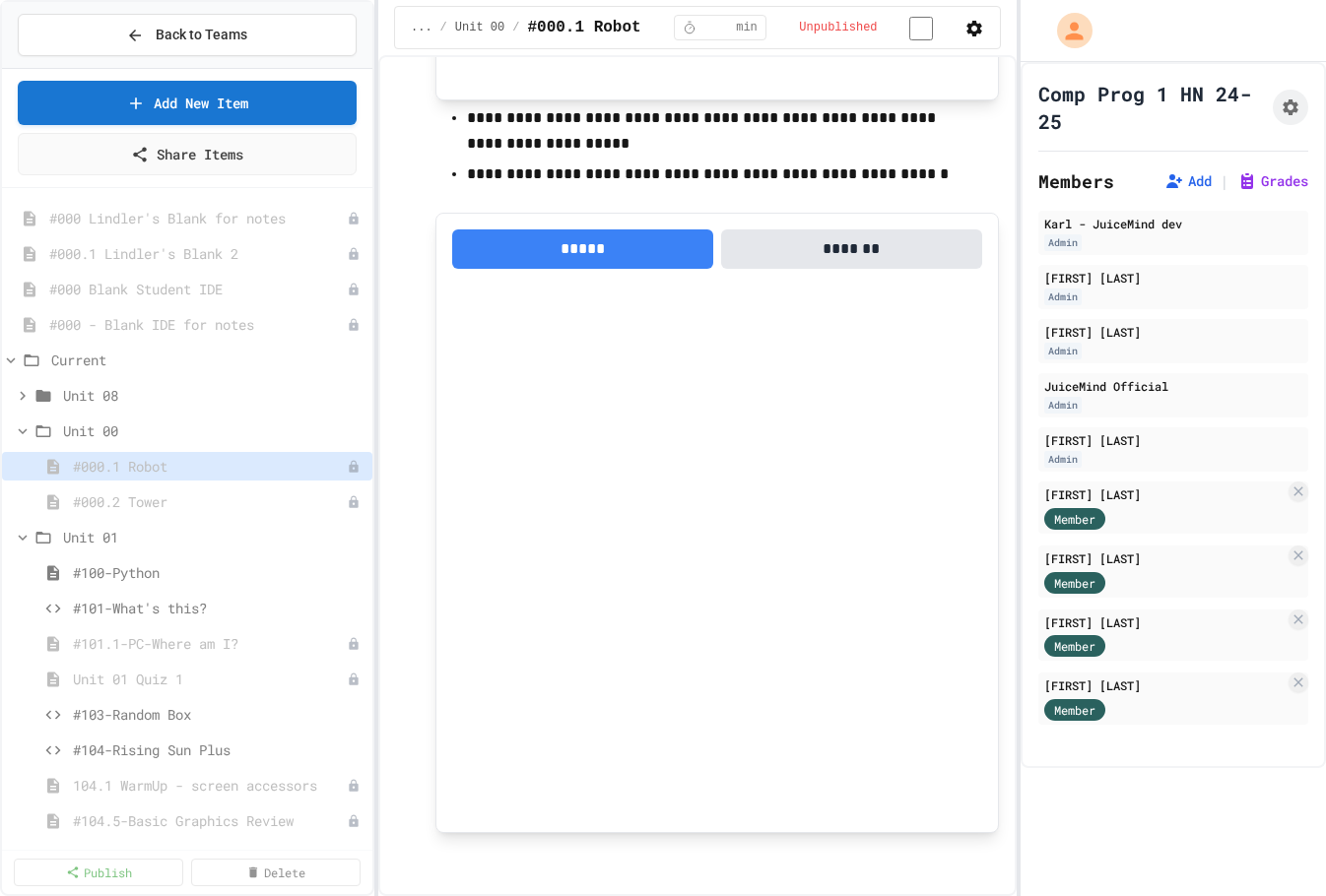 click on "Remove" at bounding box center (786, 1037) 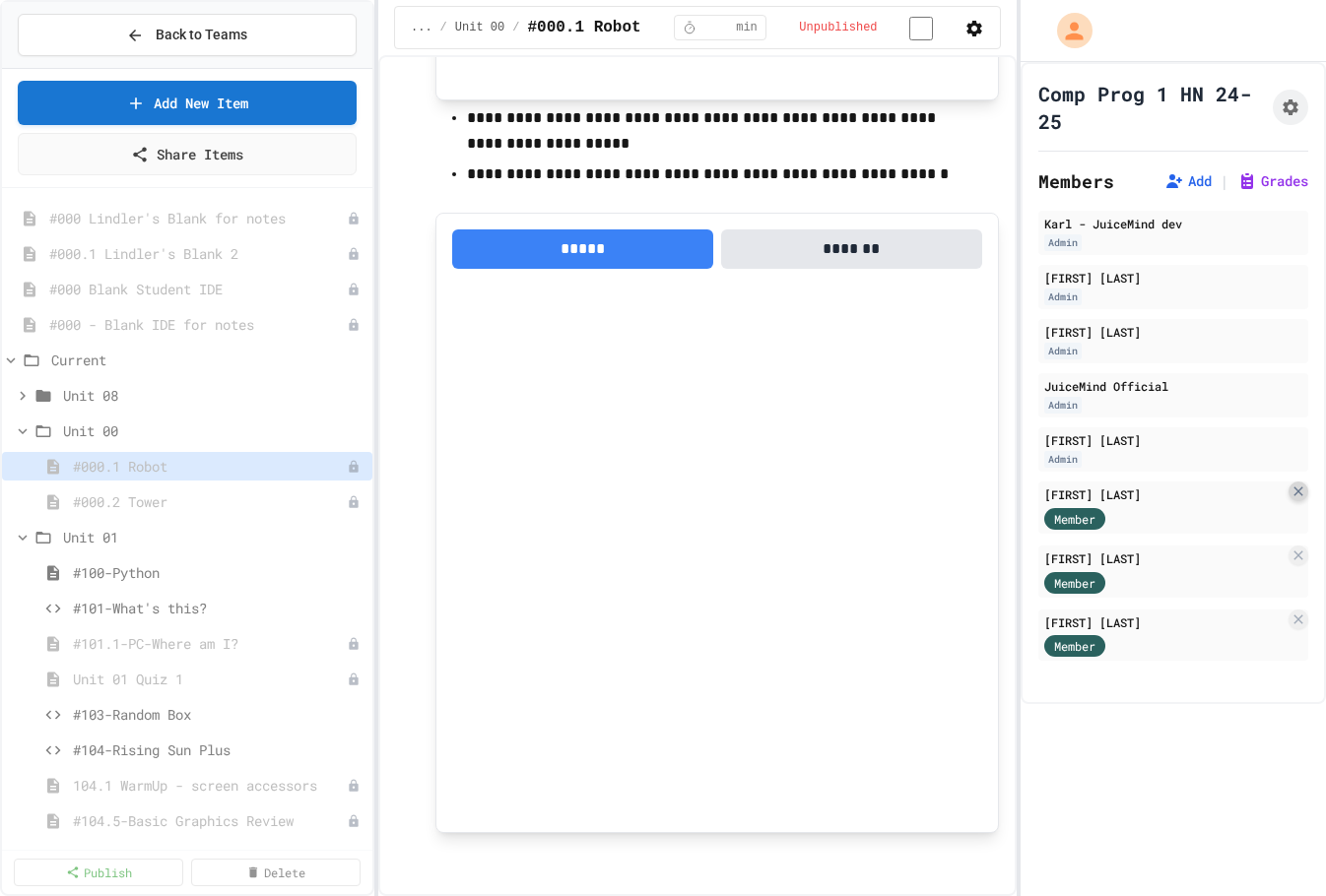 click 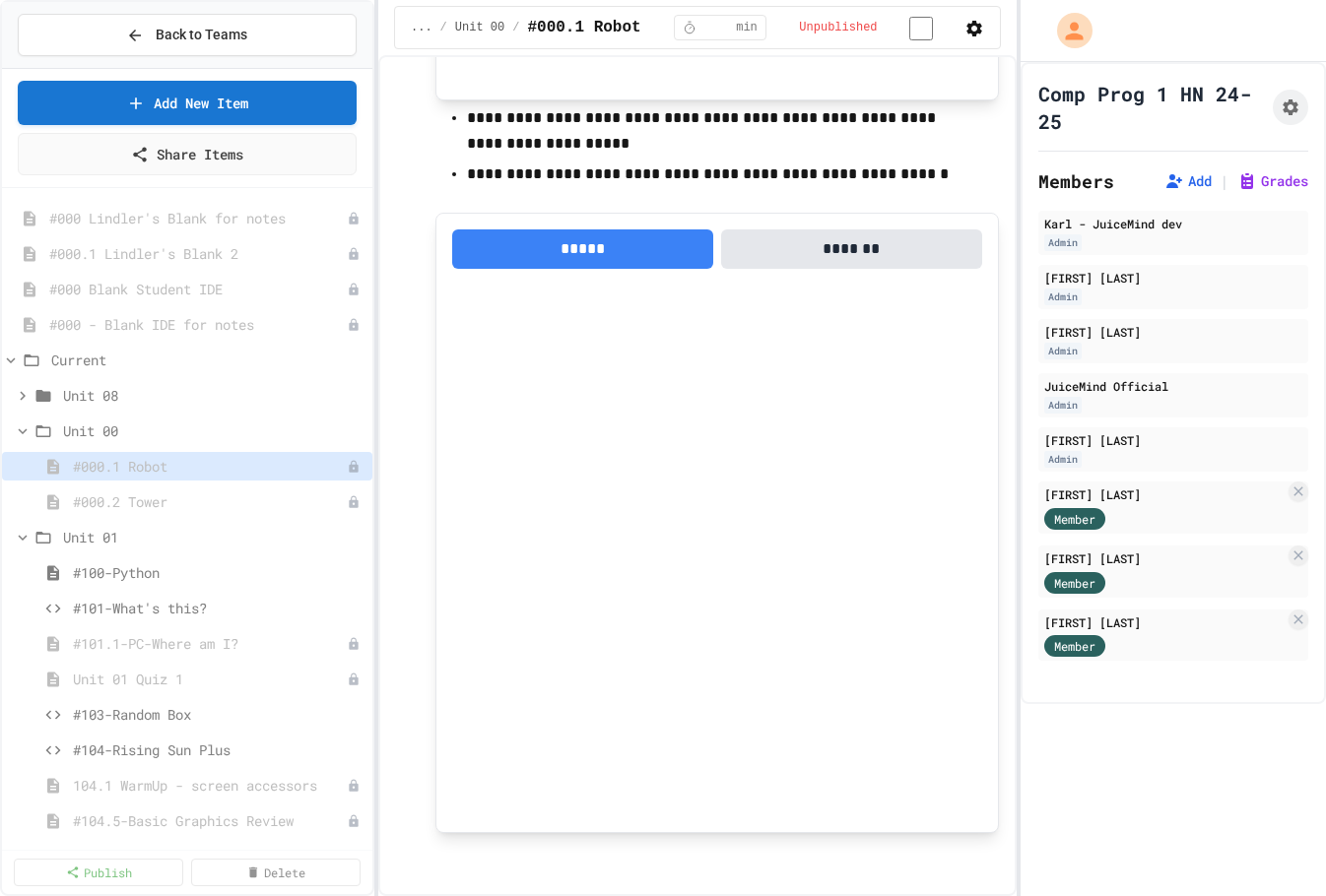 click on "Remove" at bounding box center [785, 1039] 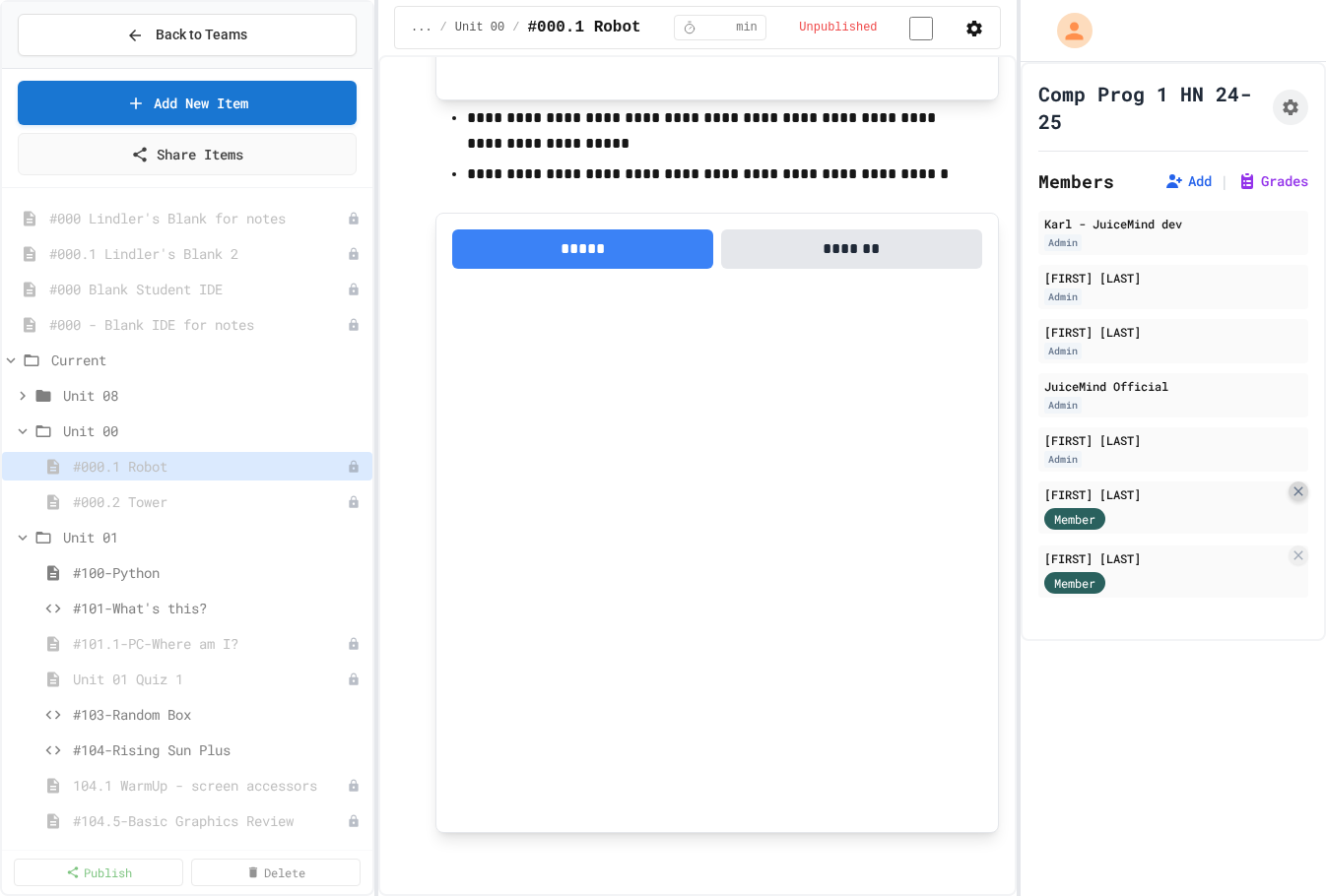 click 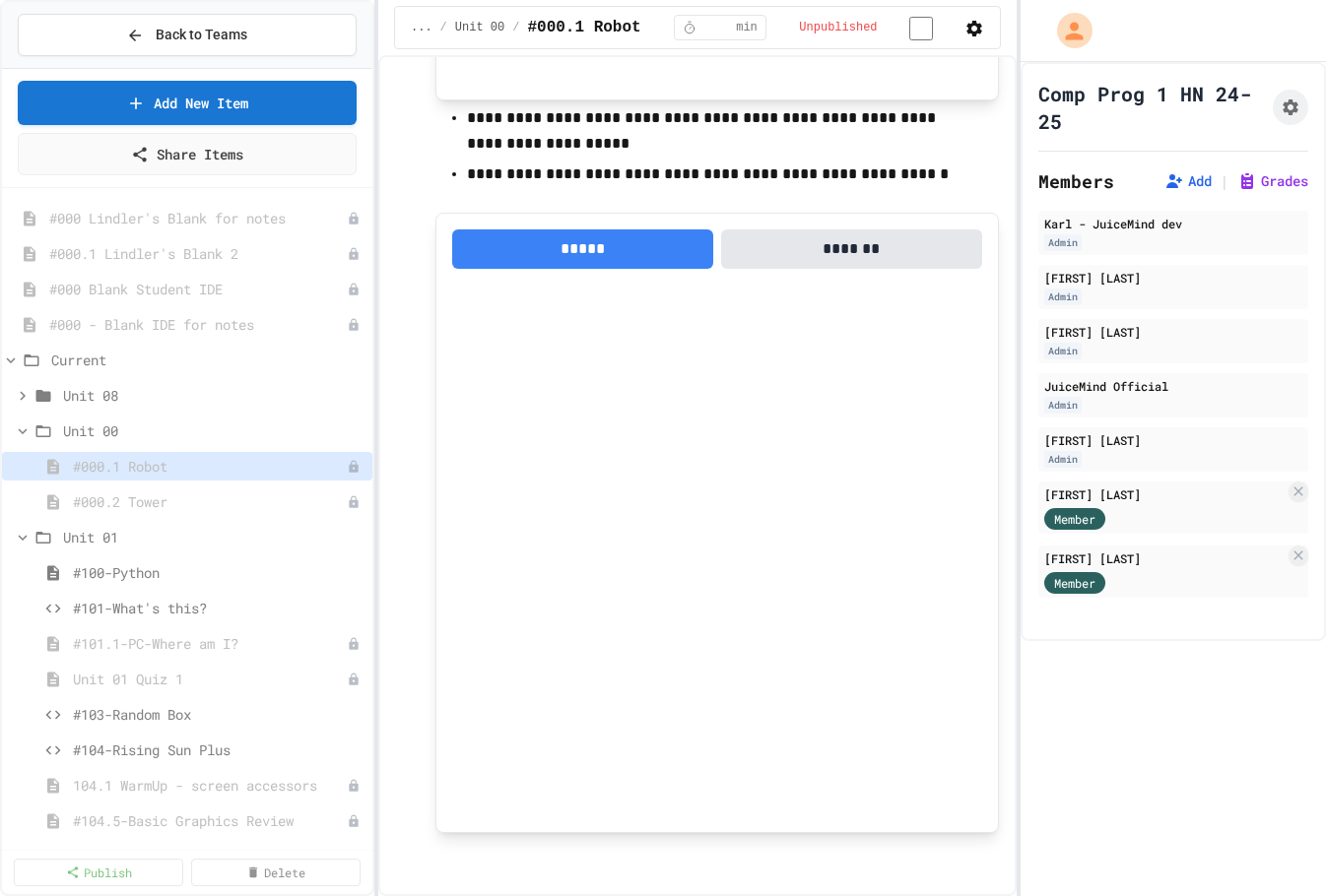 click on "Remove" at bounding box center [786, 1037] 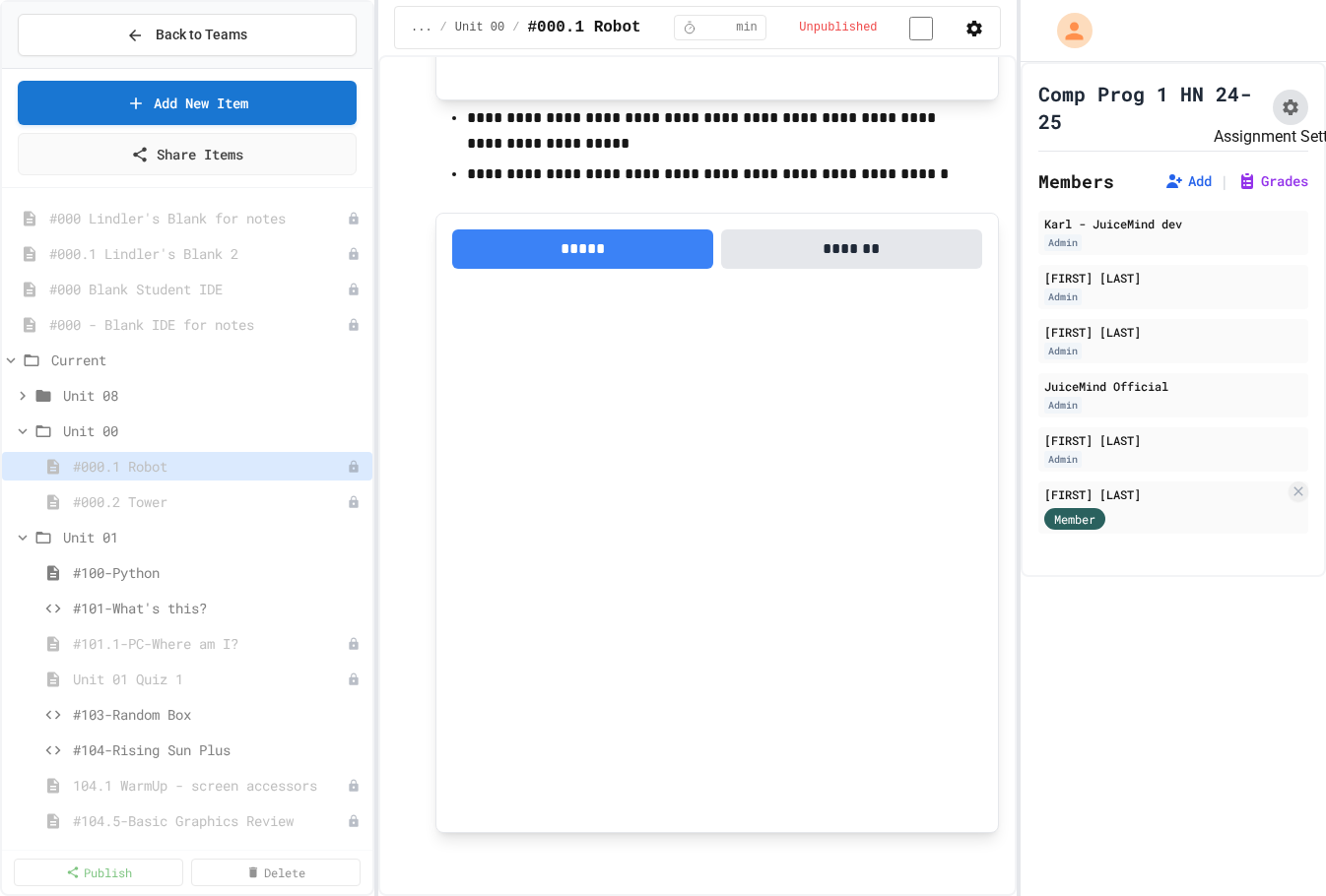 click 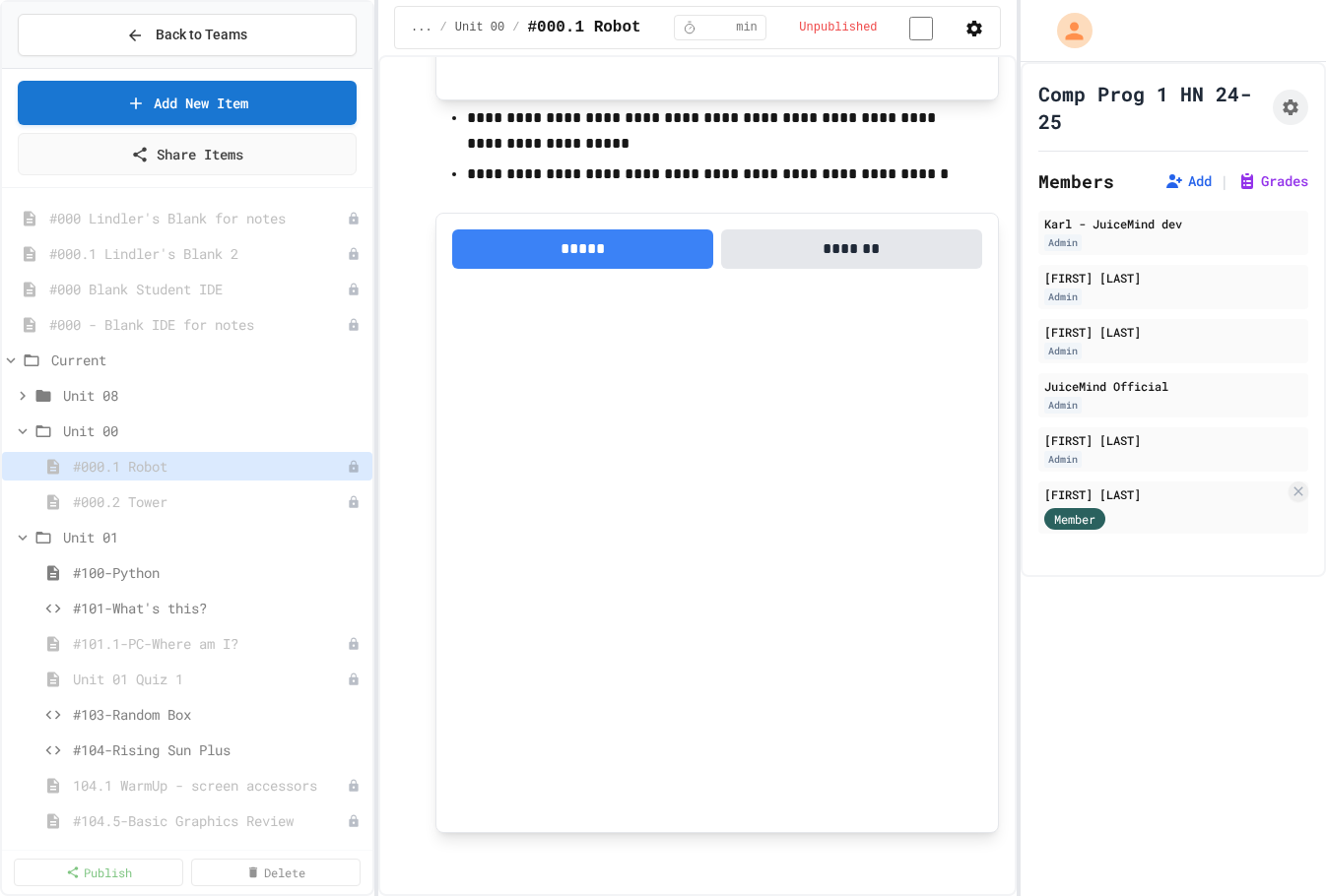 scroll, scrollTop: 1166, scrollLeft: 0, axis: vertical 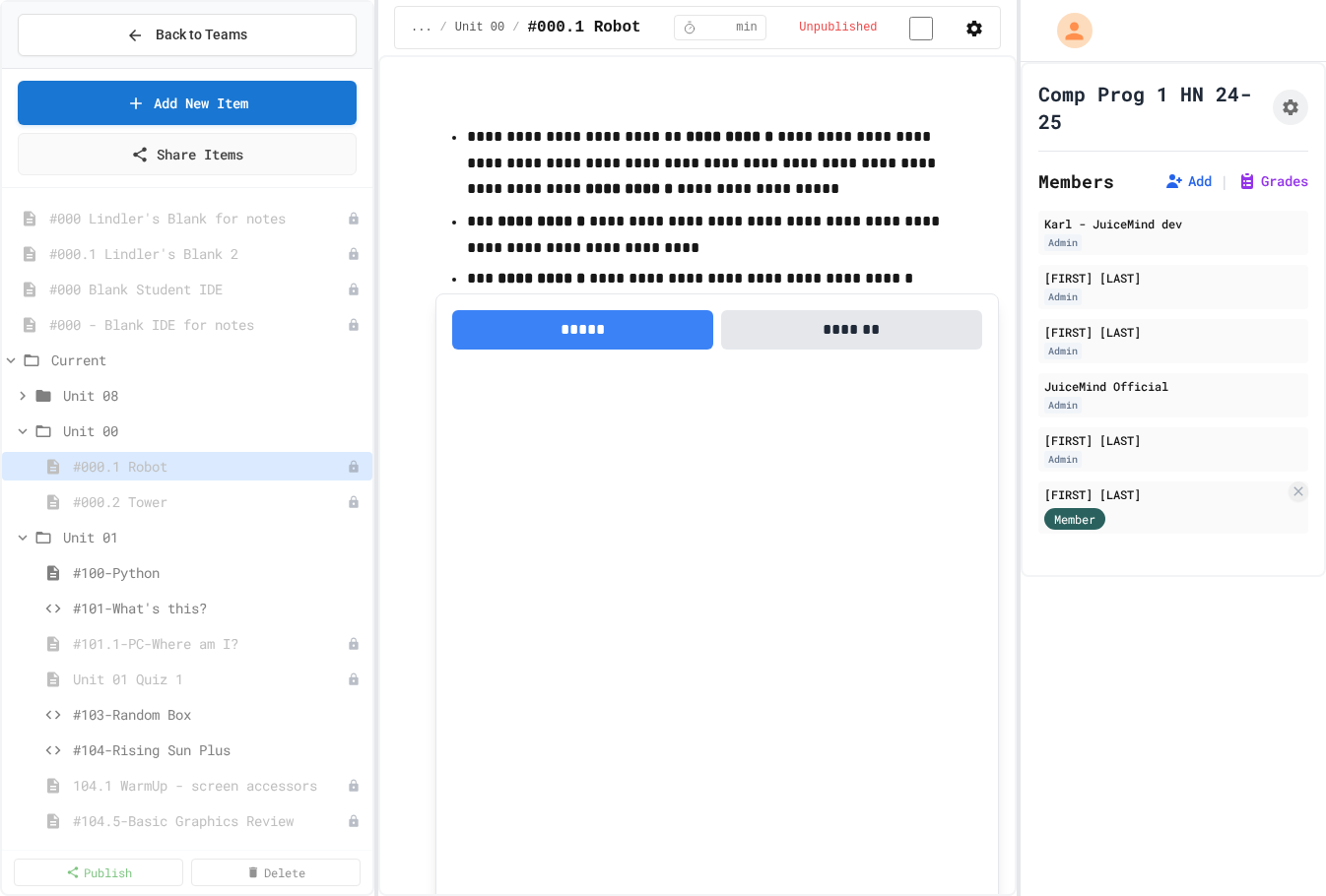 click on "Back to Teams" at bounding box center [201, 34] 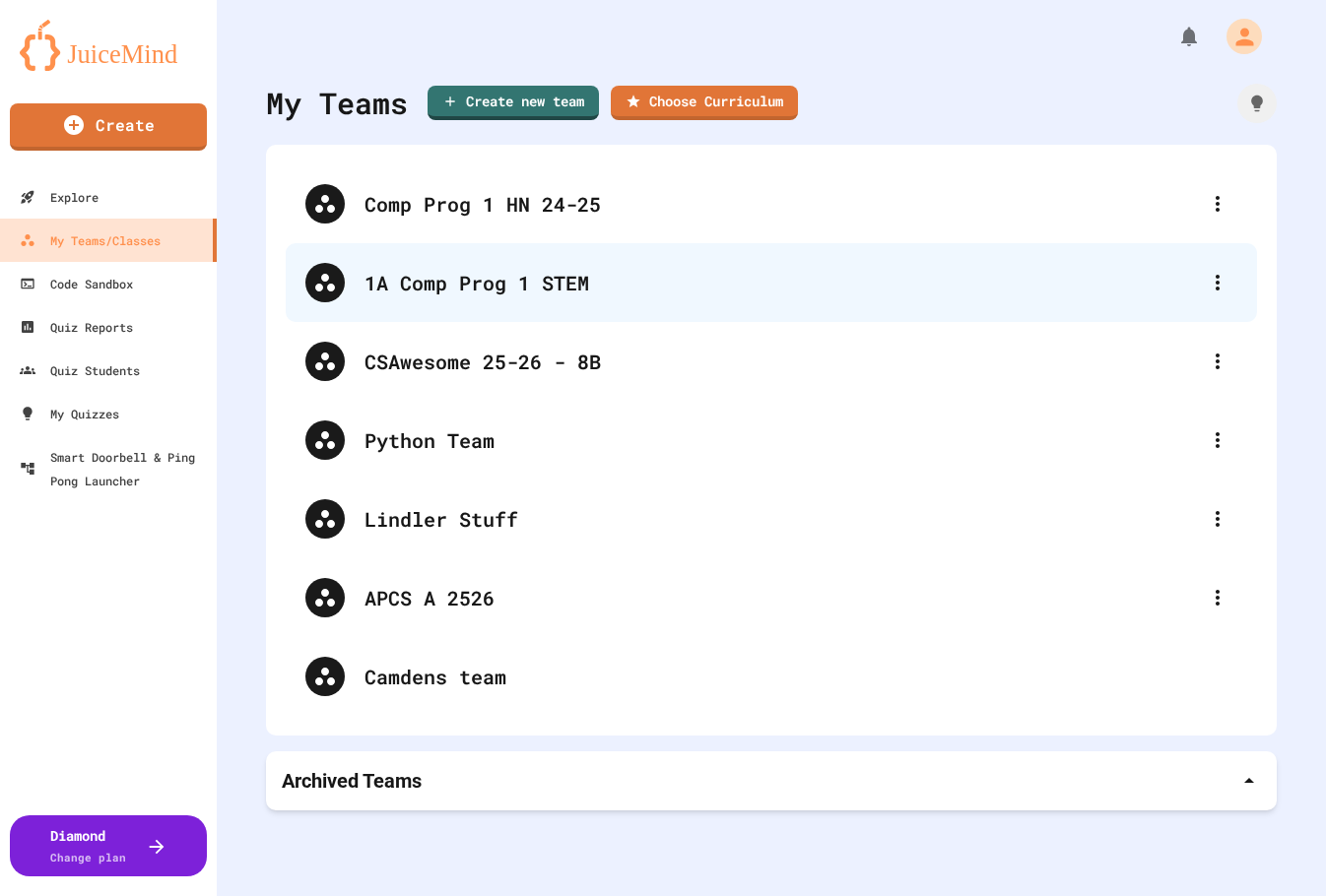 click on "1A Comp Prog 1 STEM" at bounding box center (781, 283) 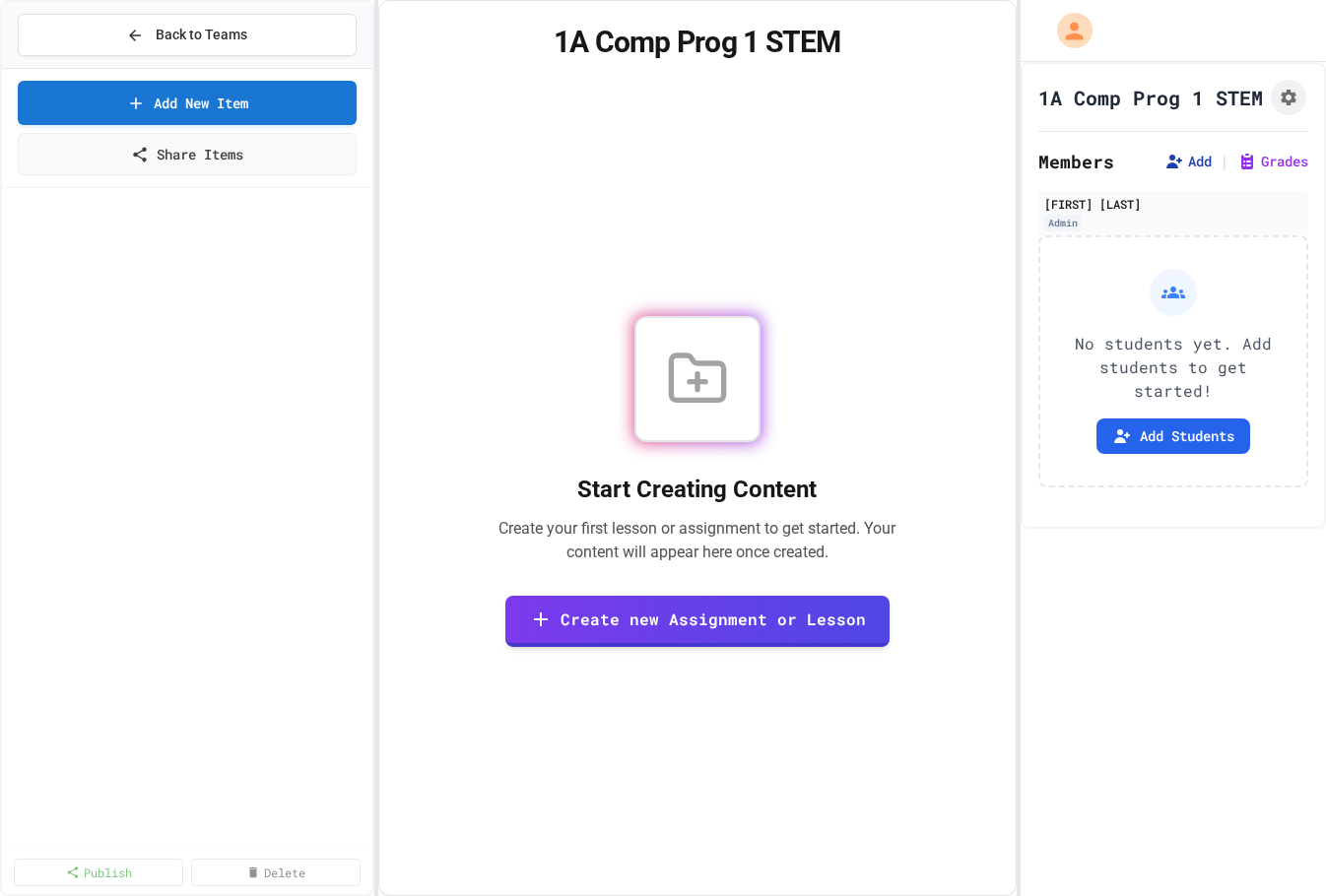 click on "Add" at bounding box center (1188, 161) 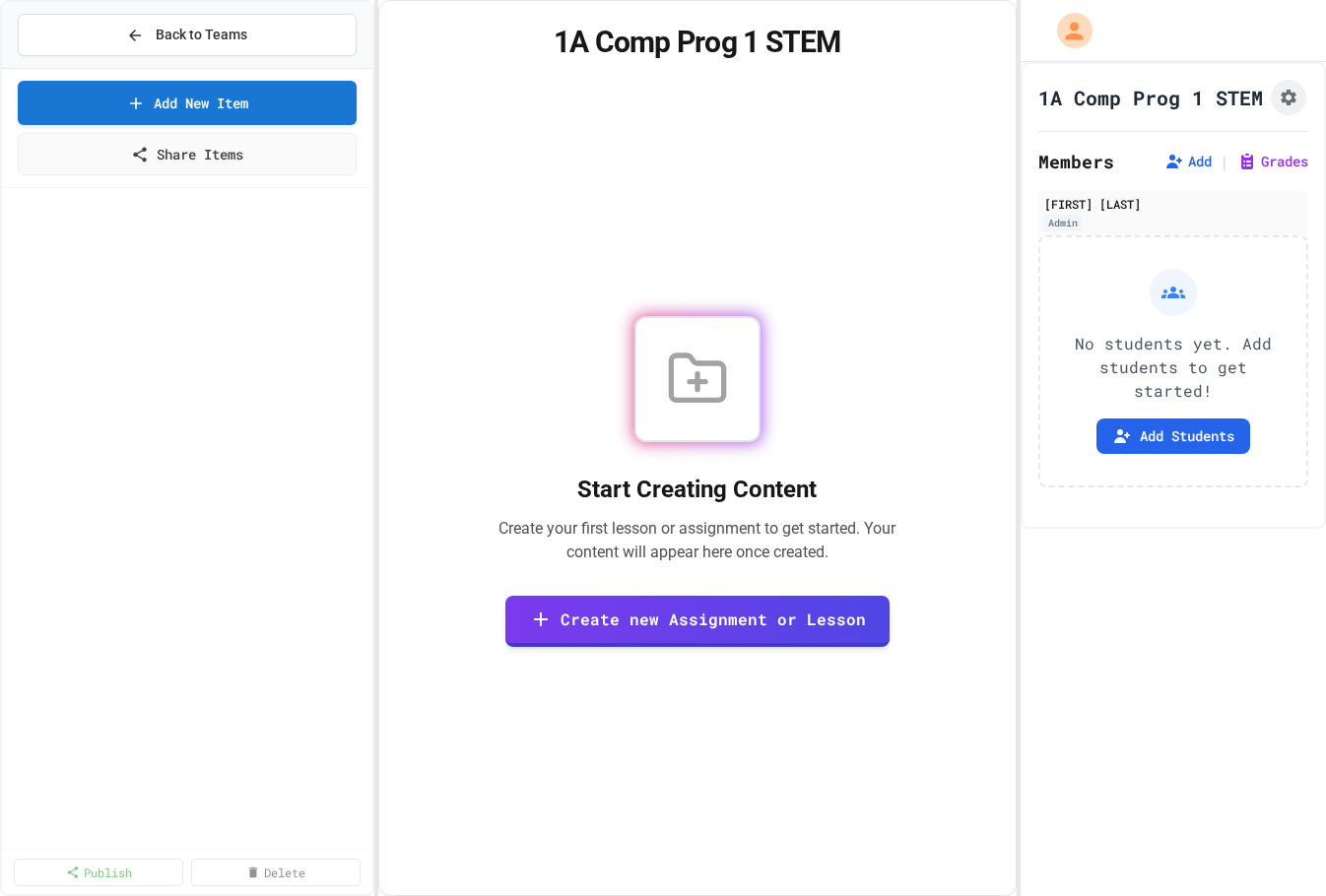 click on "Copy" at bounding box center (866, 1011) 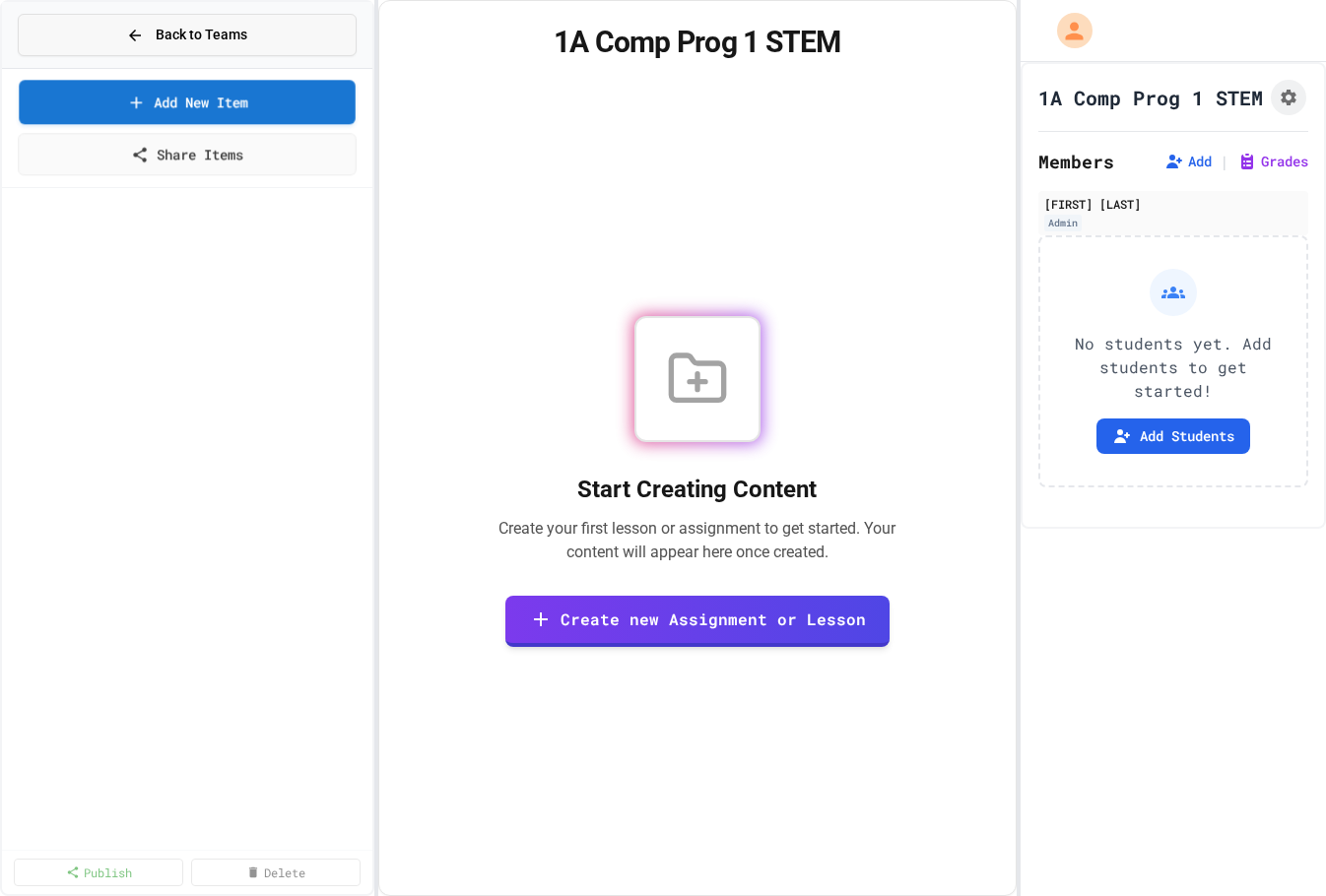 click on "Back to Teams" at bounding box center [201, 34] 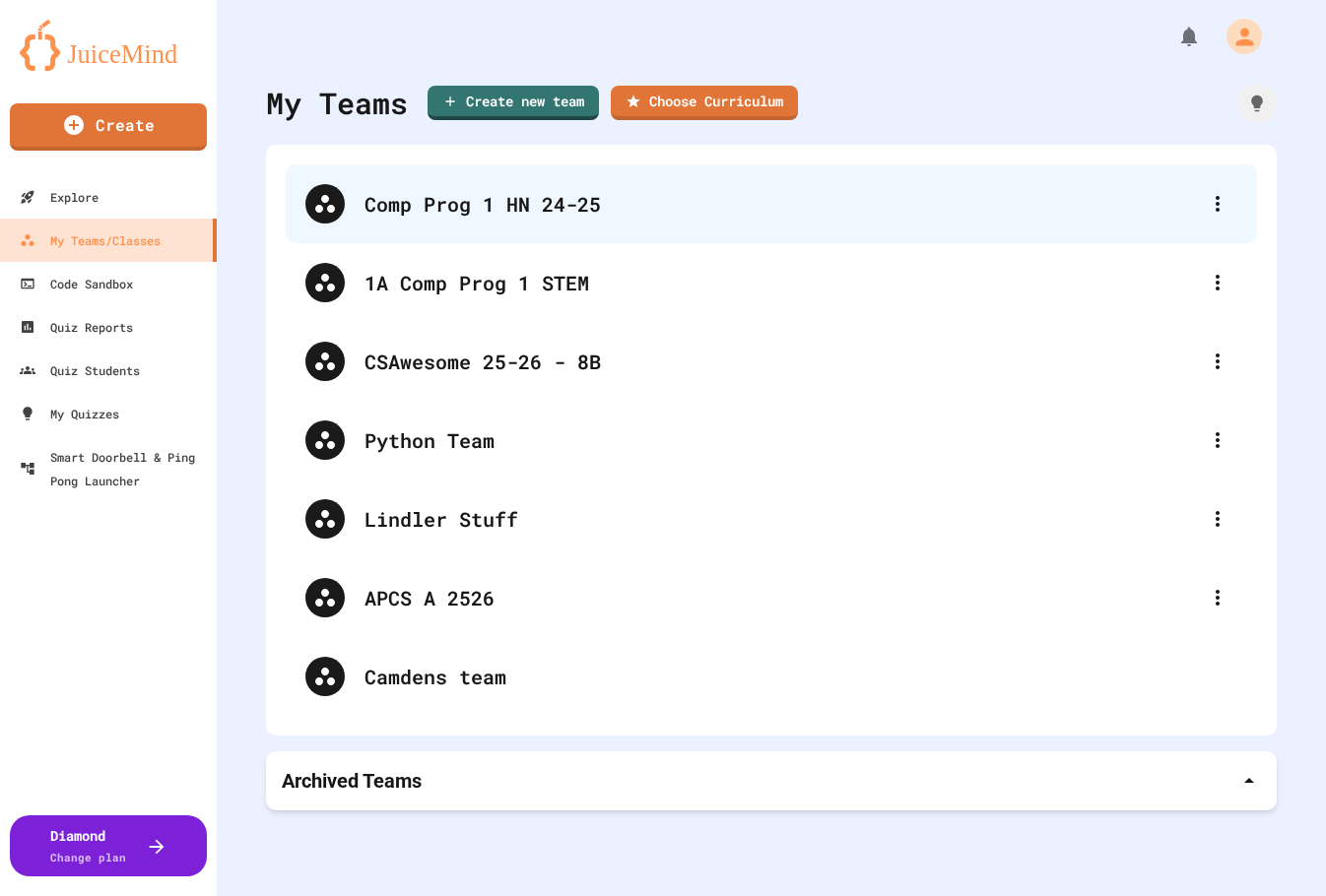 click on "Comp Prog 1 HN 24-25" at bounding box center (781, 204) 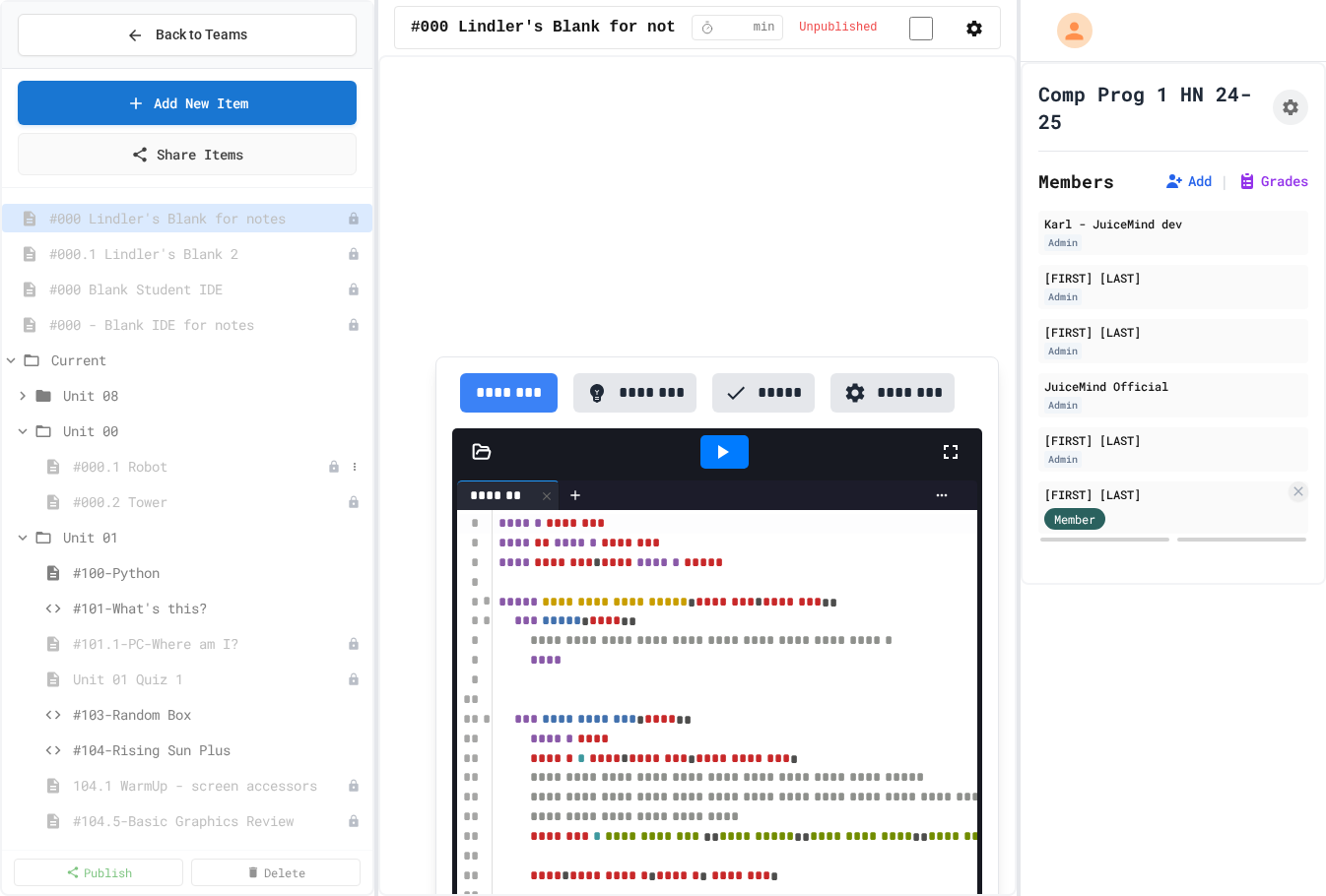 click on "#000.1 Robot" at bounding box center [200, 466] 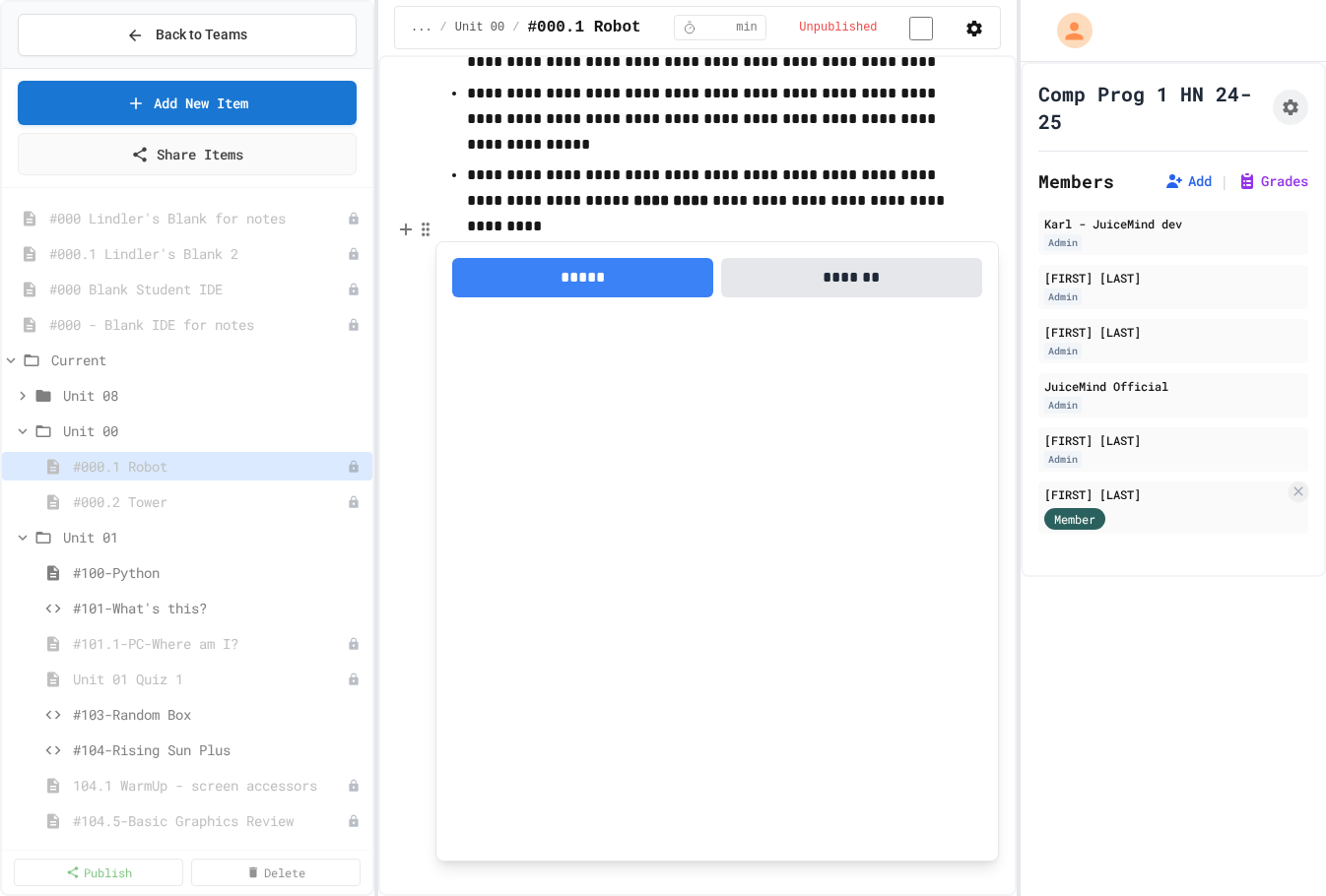 scroll, scrollTop: 0, scrollLeft: 0, axis: both 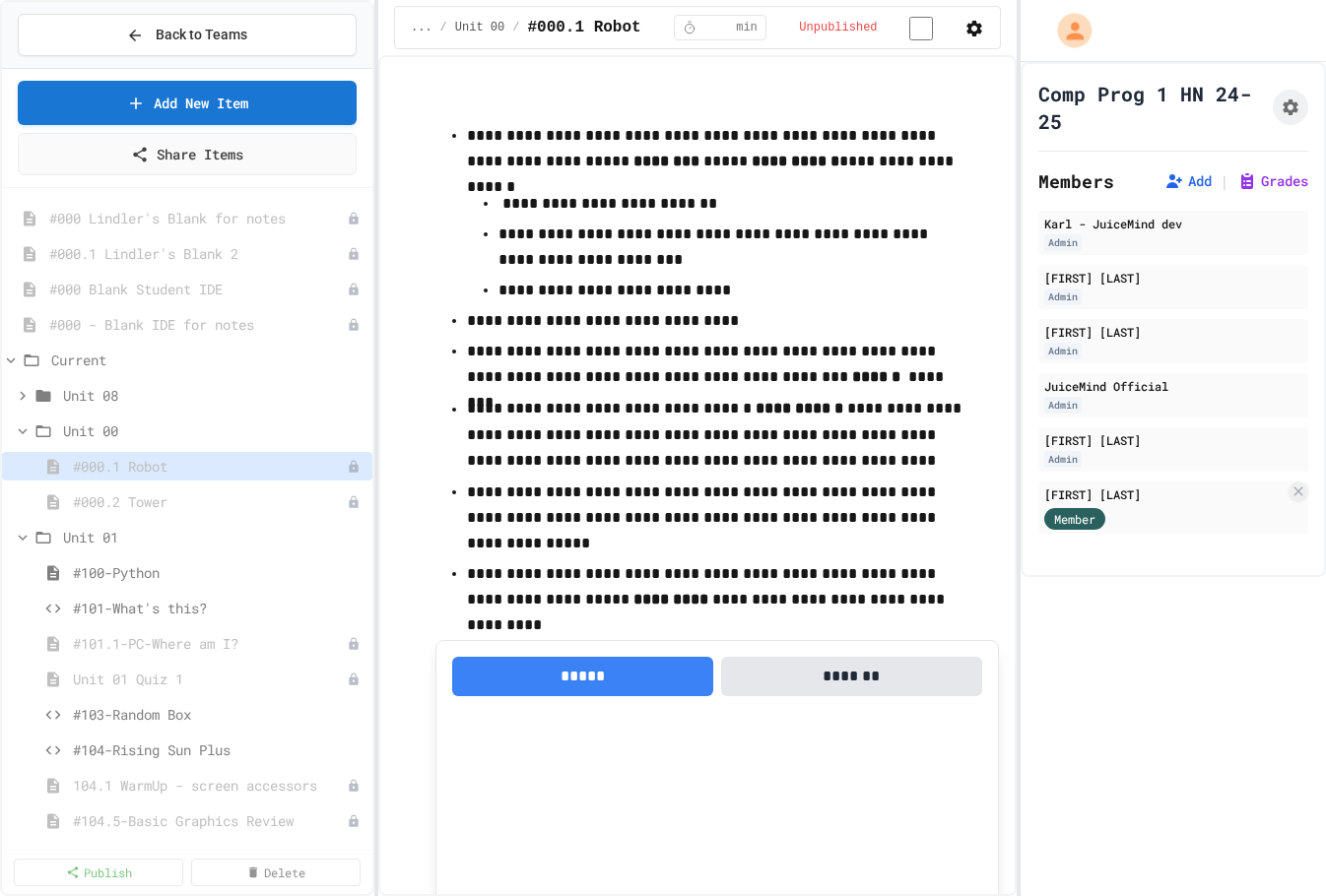 click 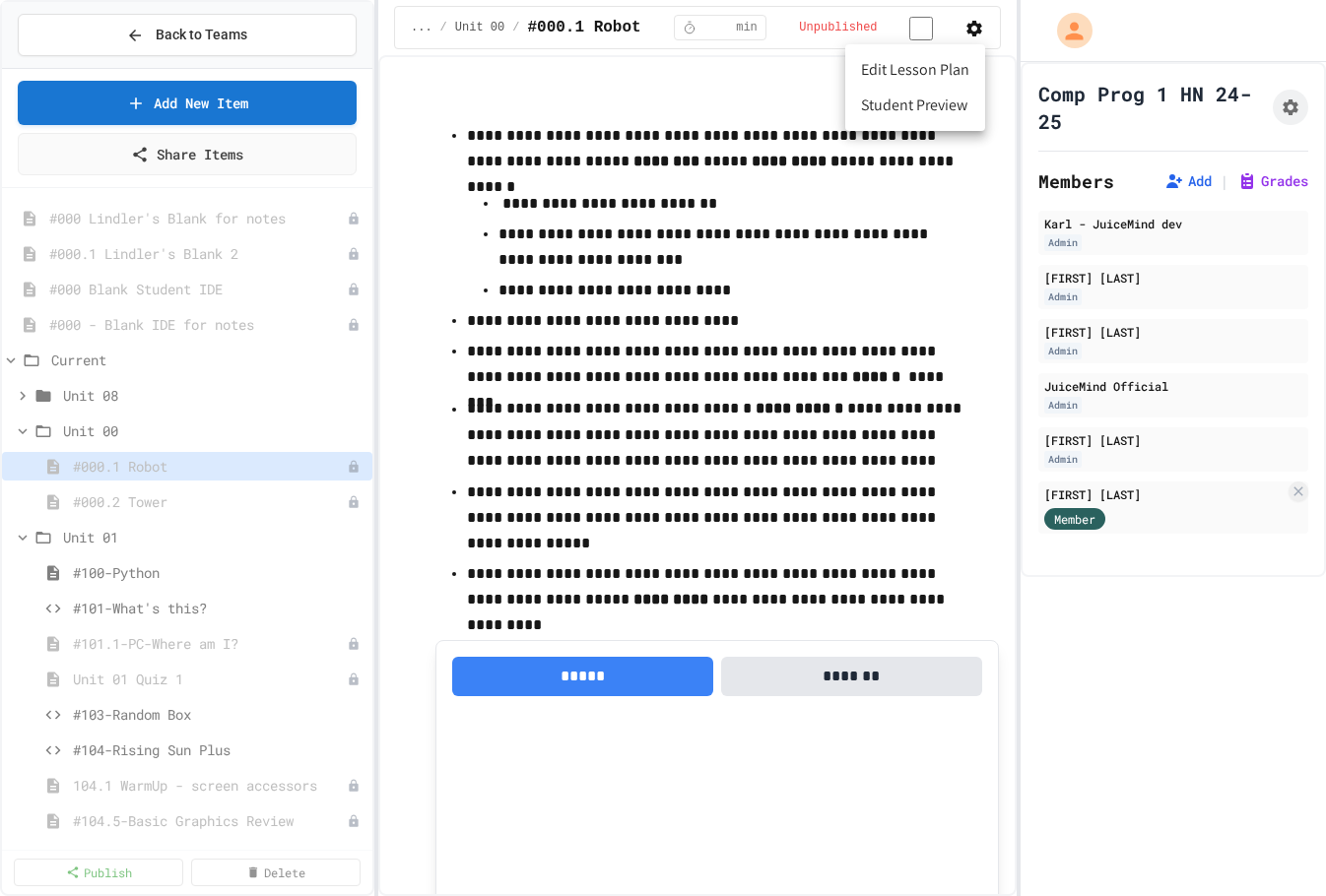 click on "Student Preview" at bounding box center [915, 105] 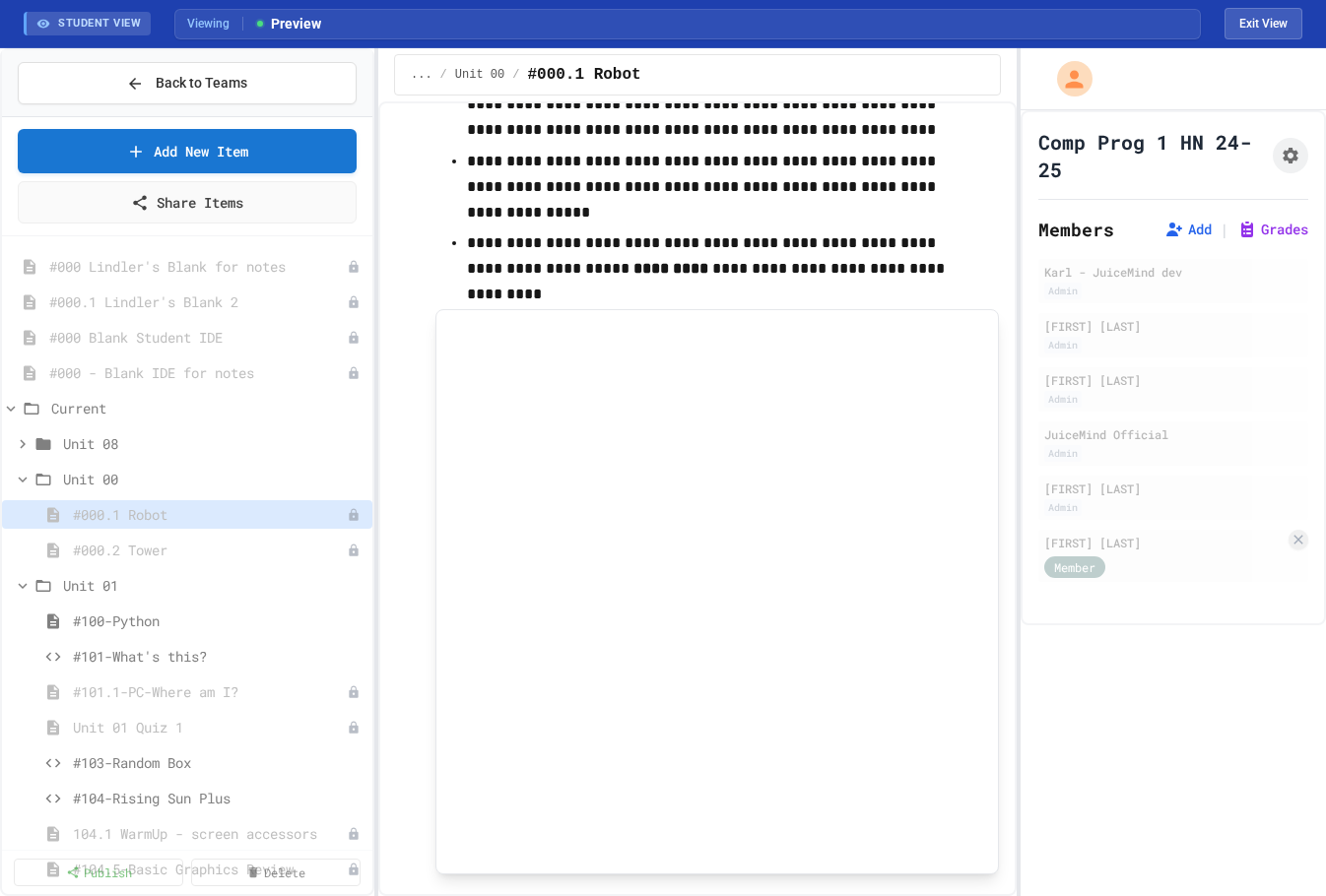 scroll, scrollTop: 397, scrollLeft: 0, axis: vertical 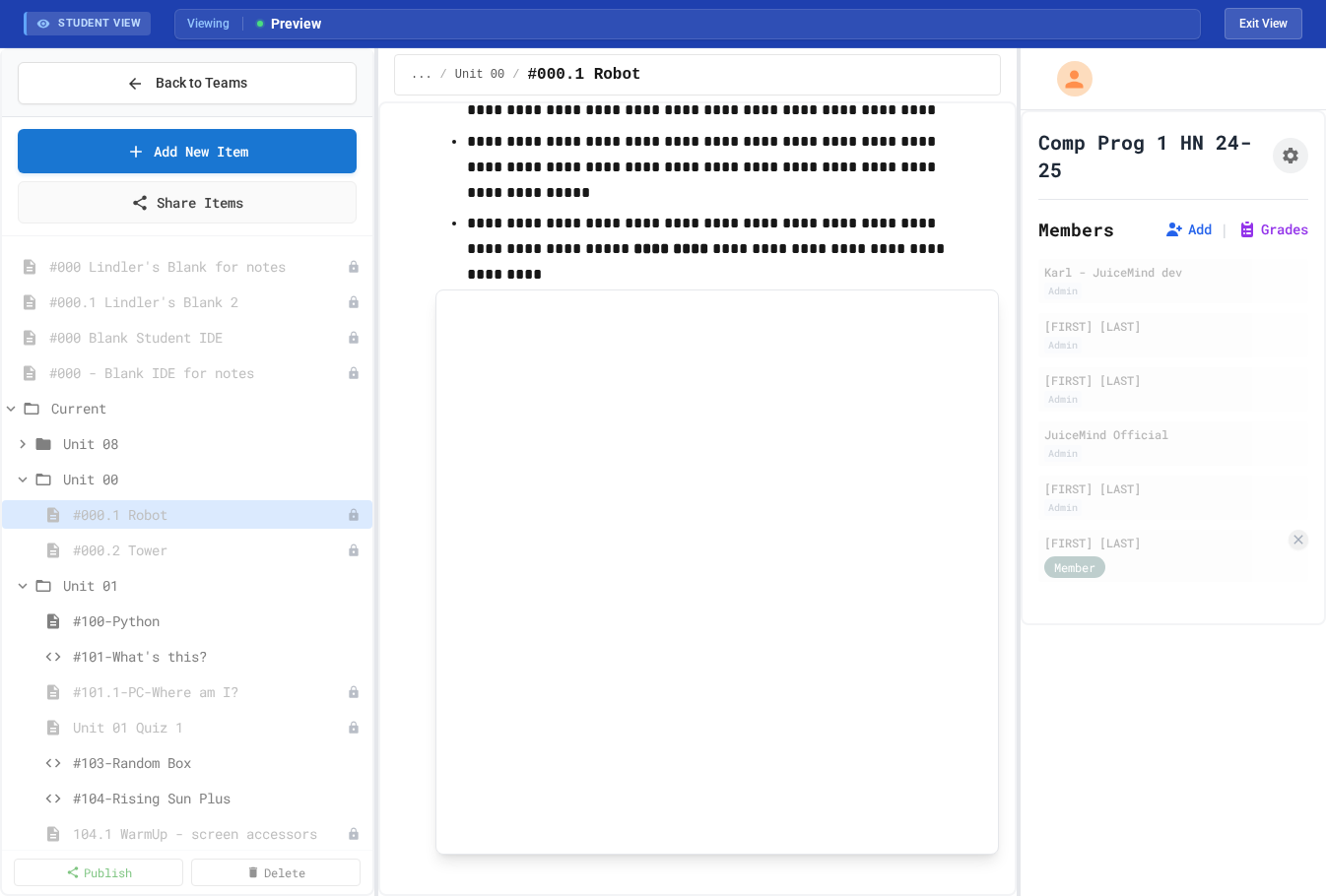 drag, startPoint x: 429, startPoint y: 573, endPoint x: 431, endPoint y: 430, distance: 143.014 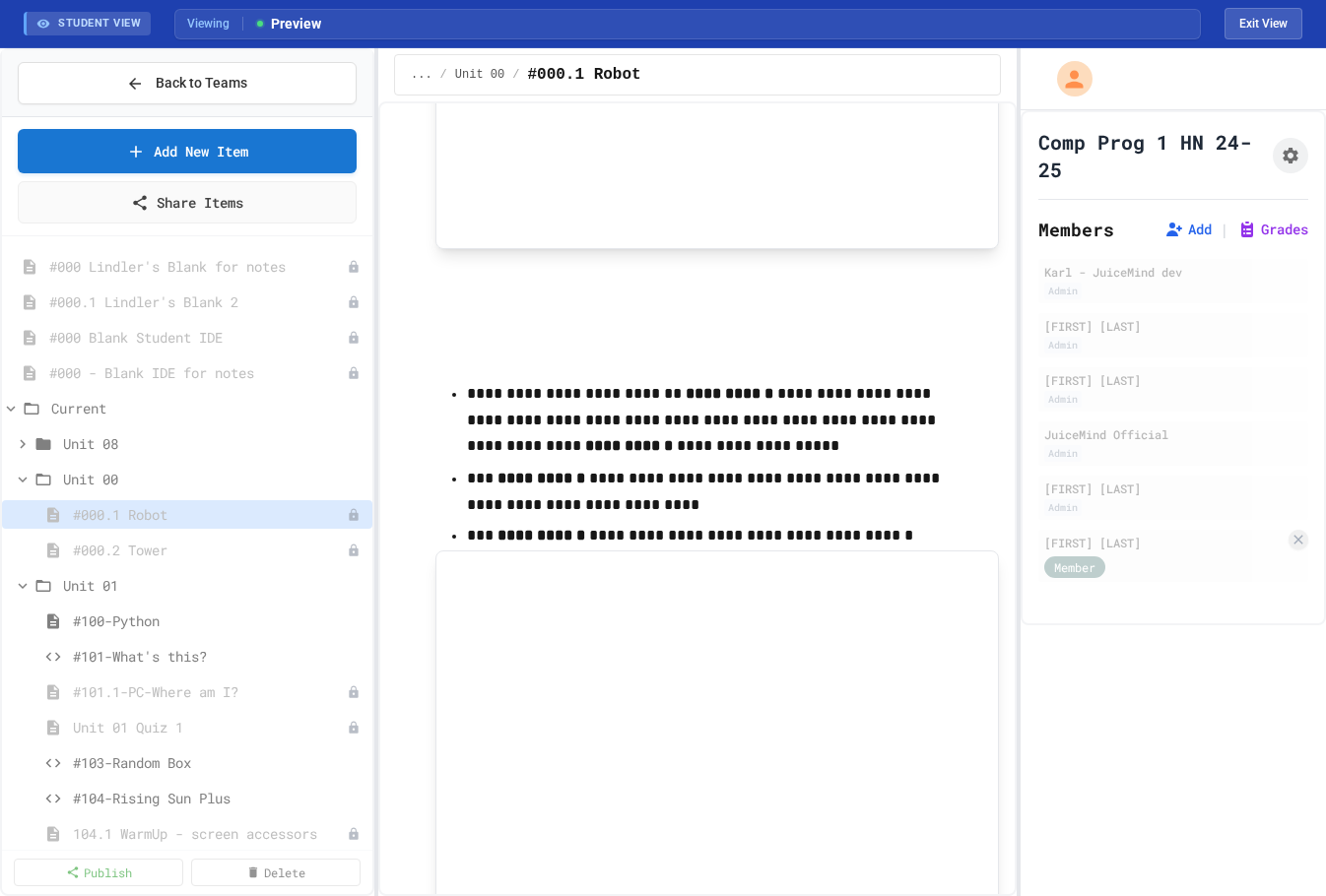 scroll, scrollTop: 950, scrollLeft: 0, axis: vertical 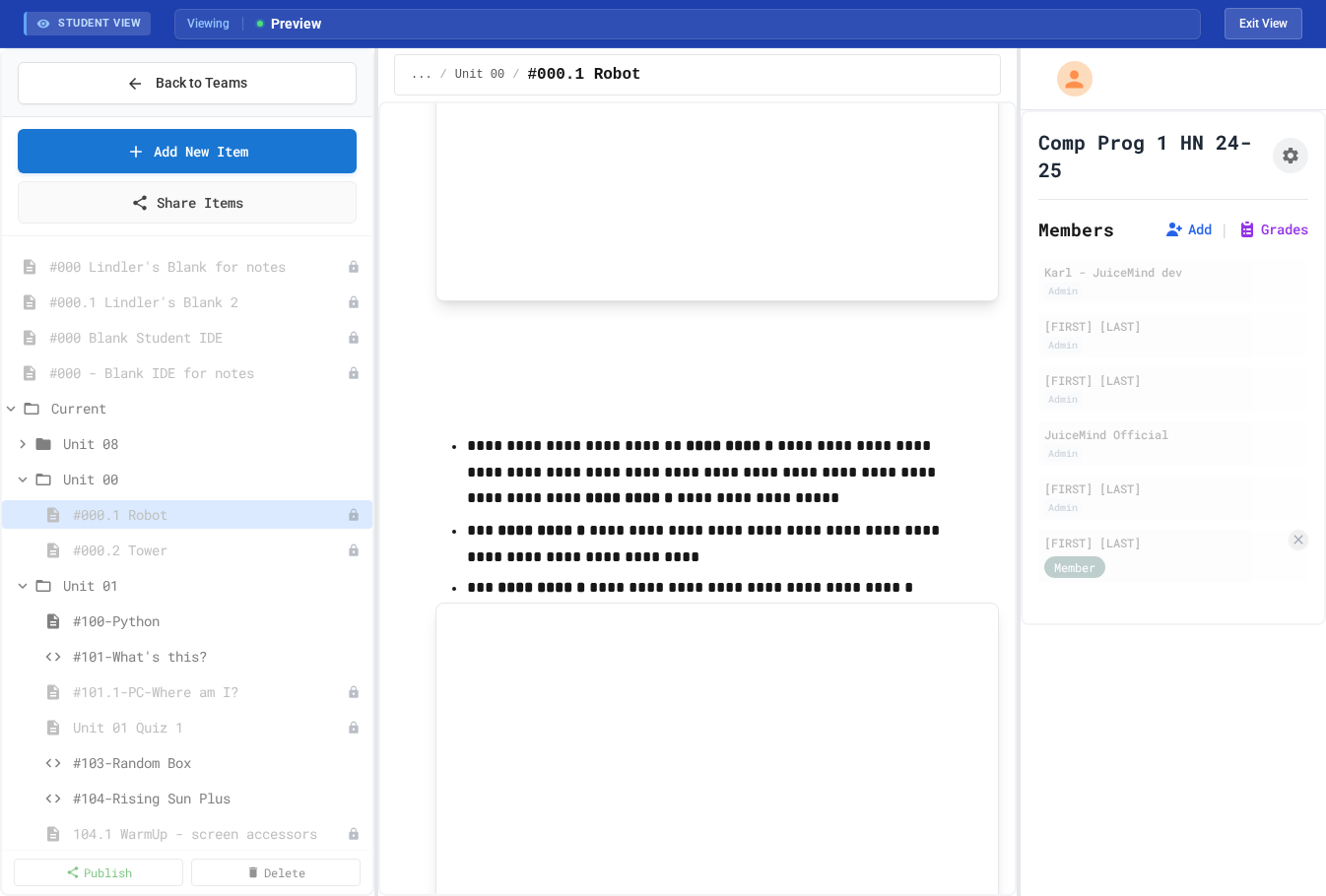 click on "**********" at bounding box center [697, 530] 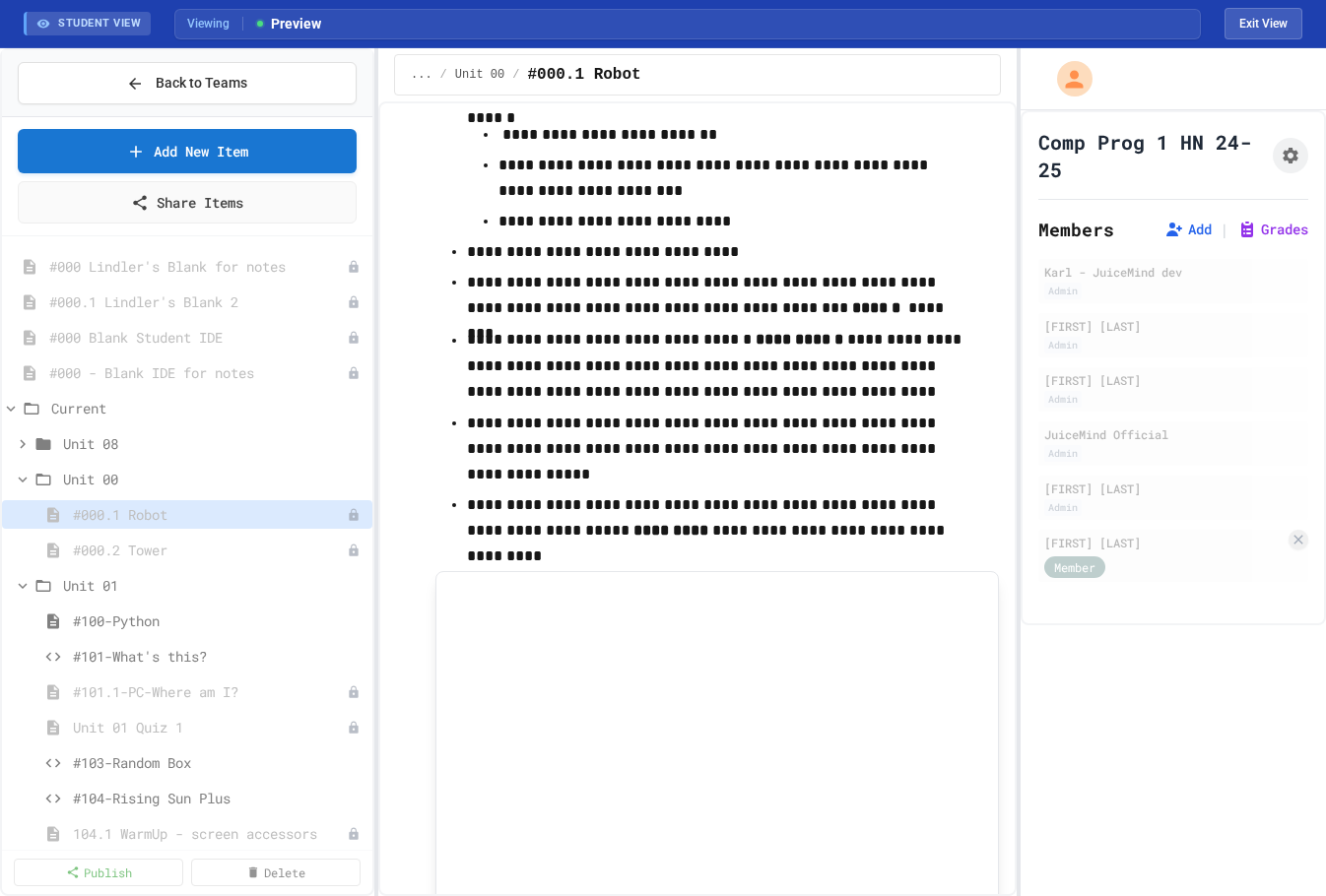 scroll, scrollTop: 0, scrollLeft: 0, axis: both 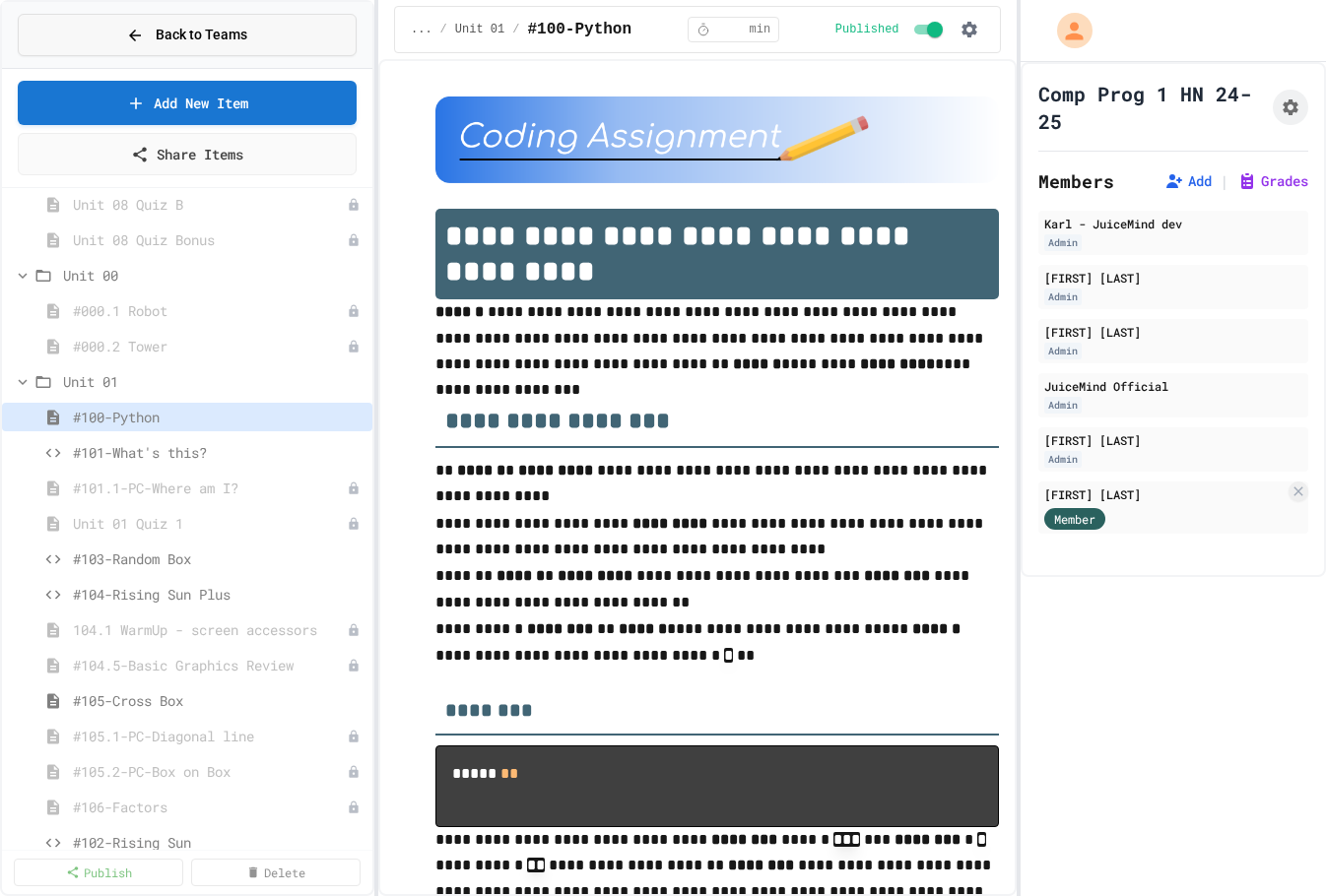 click on "Back to Teams" at bounding box center [187, 34] 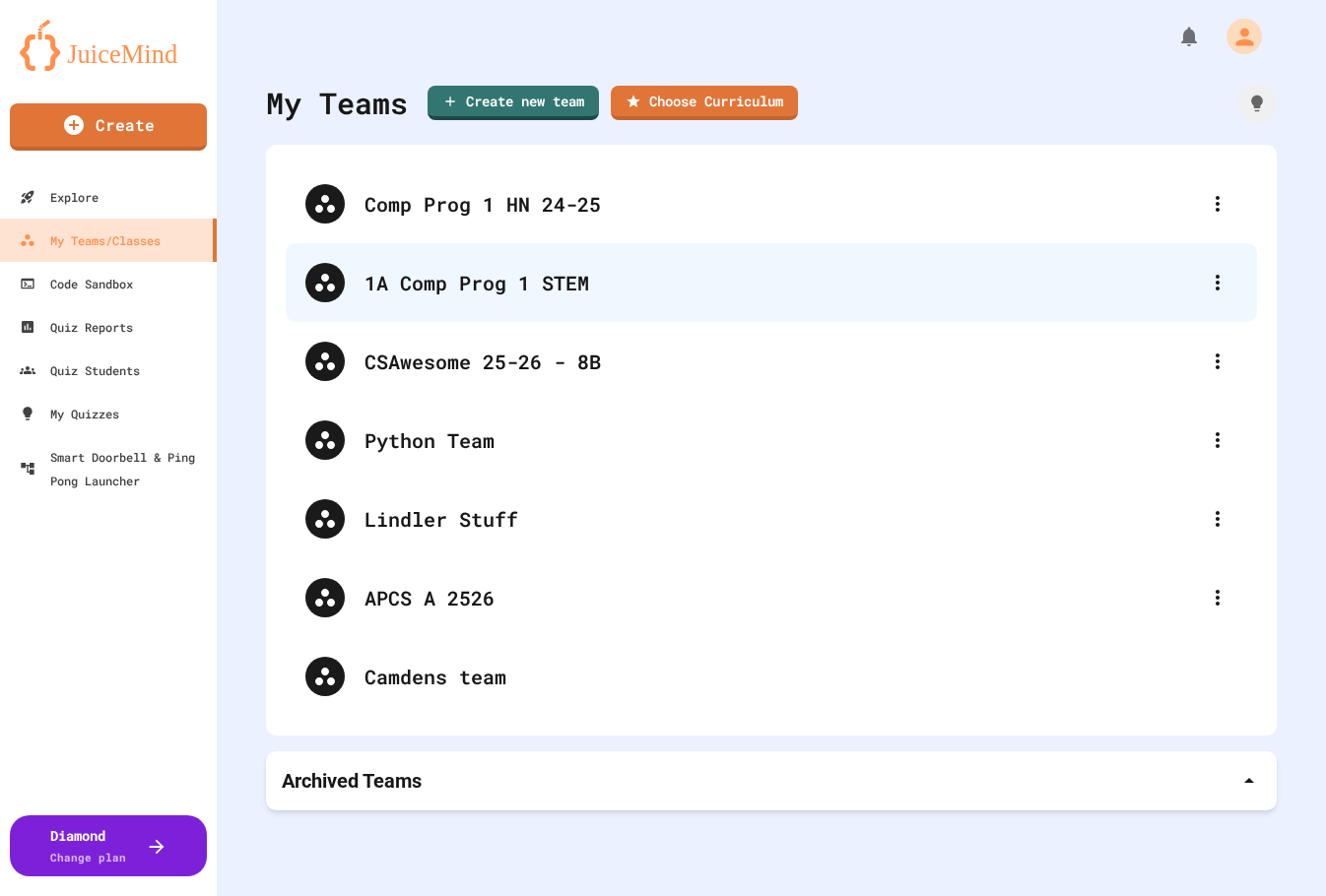 click on "1A Comp Prog 1 STEM" at bounding box center (781, 283) 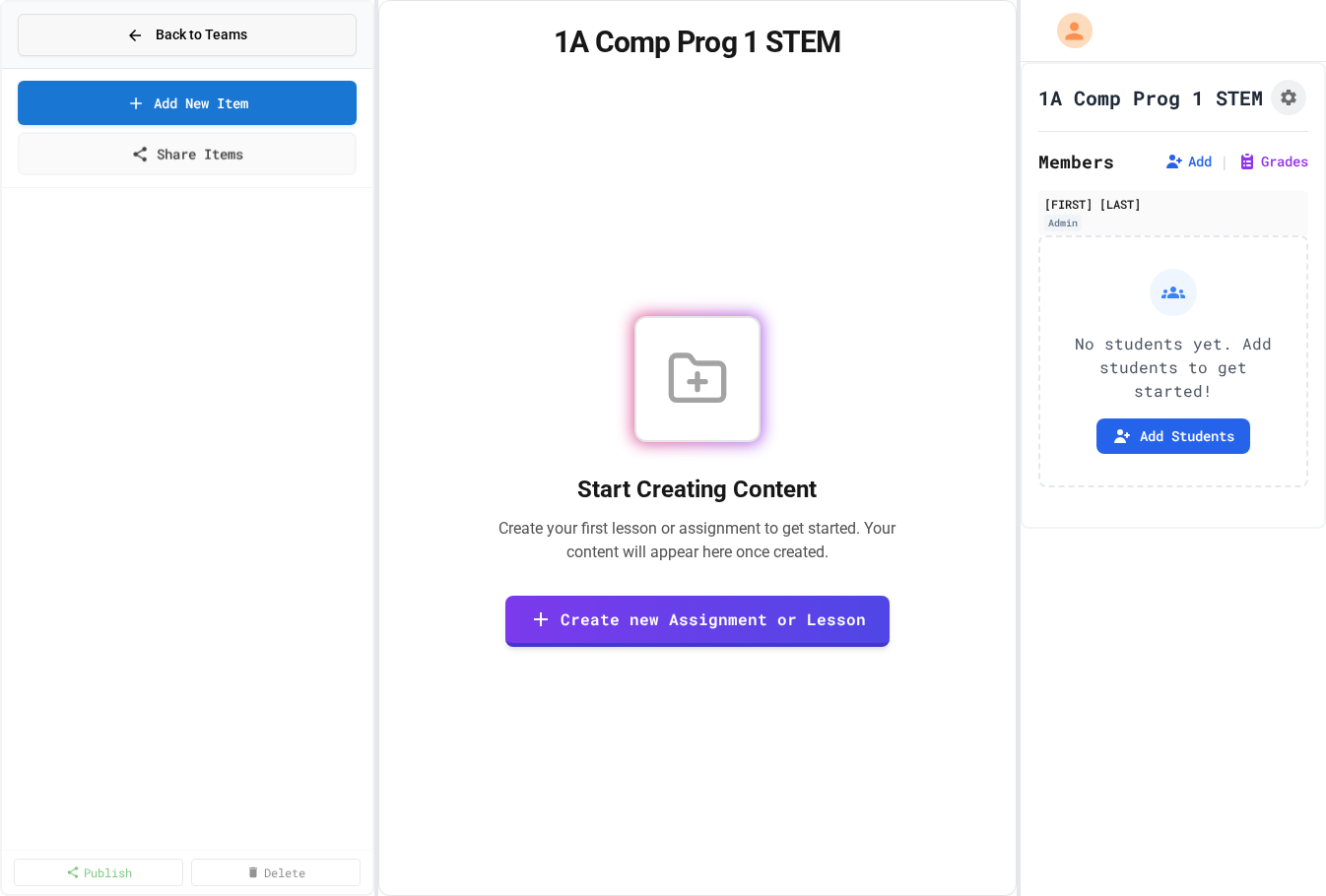 click on "Back to Teams" at bounding box center [201, 34] 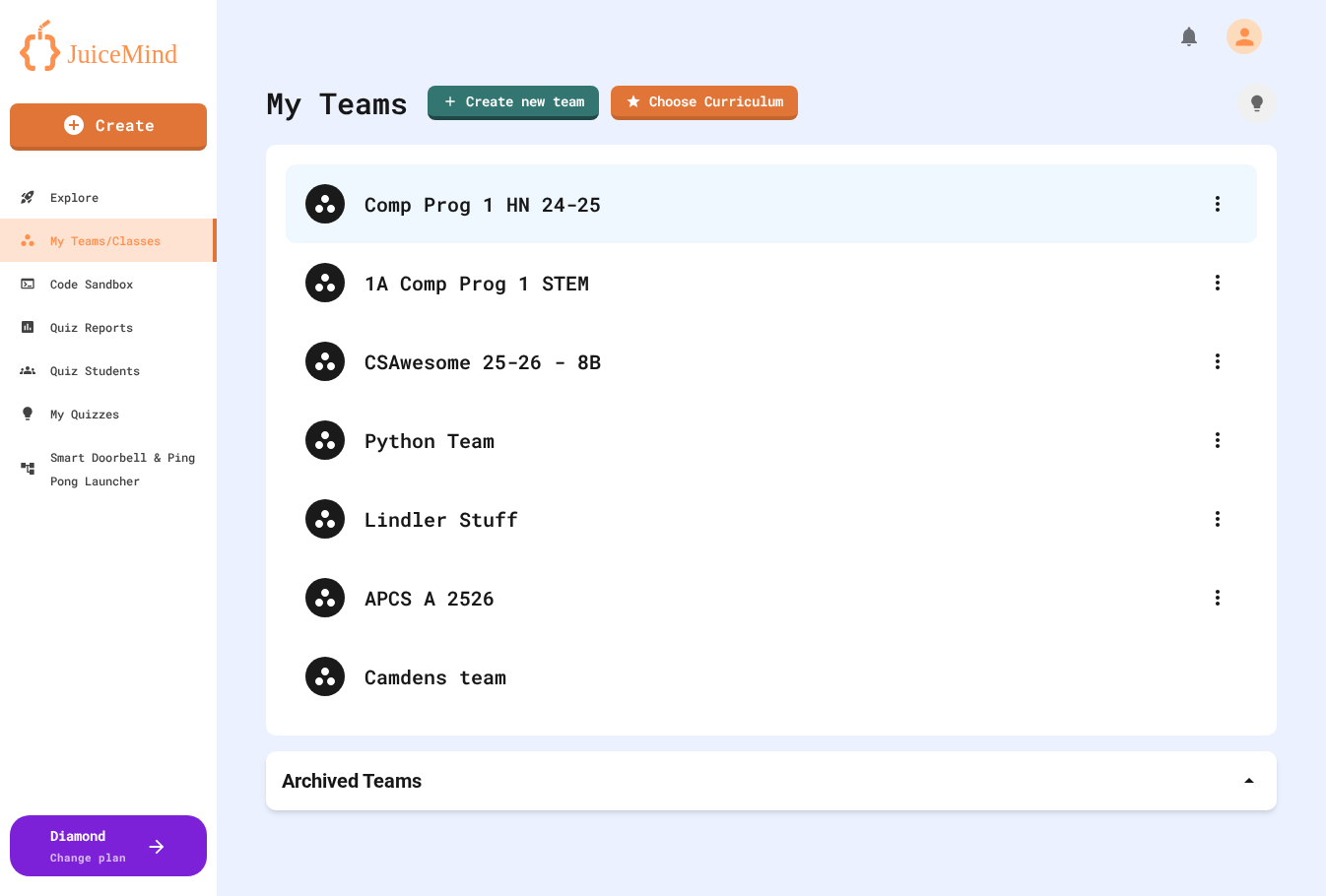 click on "Comp Prog 1 HN 24-25" at bounding box center (781, 204) 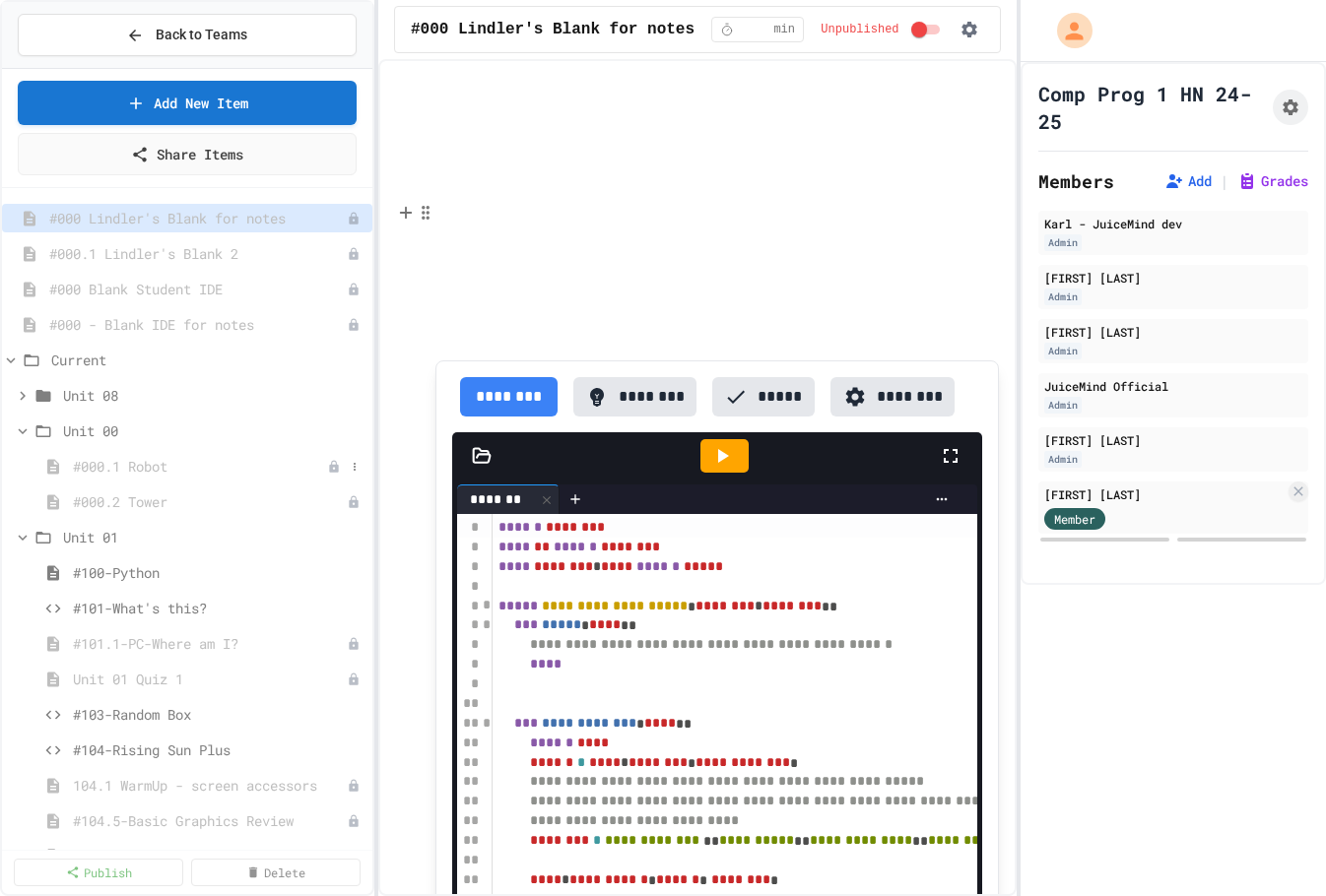 click on "#000.1 Robot" at bounding box center (200, 466) 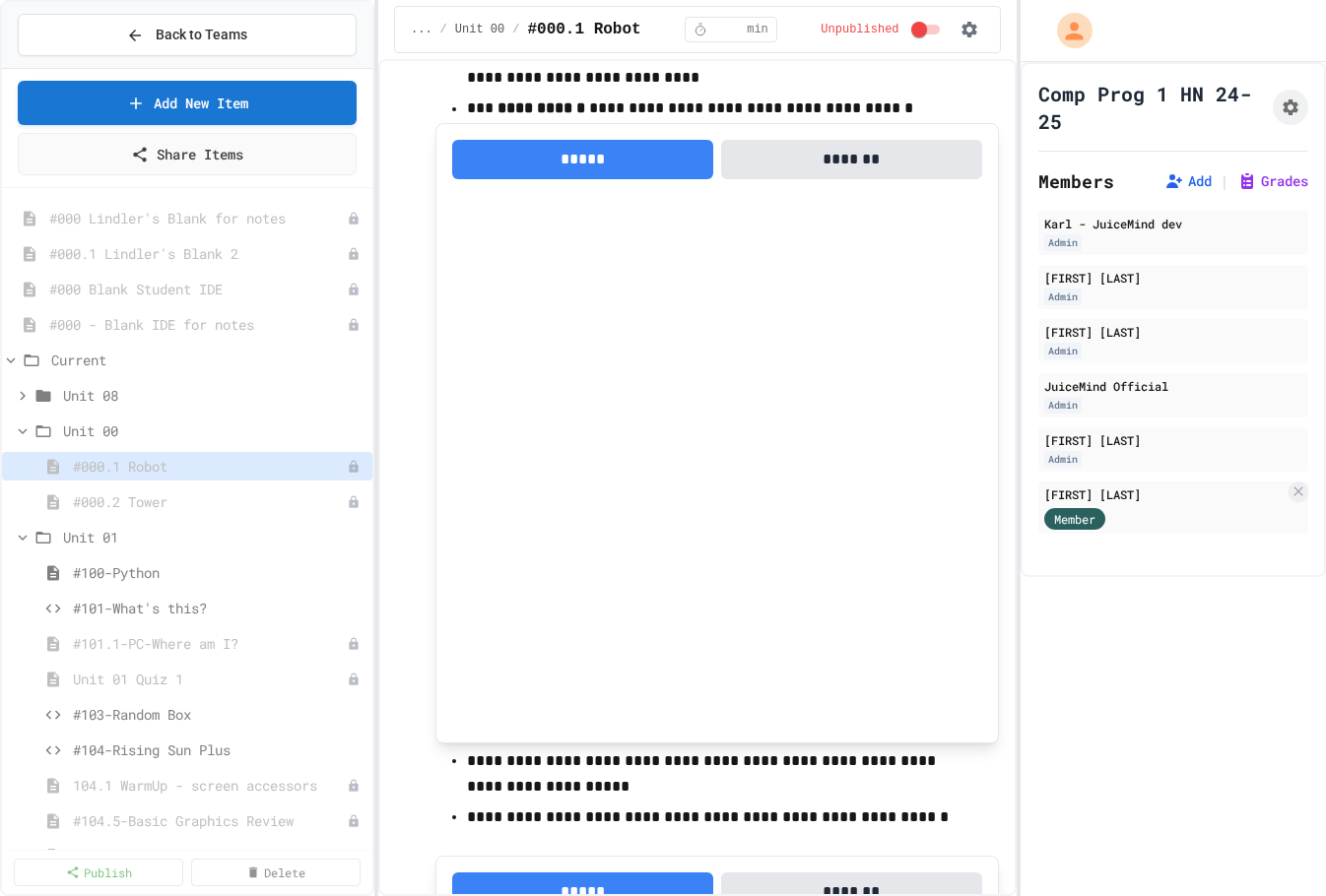 scroll, scrollTop: 1444, scrollLeft: 0, axis: vertical 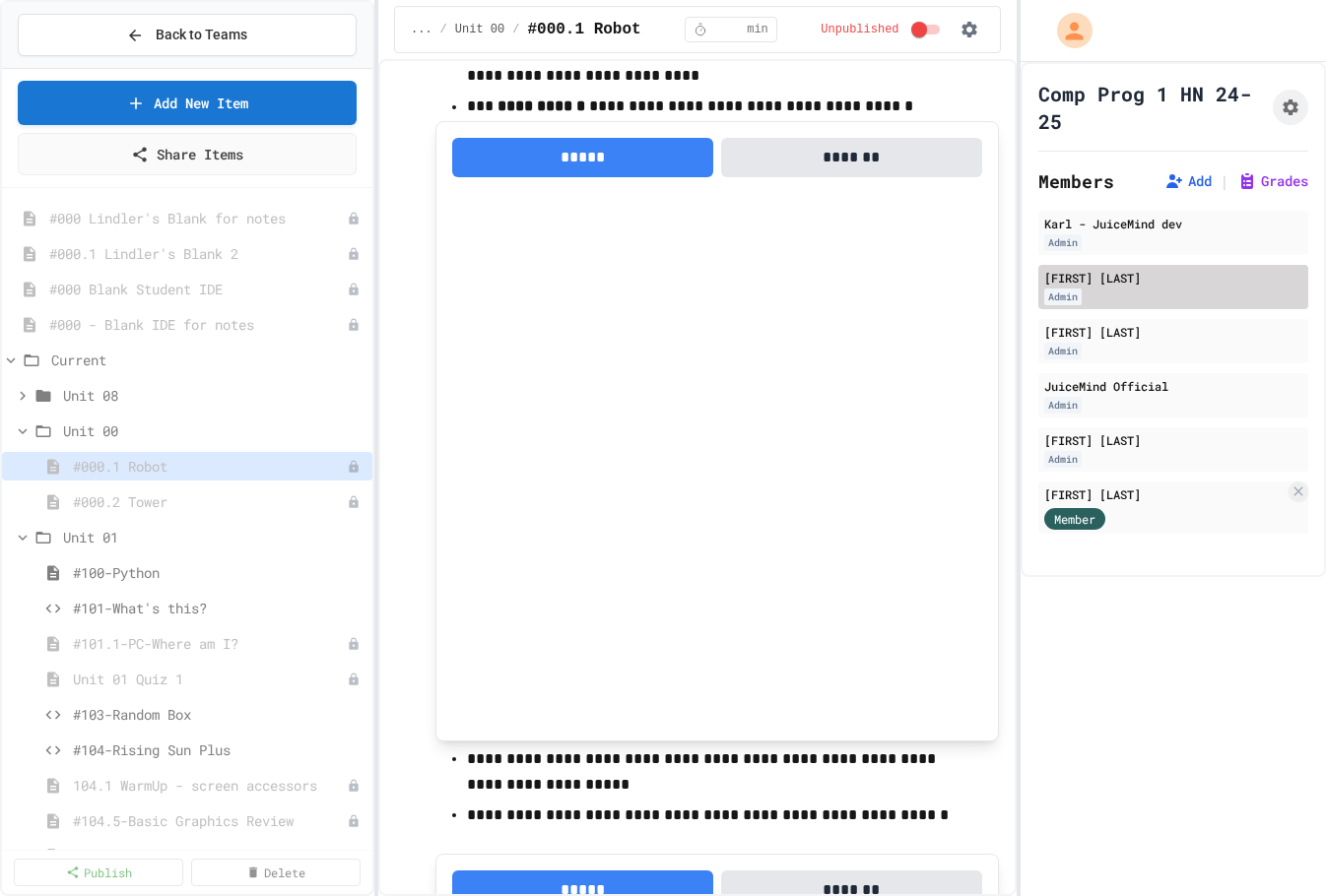 click on "Admin" at bounding box center (1173, 296) 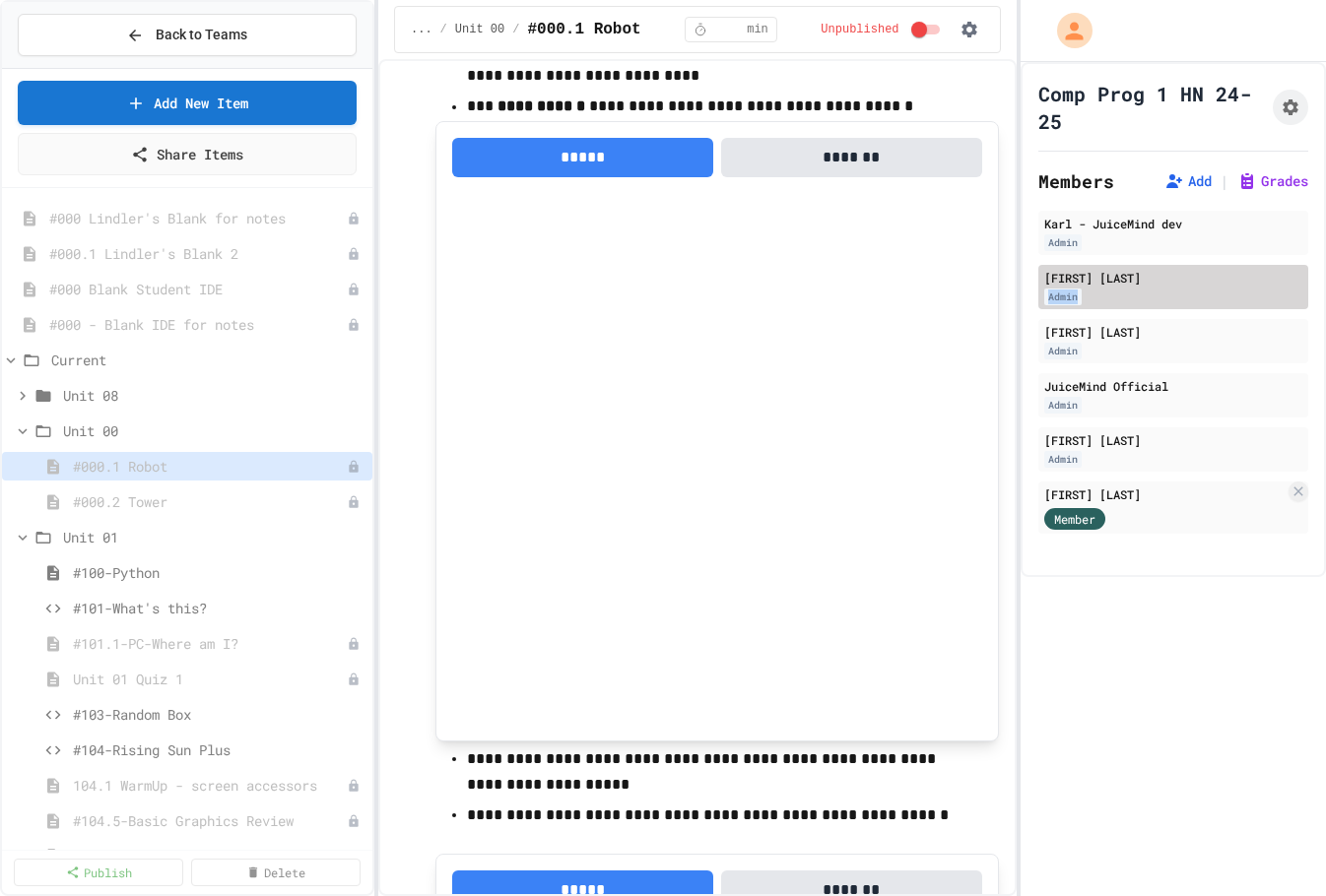 click on "Admin" at bounding box center (1063, 296) 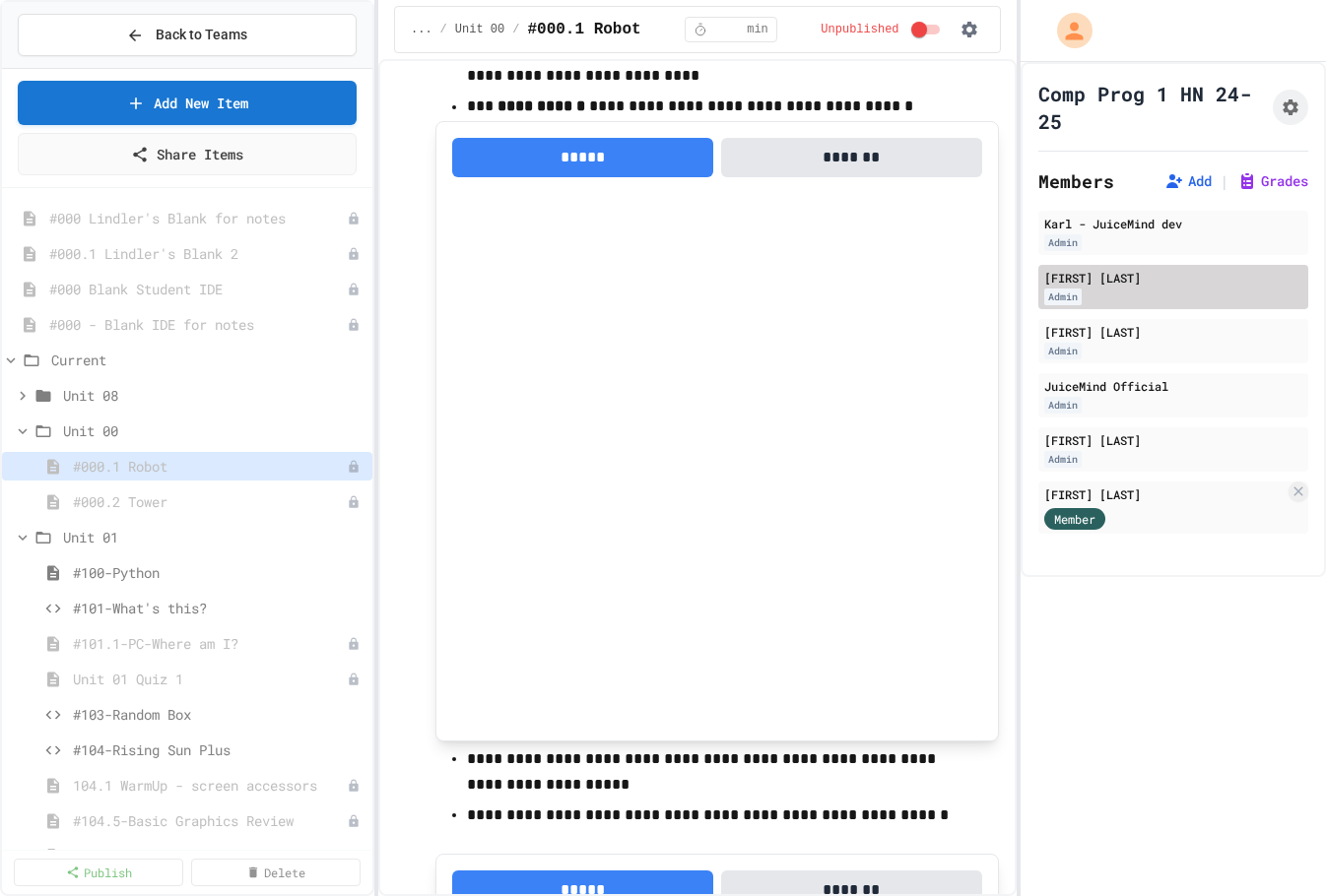 click on "Kyle Houston" at bounding box center (1173, 278) 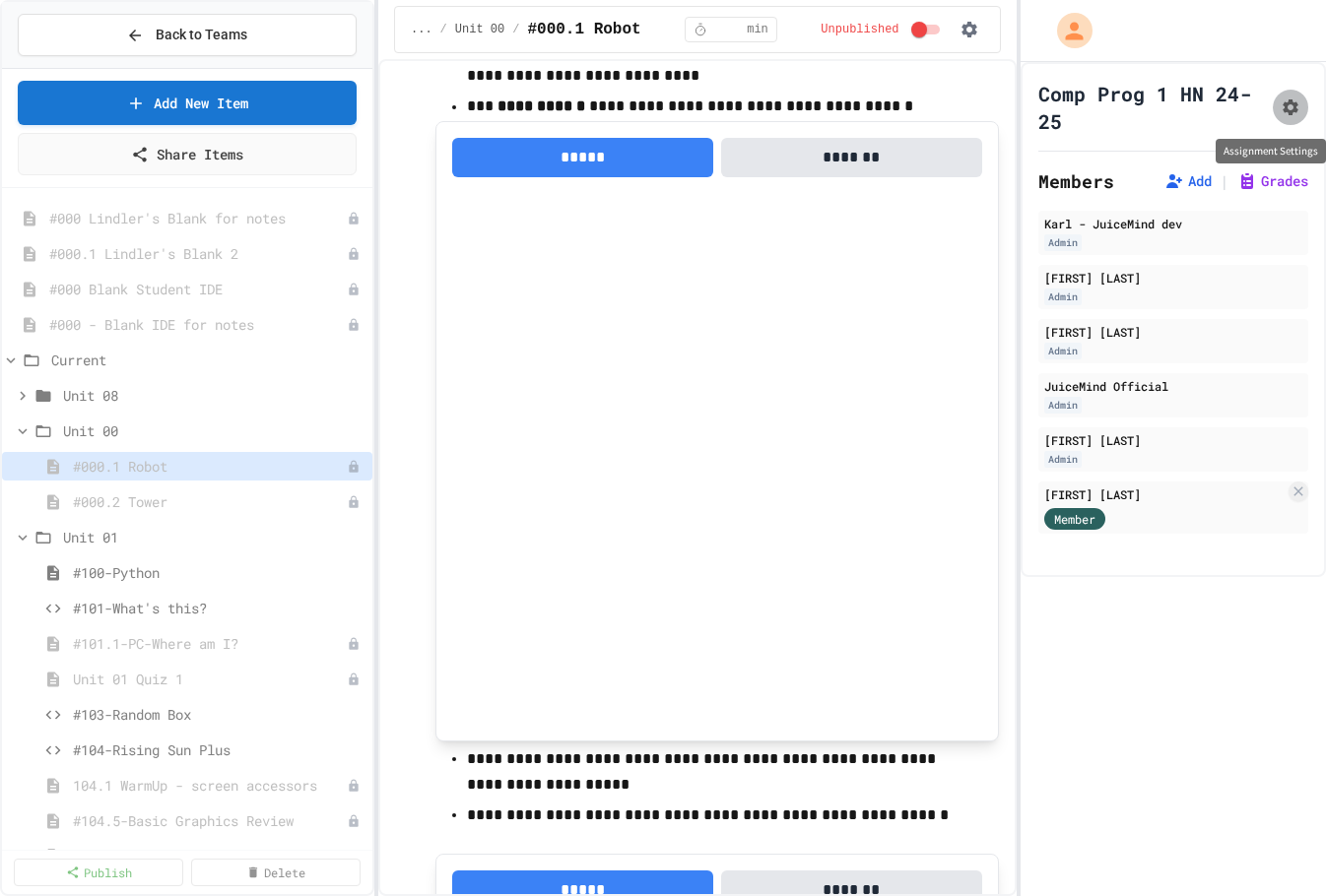 click 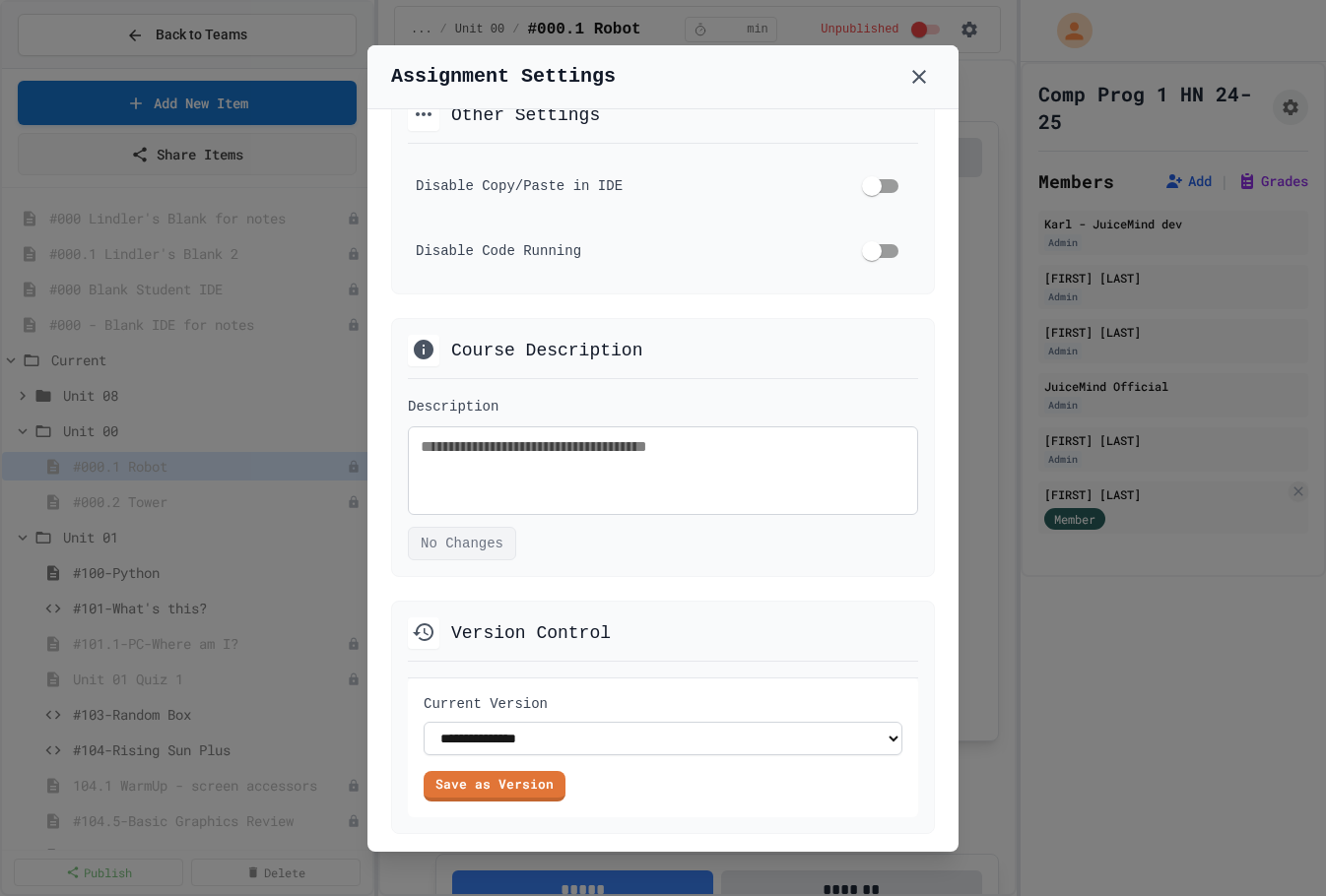 scroll, scrollTop: 1166, scrollLeft: 0, axis: vertical 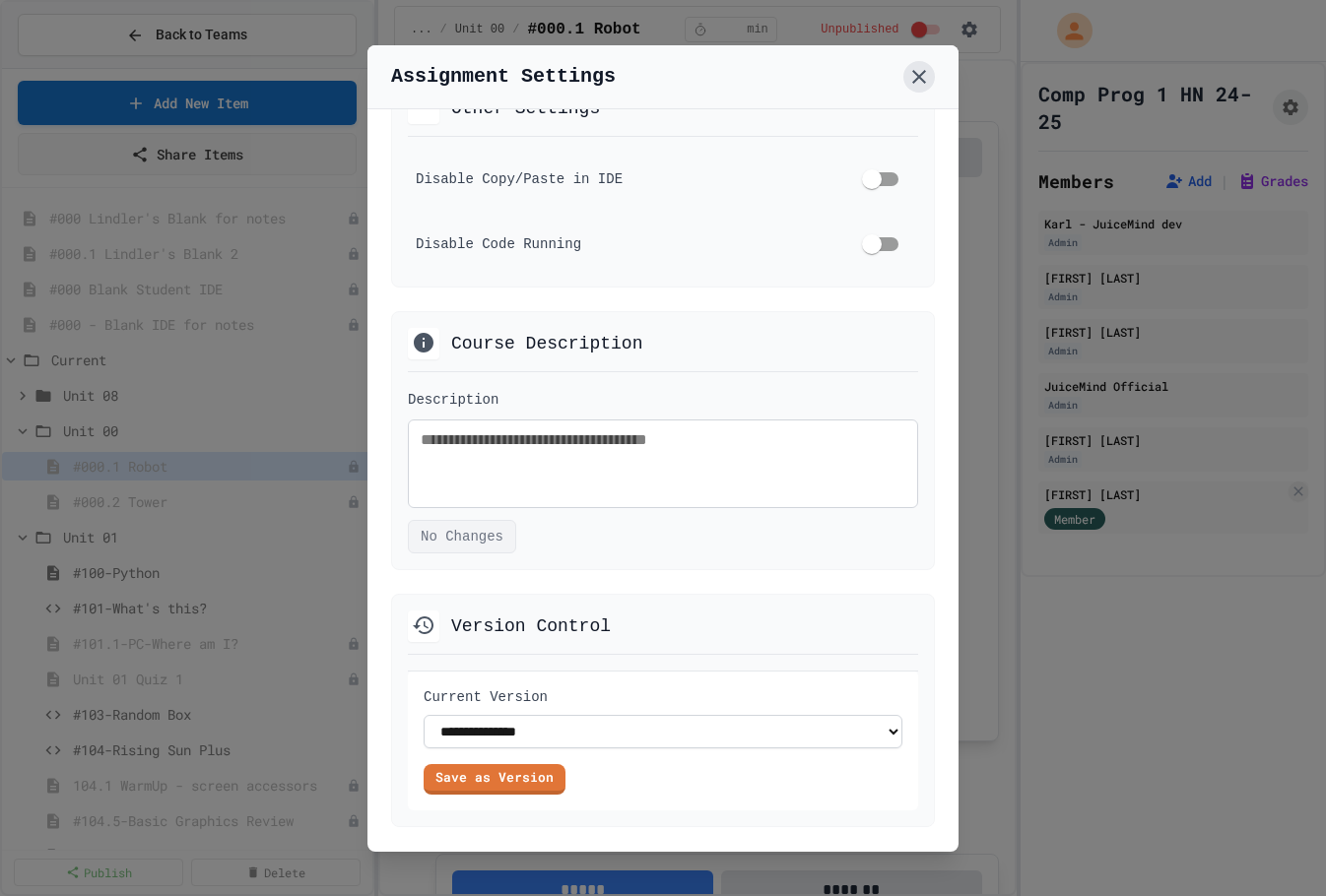 click 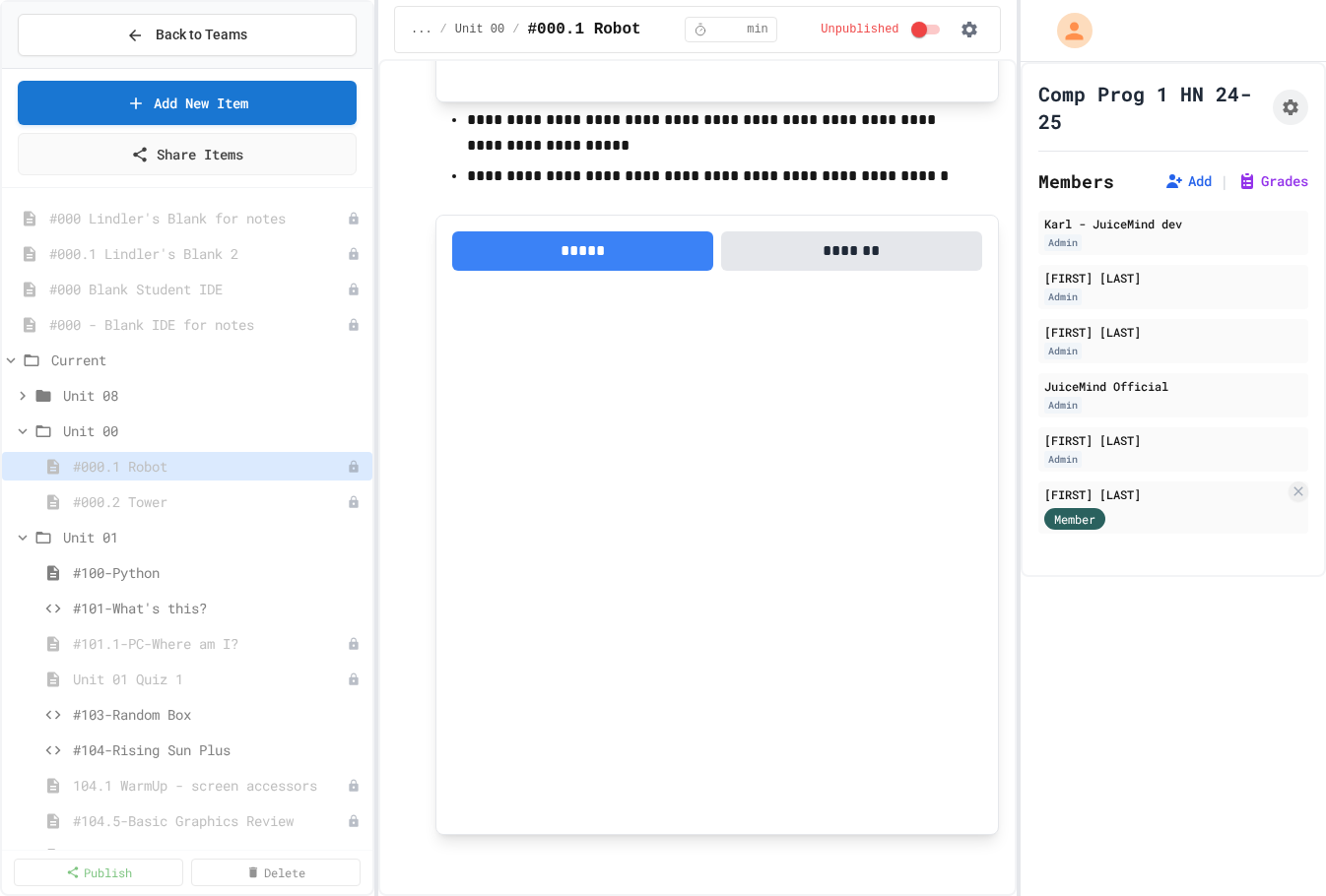 scroll, scrollTop: 2087, scrollLeft: 0, axis: vertical 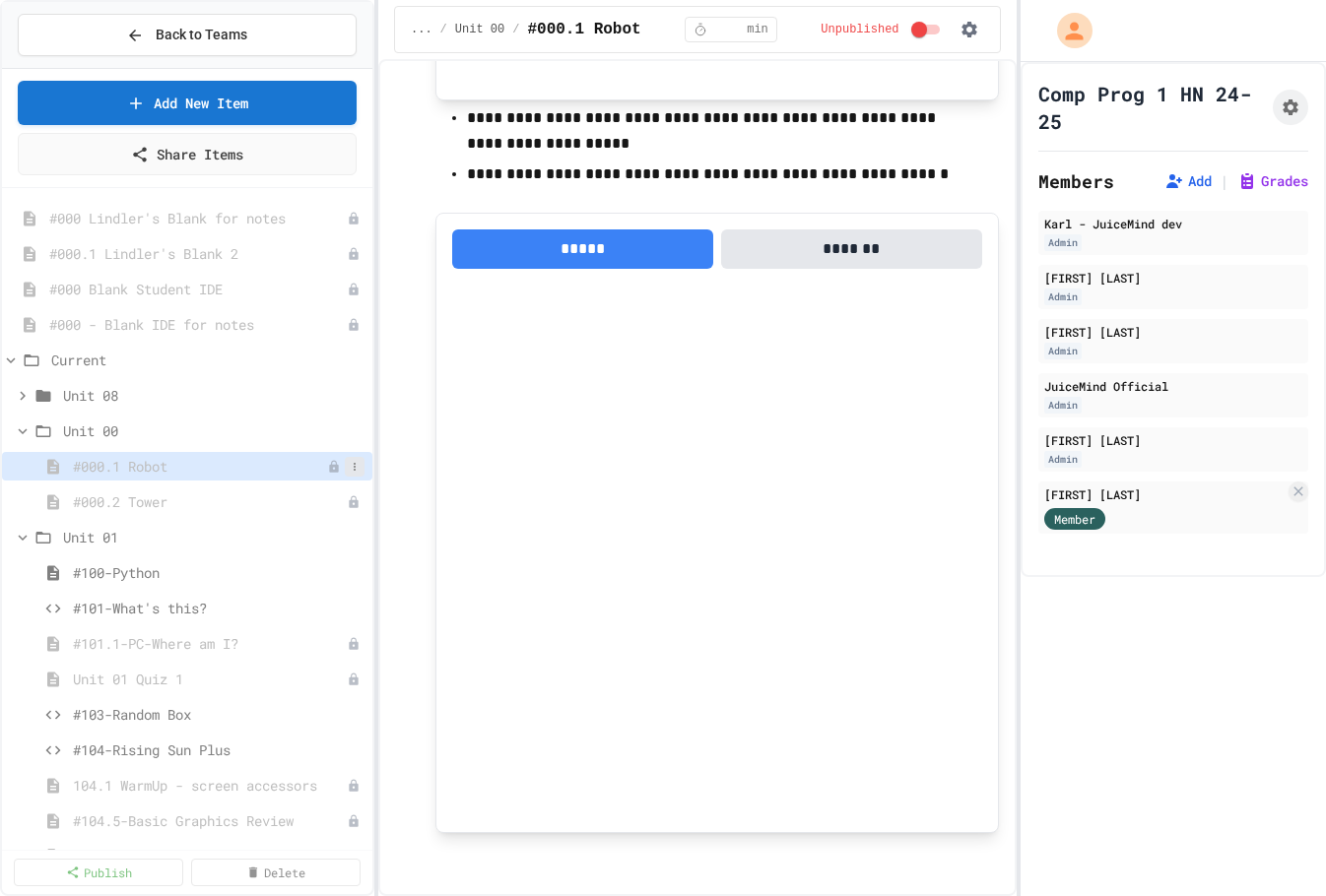 click at bounding box center (355, 467) 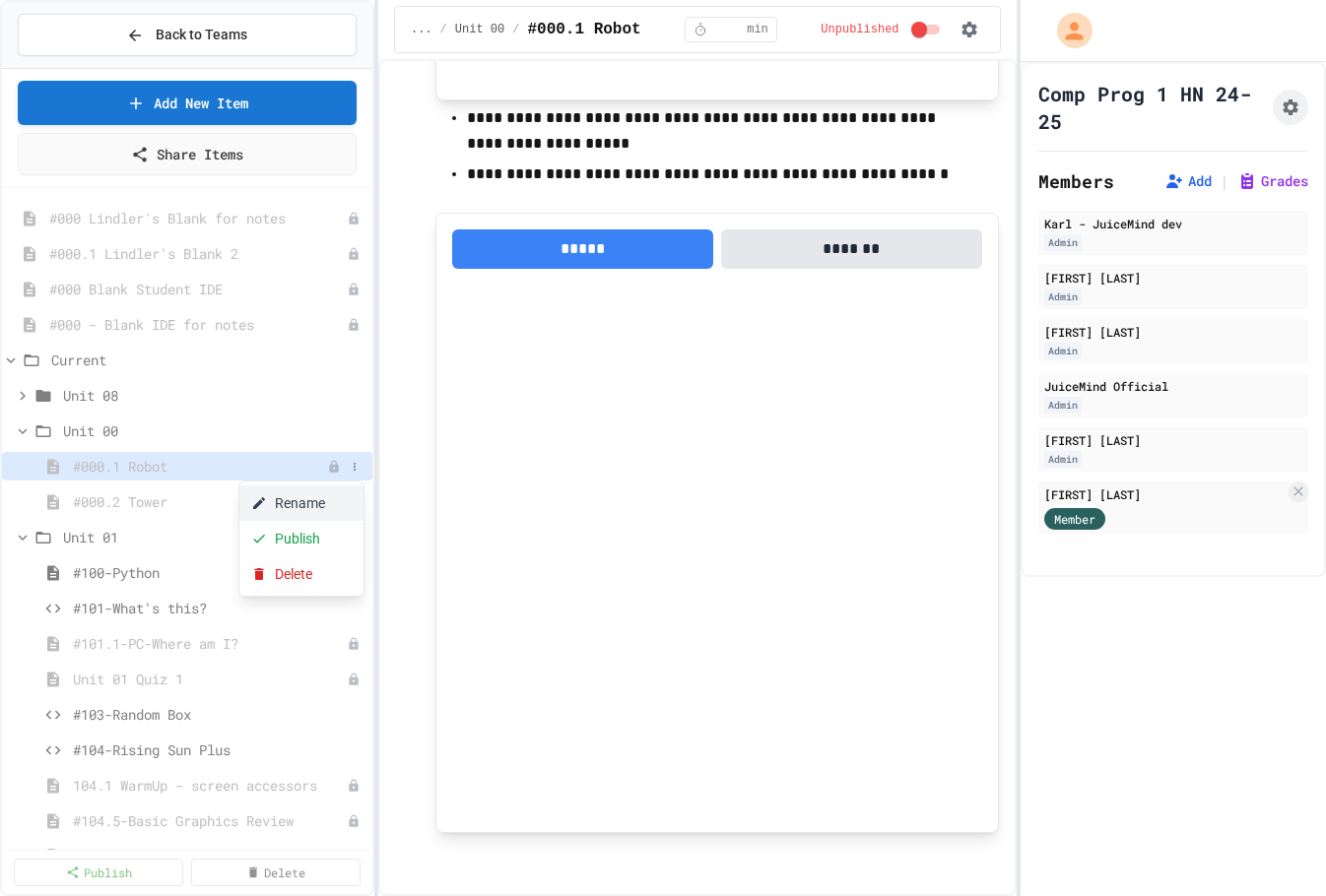 click on "Rename" at bounding box center [301, 503] 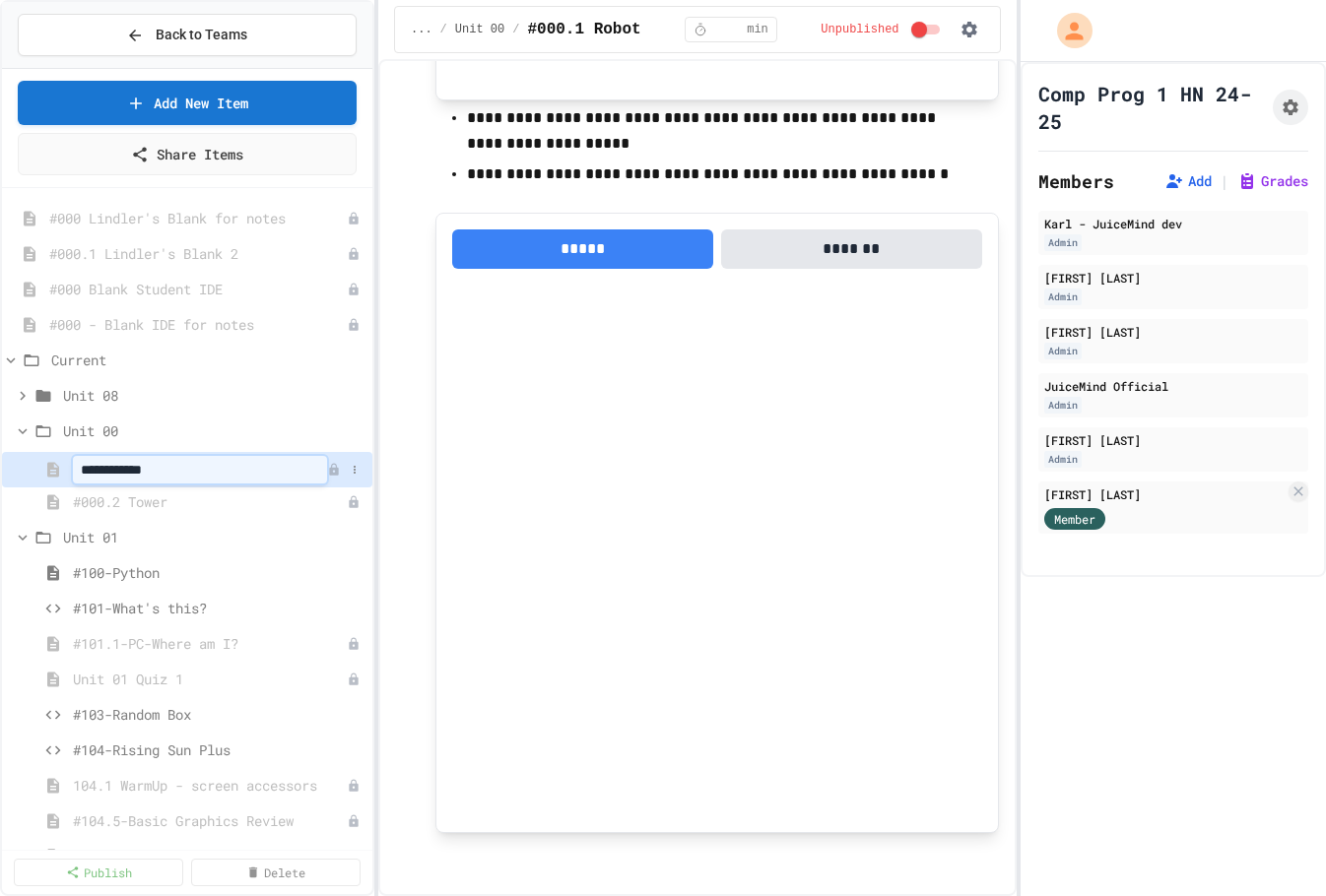 click on "**********" at bounding box center [200, 470] 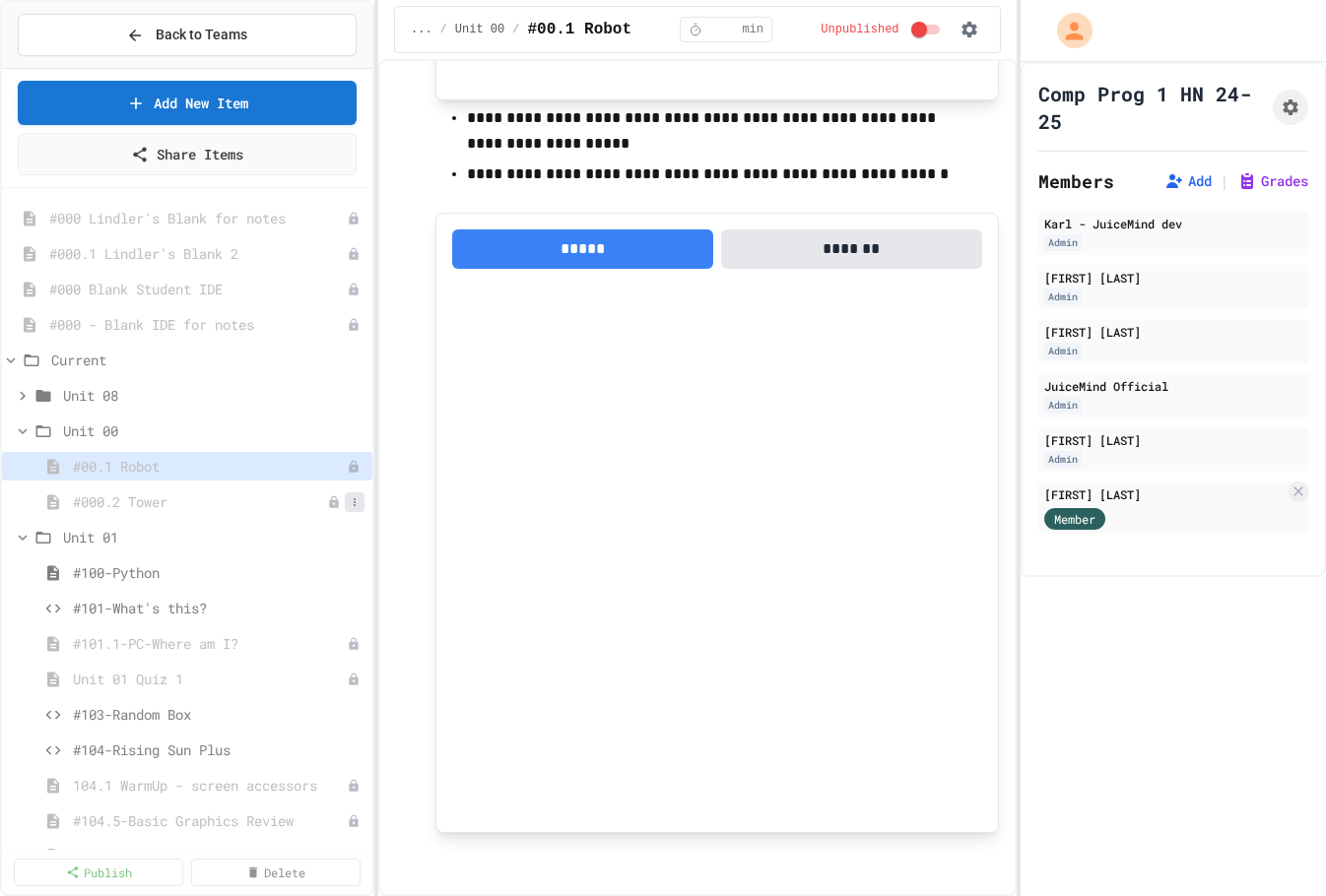 click 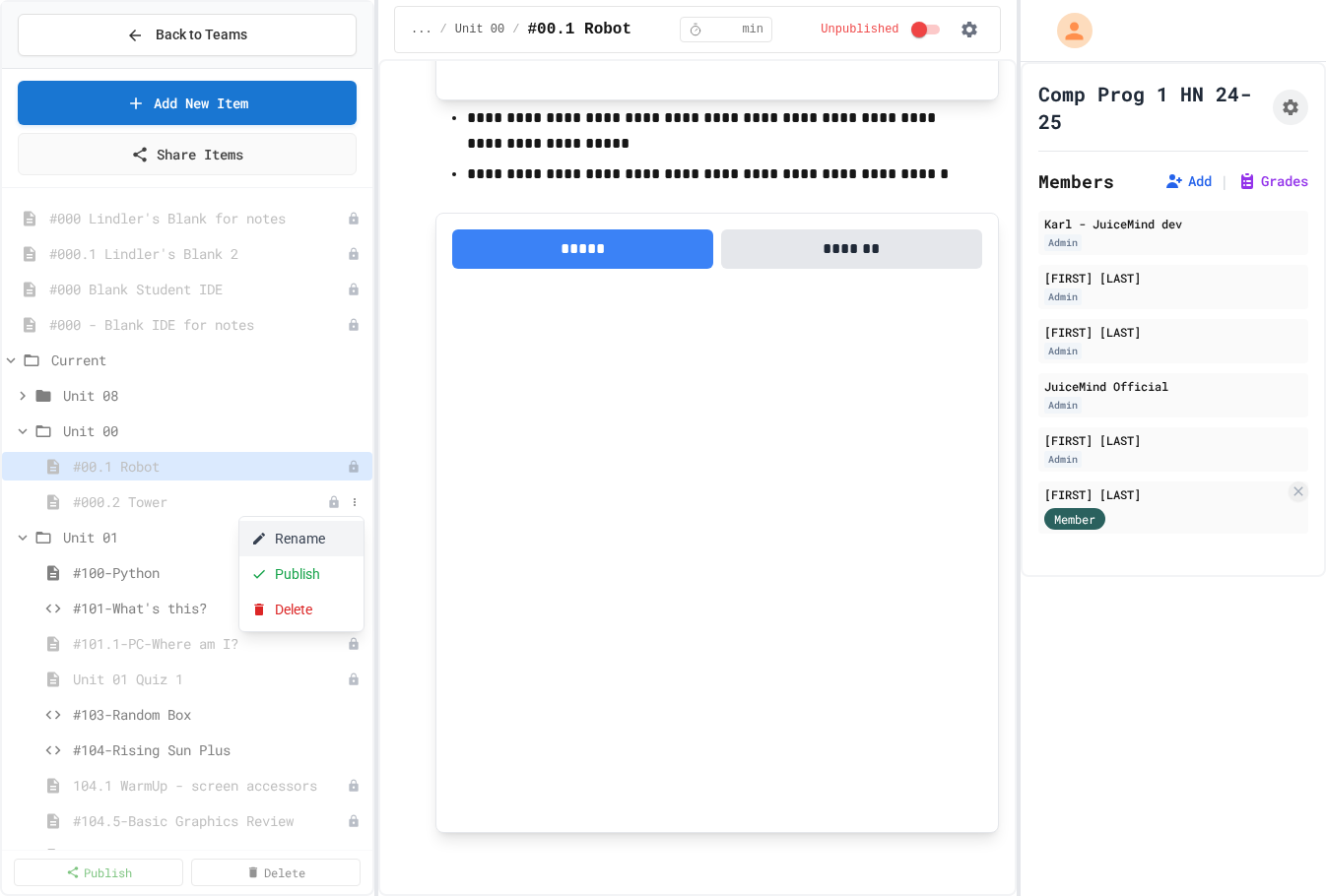 click on "Rename" at bounding box center [301, 539] 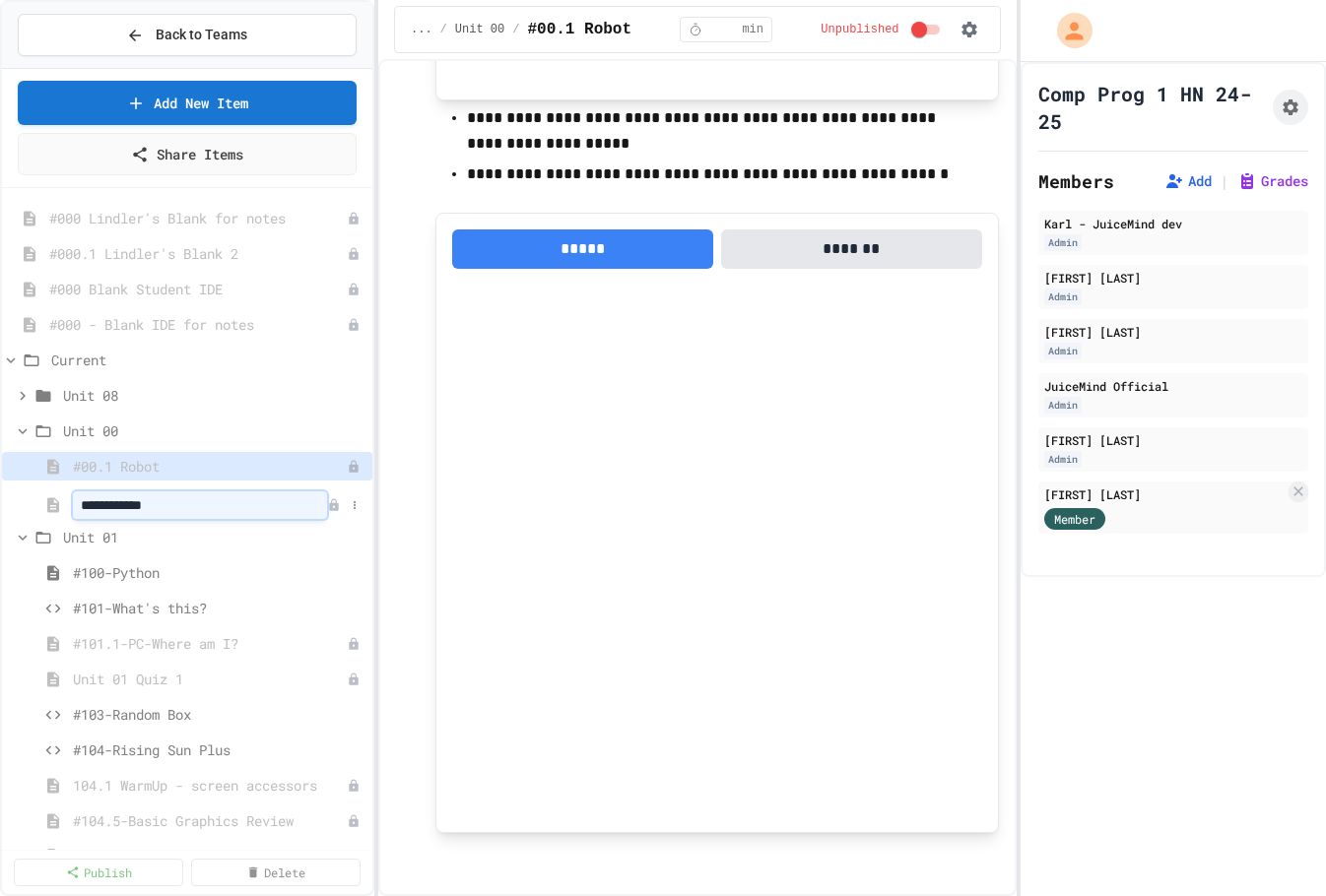 click on "**********" at bounding box center (200, 505) 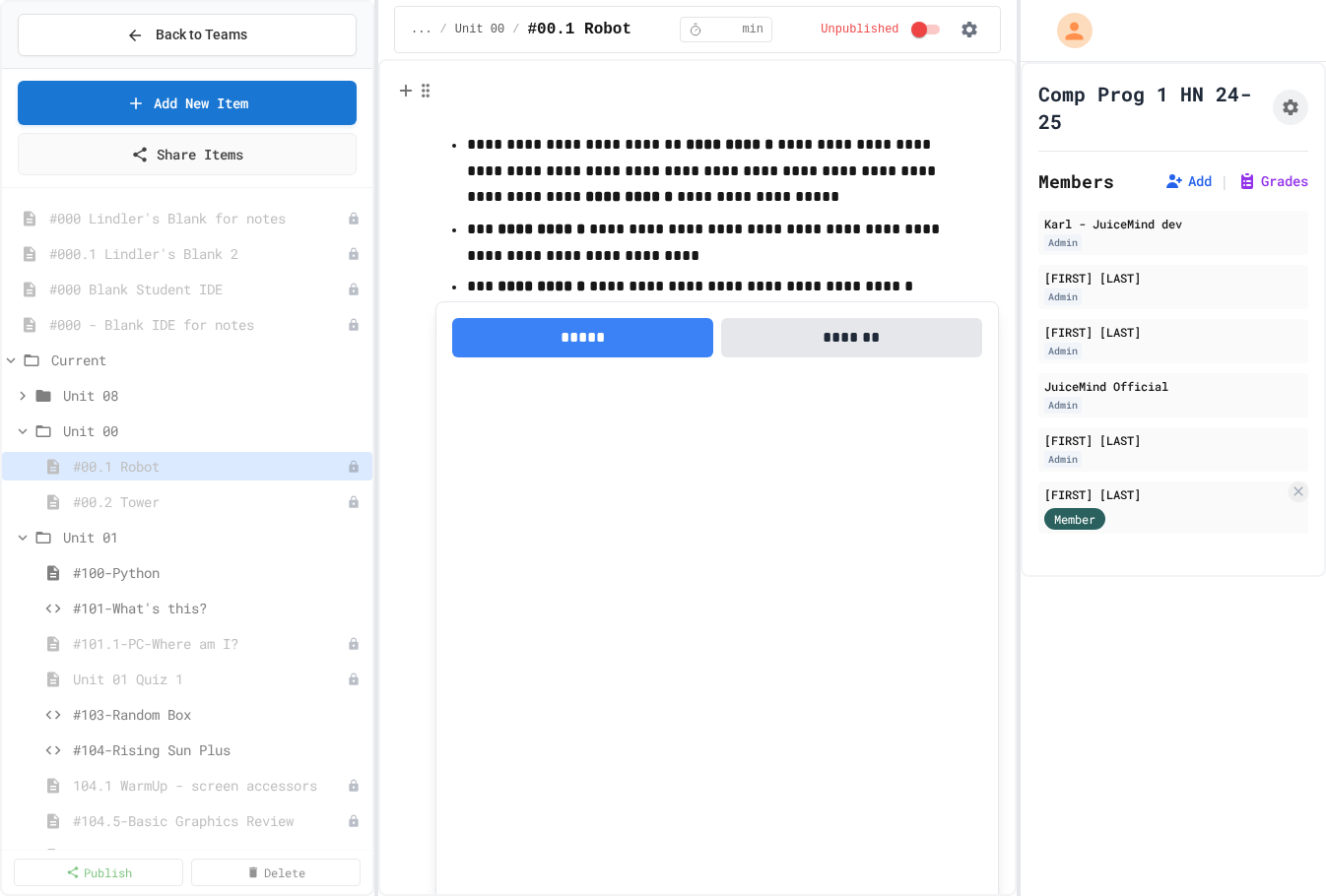scroll, scrollTop: 1295, scrollLeft: 0, axis: vertical 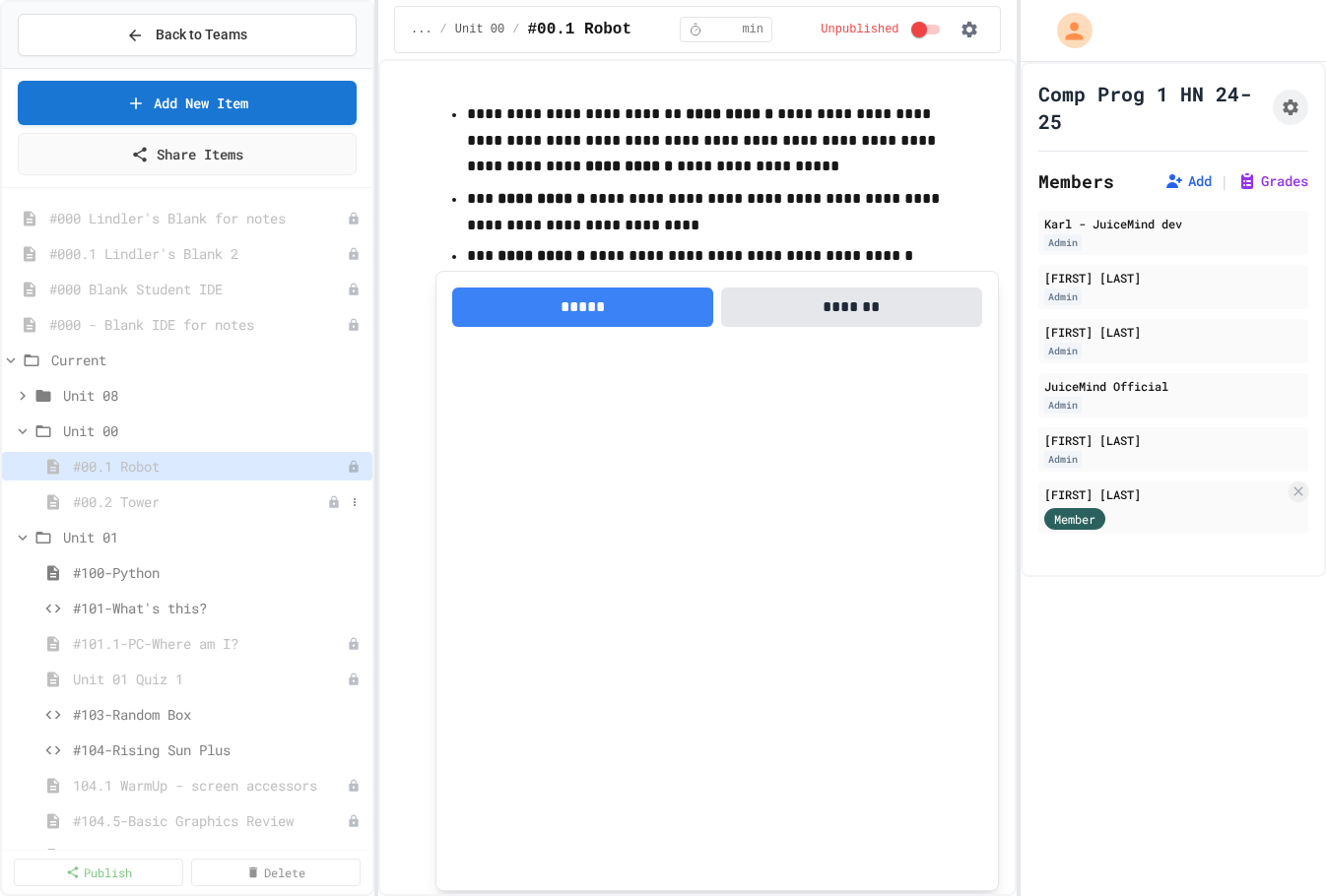 click on "#00.2 Tower" at bounding box center [200, 501] 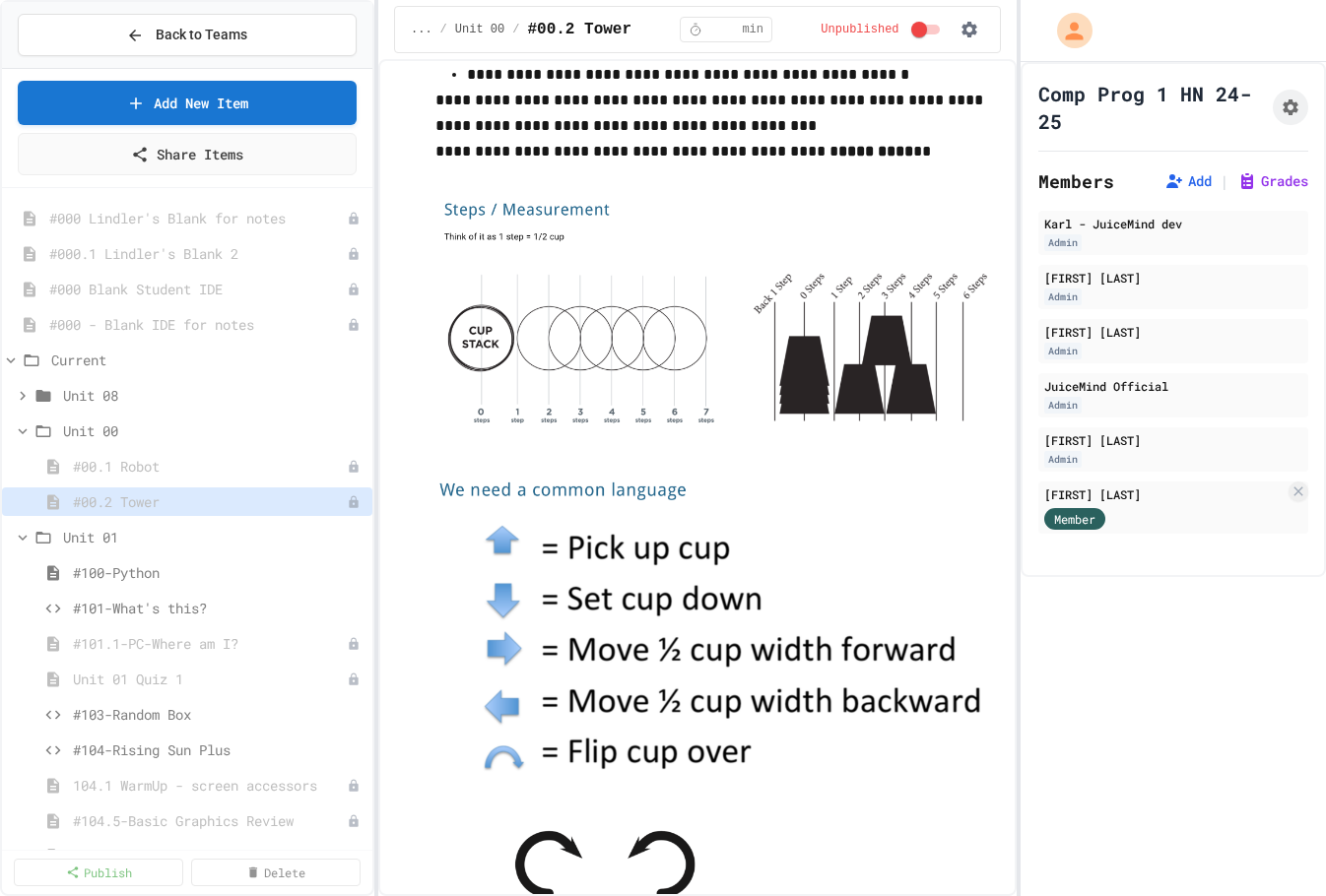 scroll, scrollTop: 121, scrollLeft: 0, axis: vertical 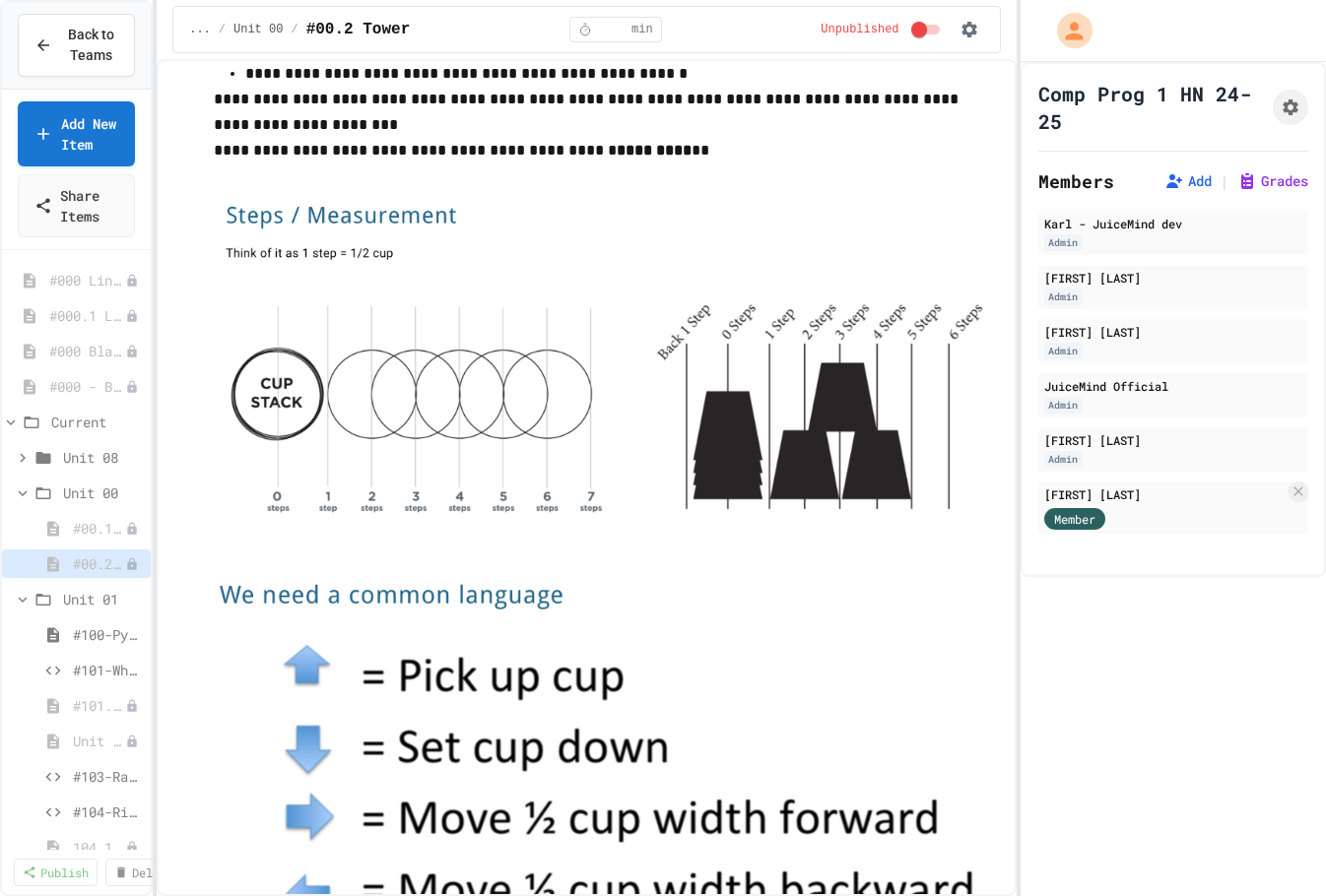 click on "**********" at bounding box center [663, 448] 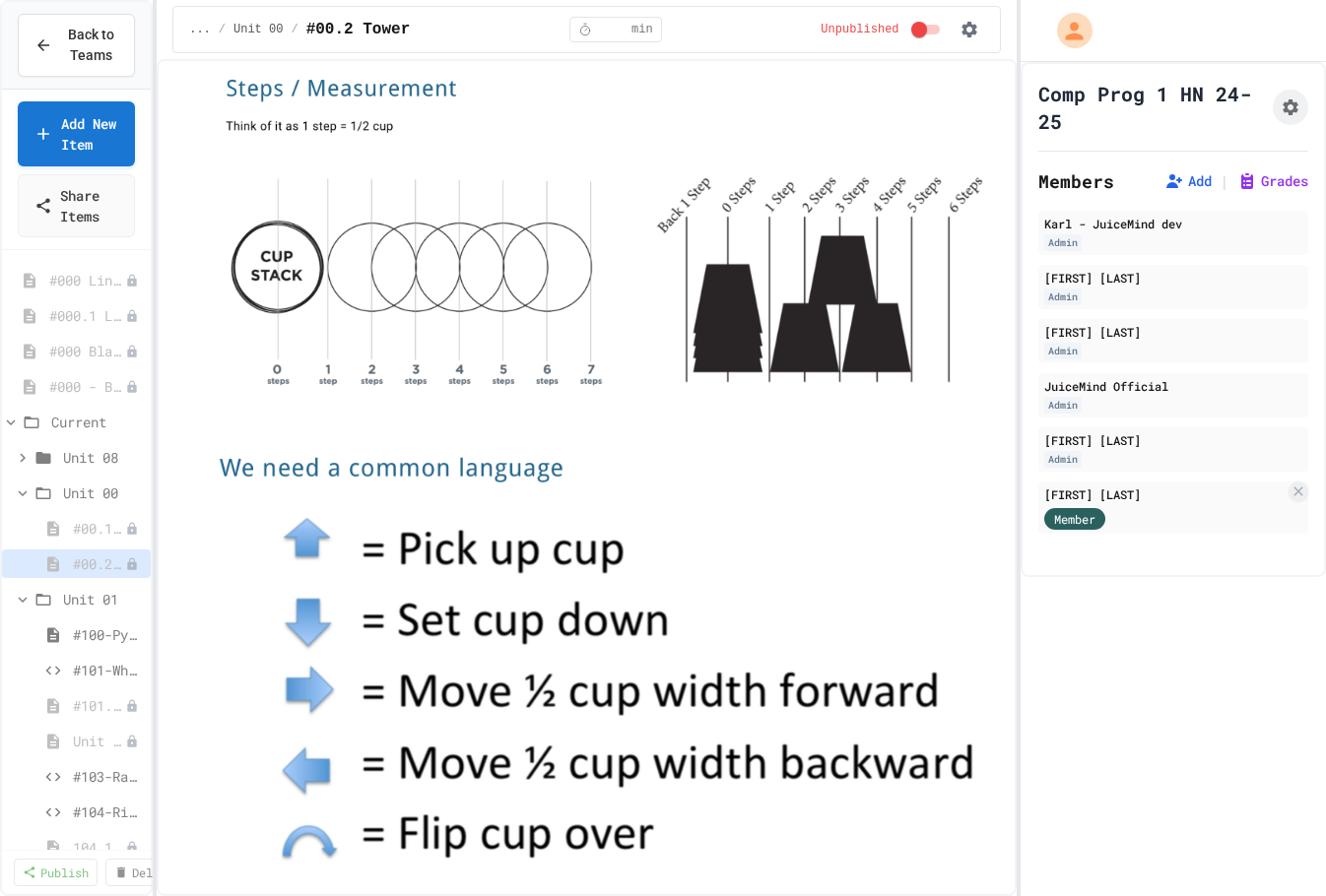 scroll, scrollTop: 260, scrollLeft: 0, axis: vertical 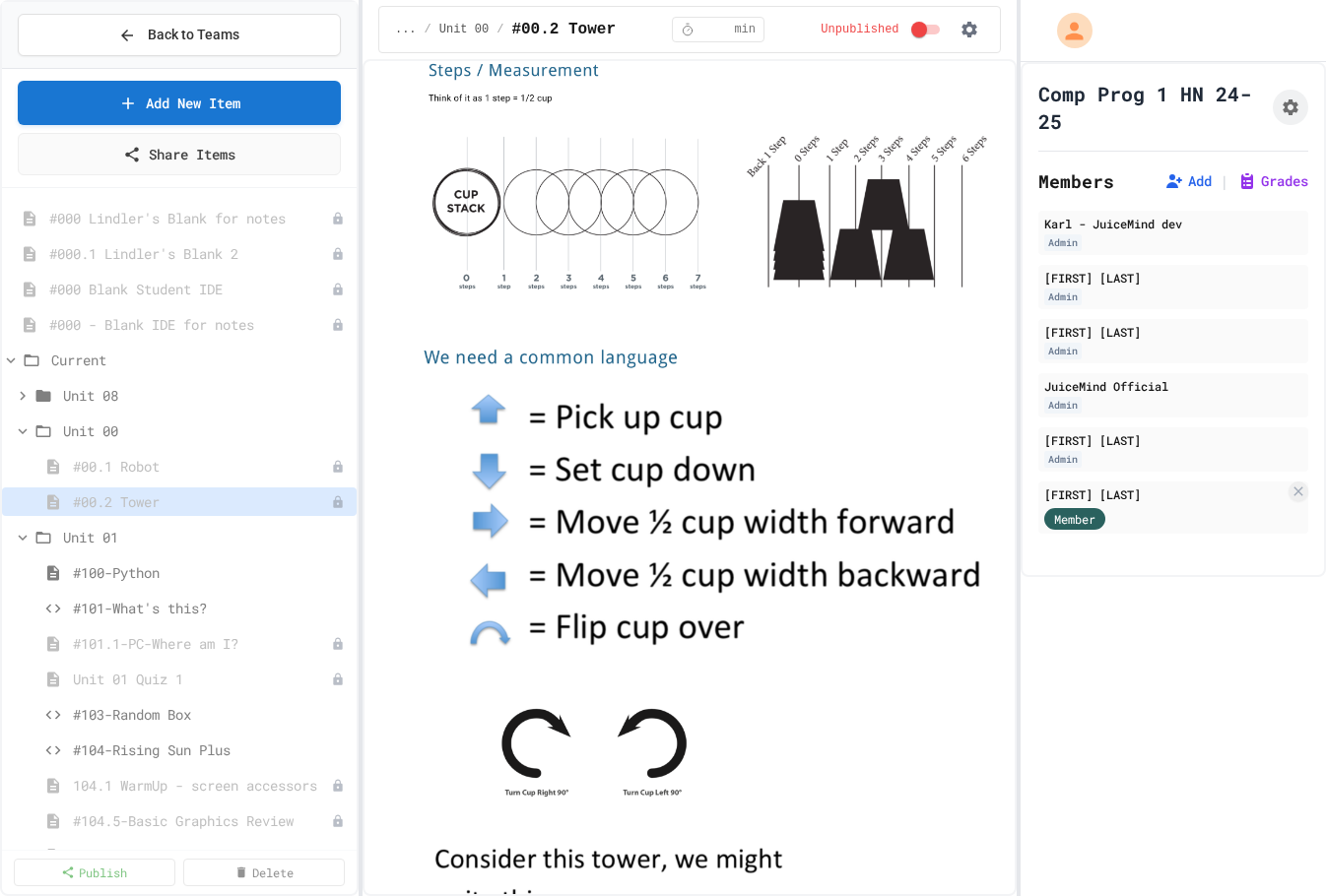 click at bounding box center [361, 448] 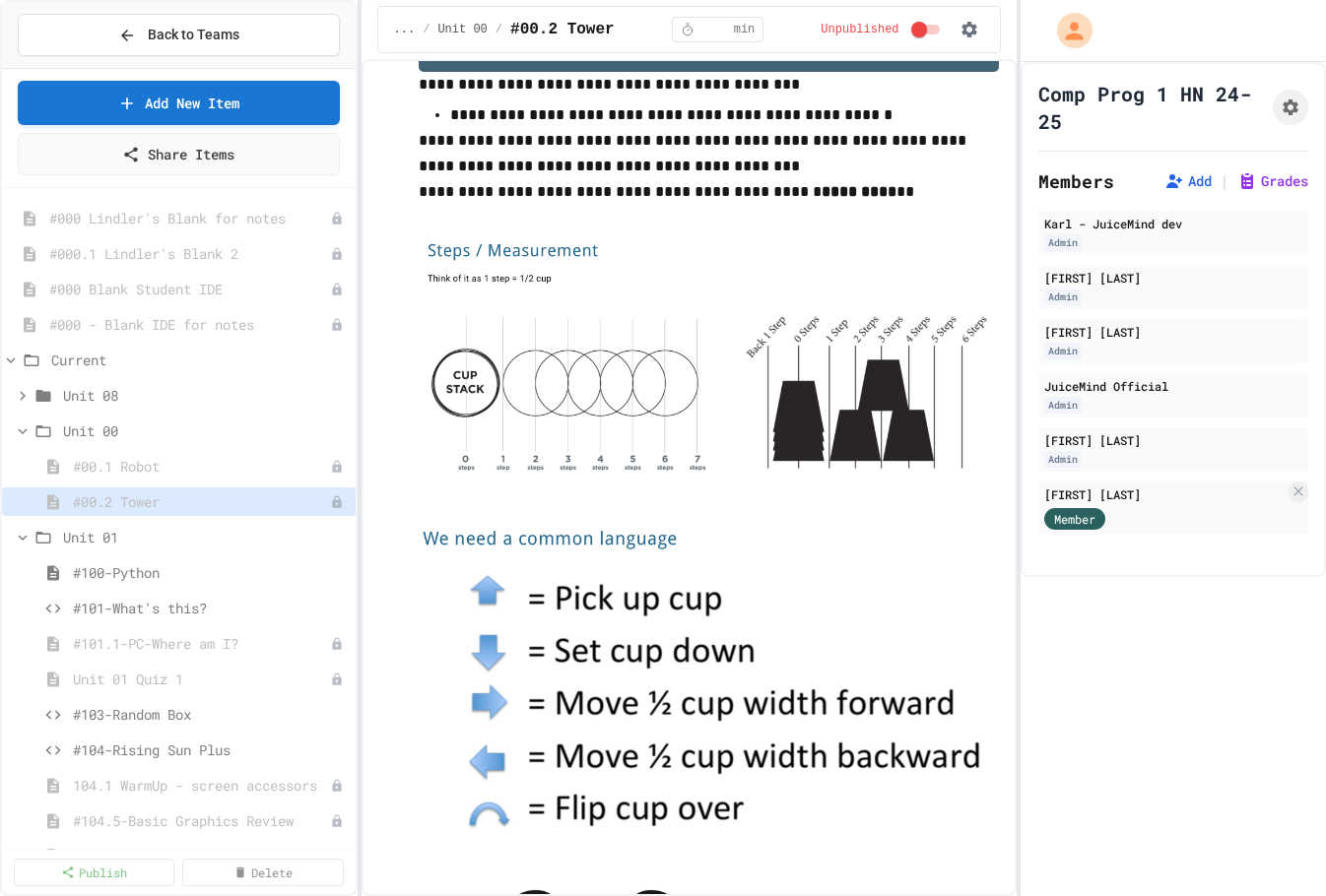 scroll, scrollTop: 0, scrollLeft: 0, axis: both 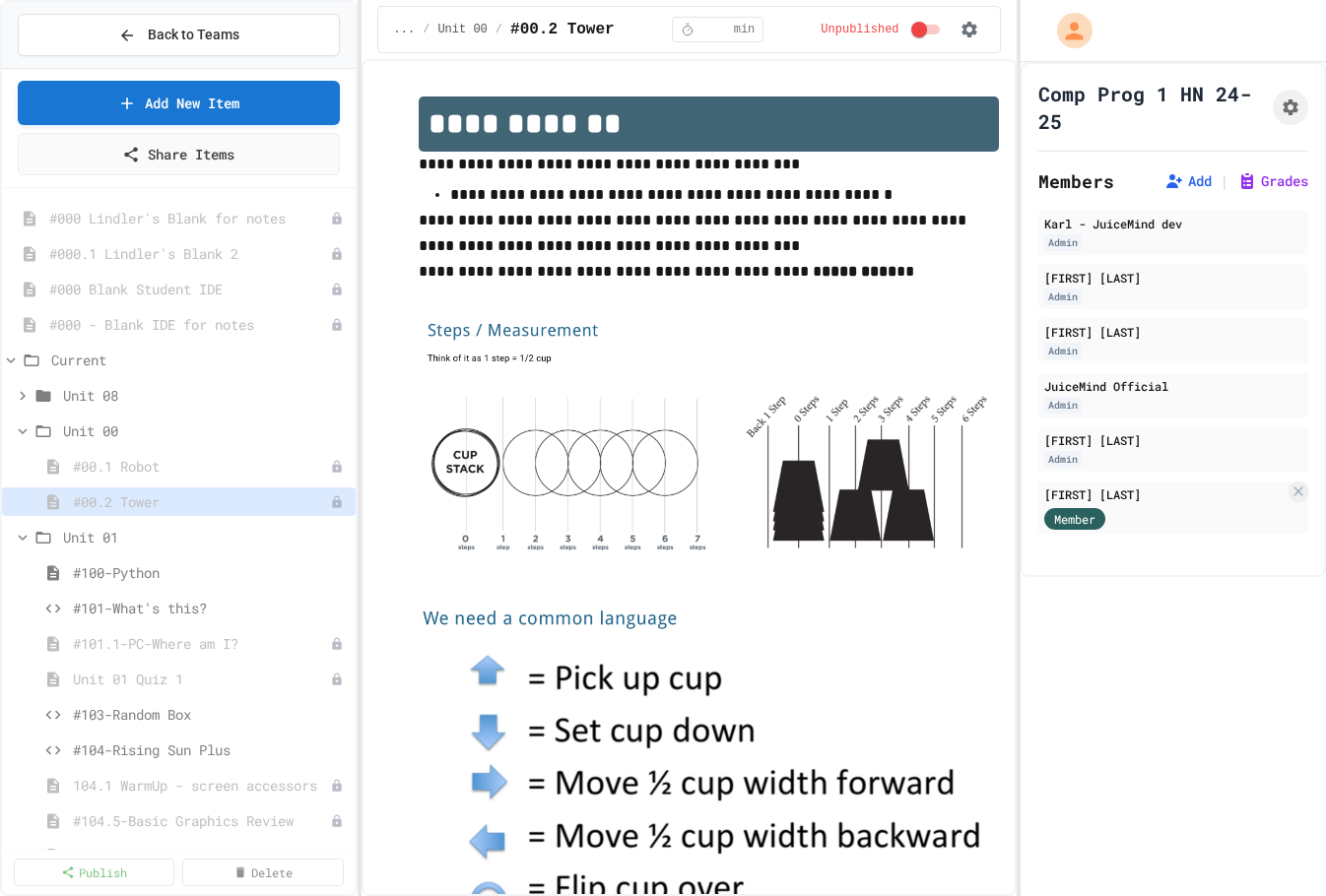 click on "Share Items" at bounding box center (178, 154) 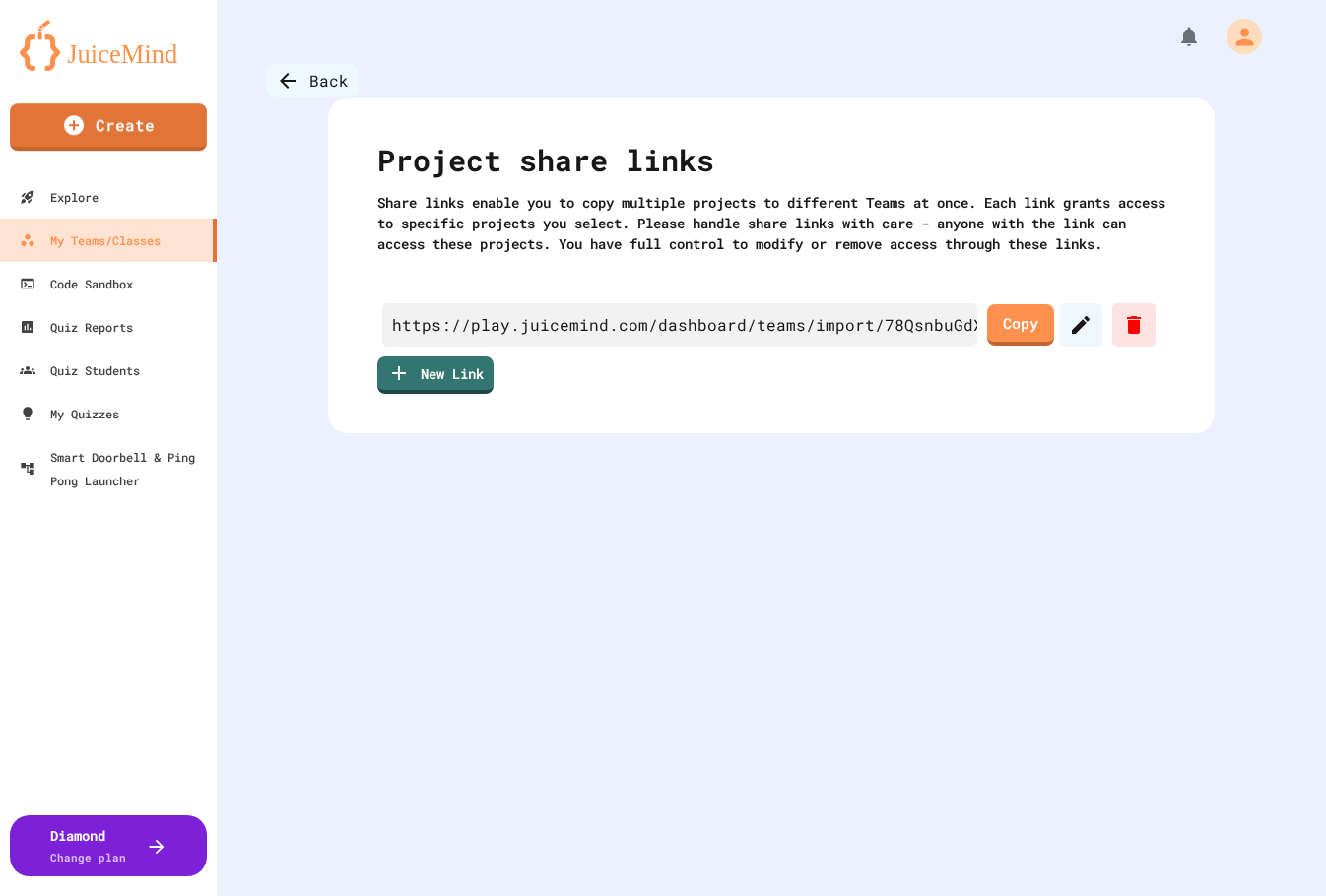 click 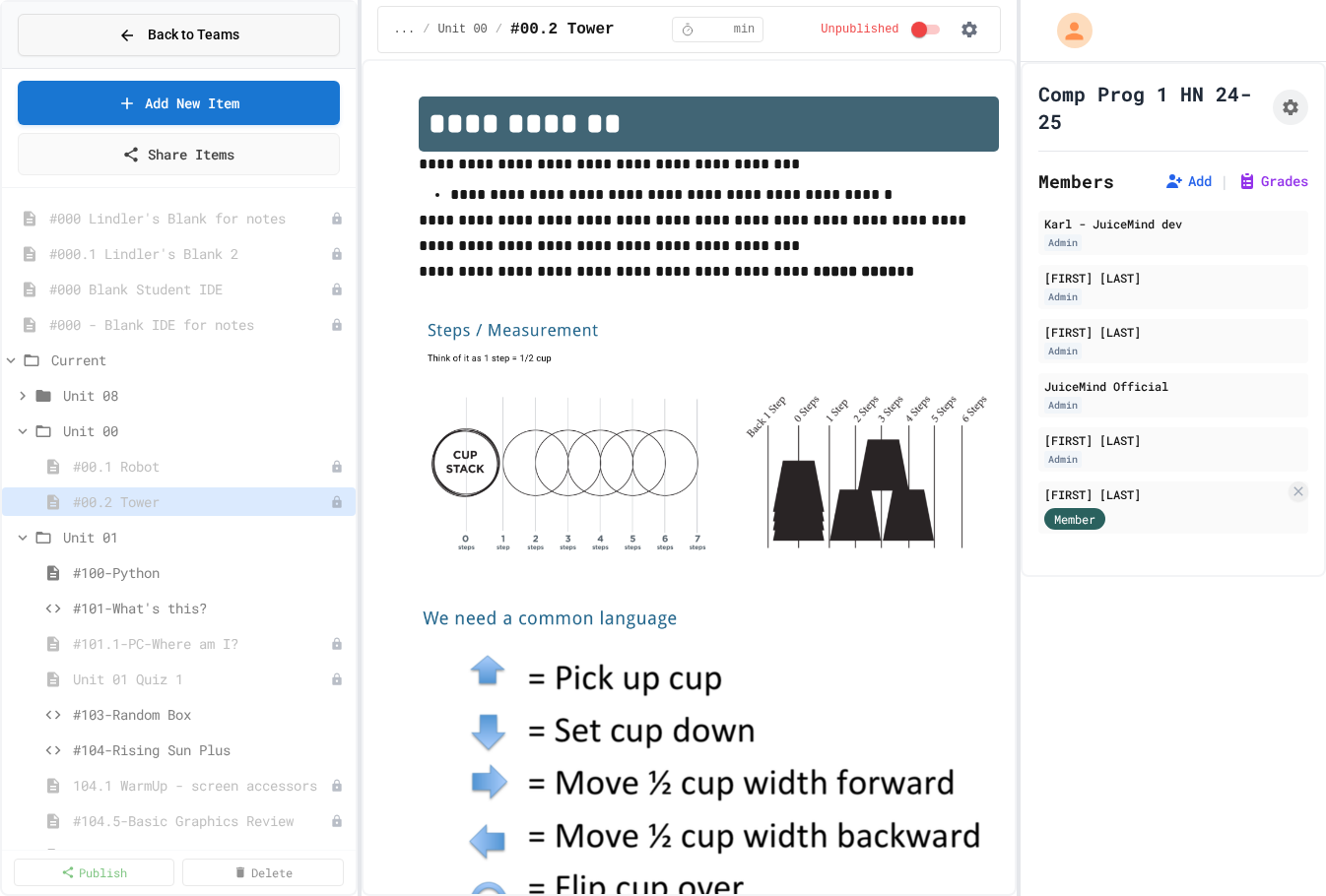 click on "Back to Teams" at bounding box center (193, 34) 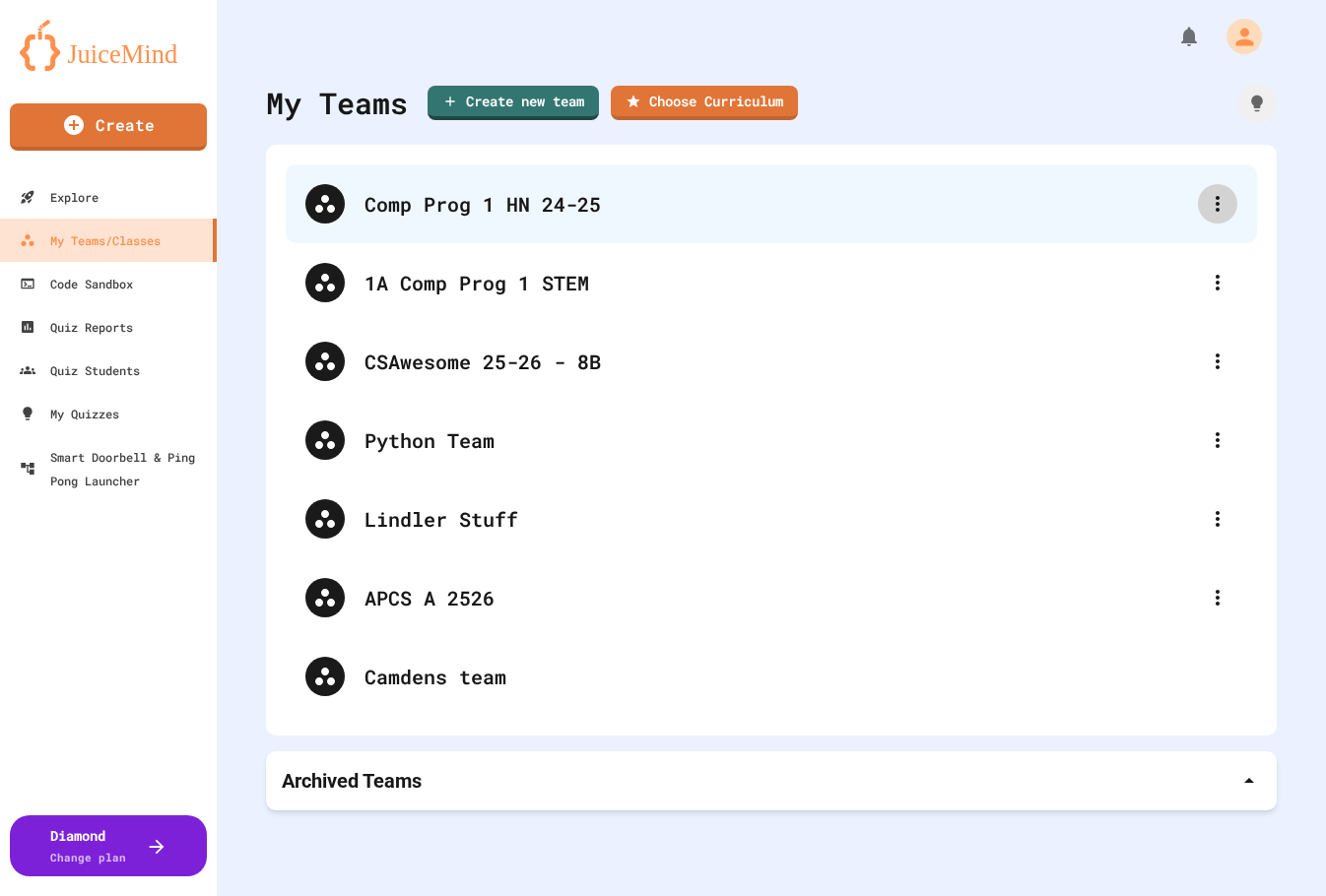 click 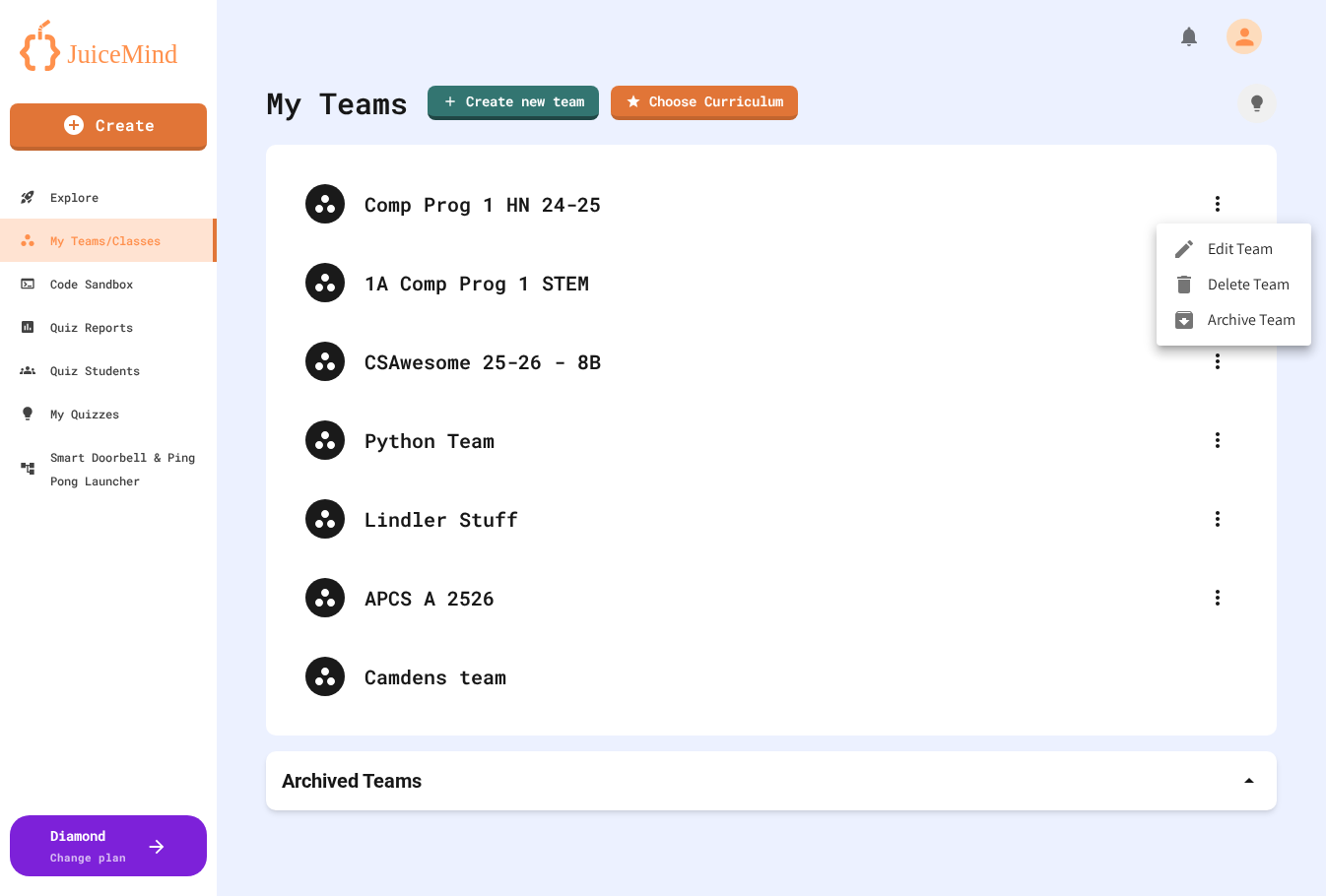 click on "Edit Team" at bounding box center (1233, 249) 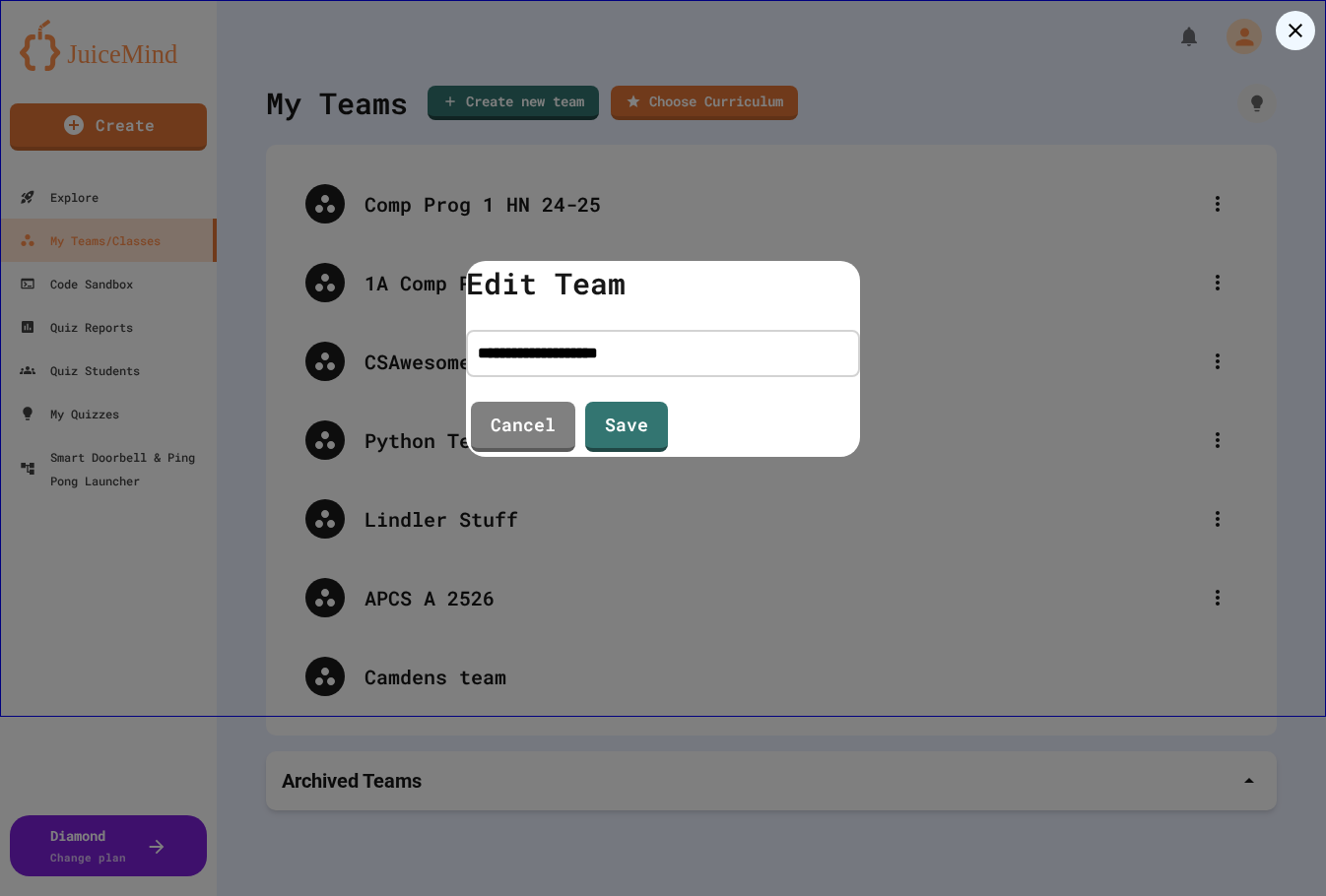 click on "**********" at bounding box center (663, 353) 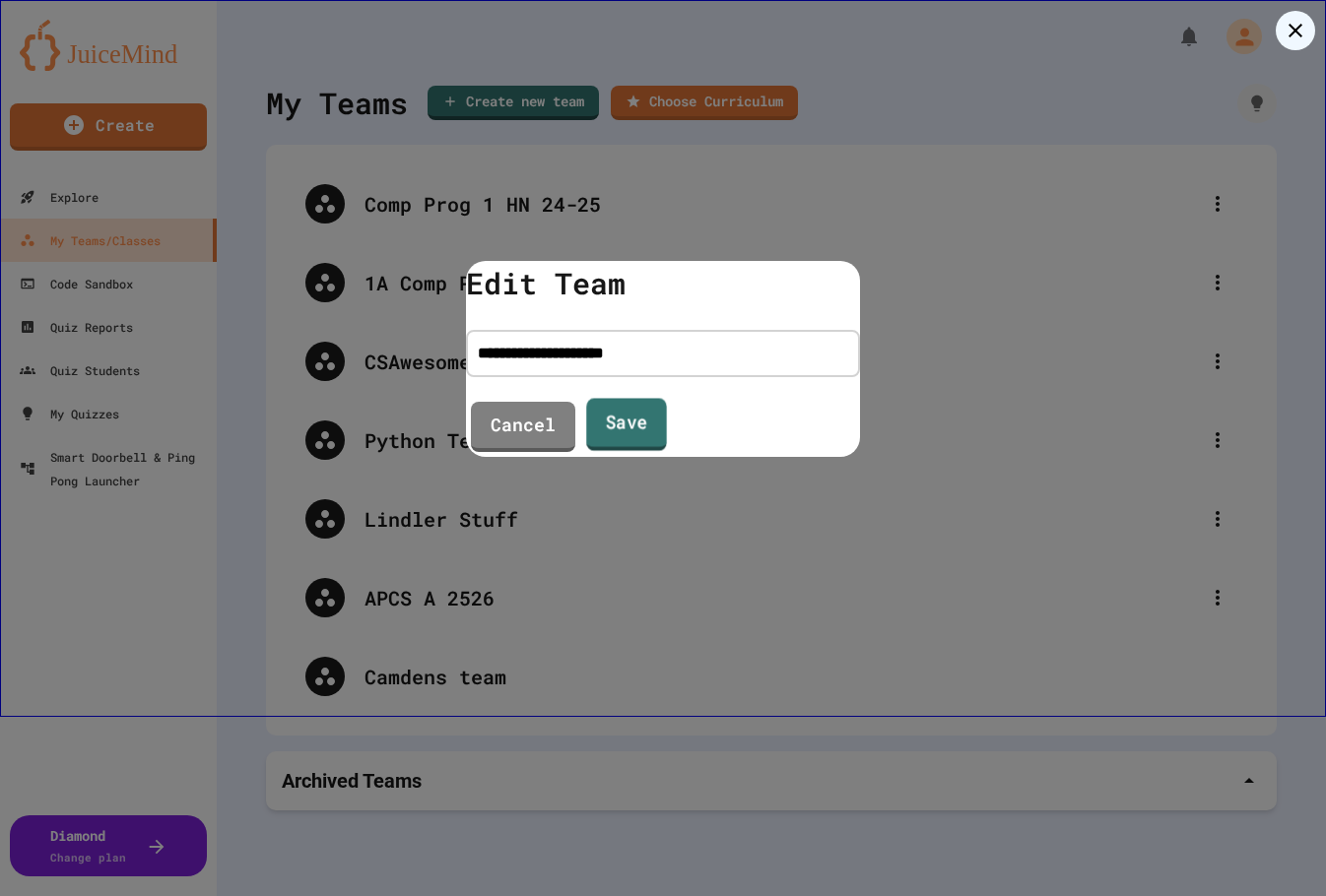 type on "**********" 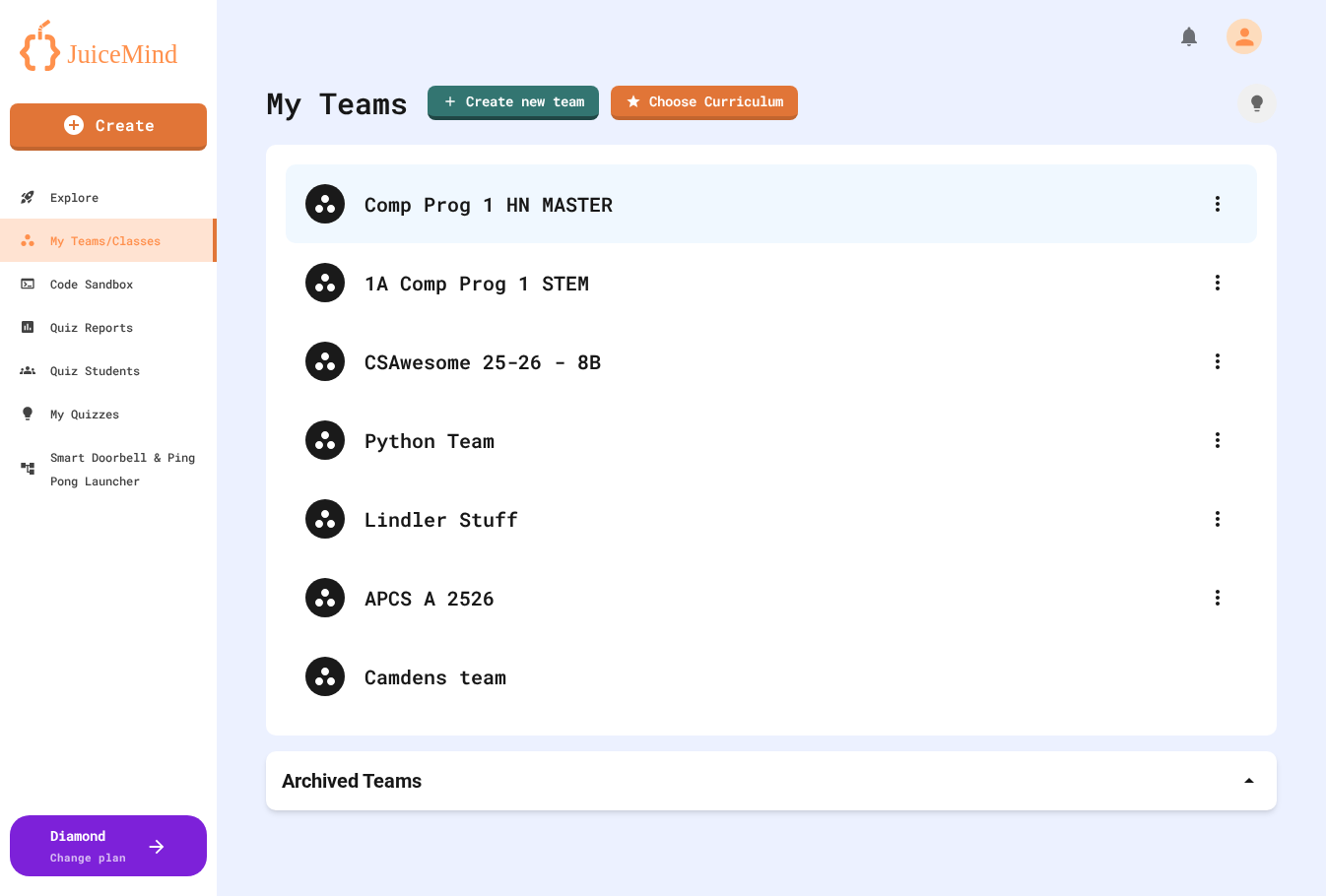 click on "Comp Prog 1 HN MASTER" at bounding box center (781, 204) 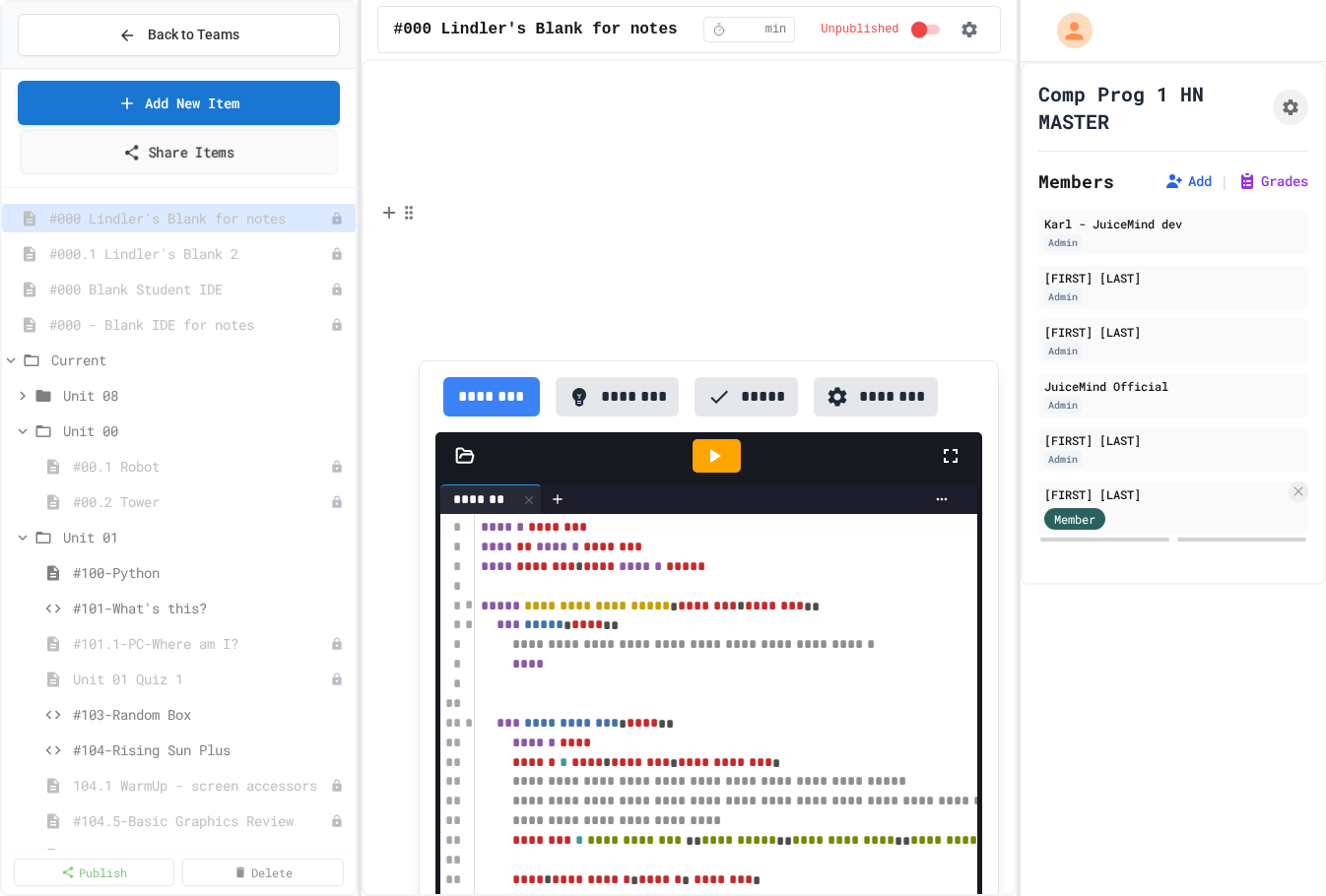 click on "Share Items" at bounding box center [178, 152] 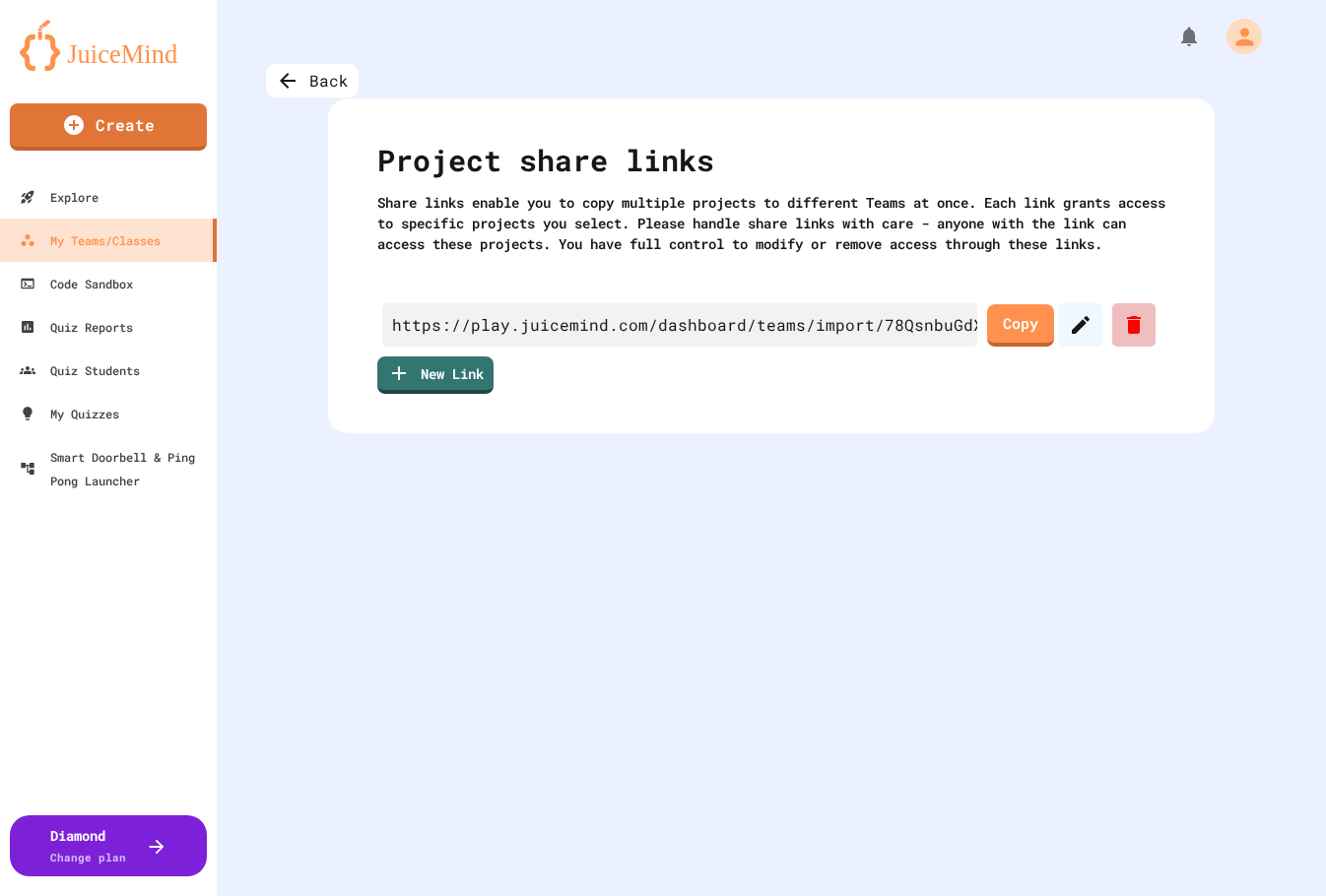 click 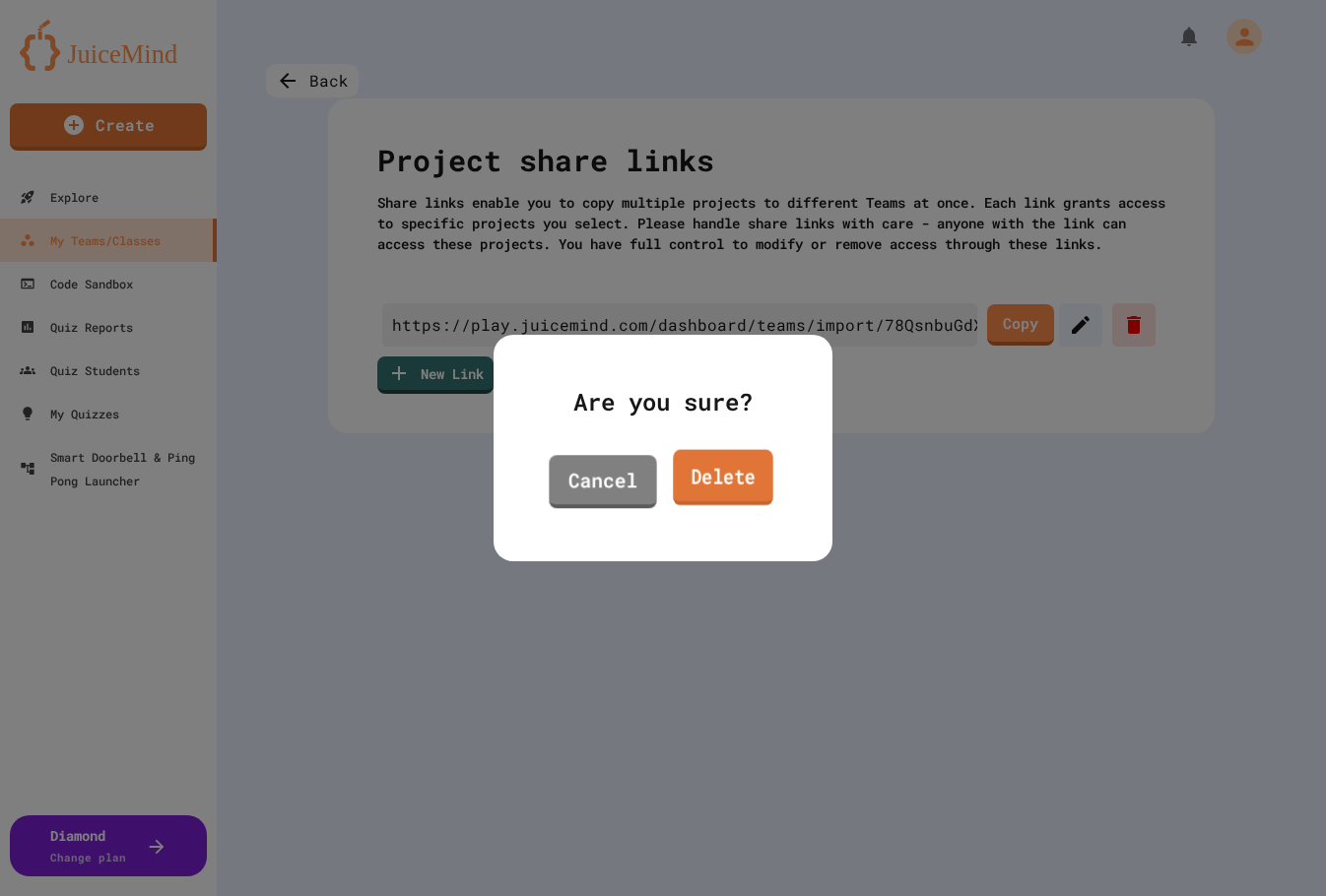 click on "Delete" at bounding box center (722, 478) 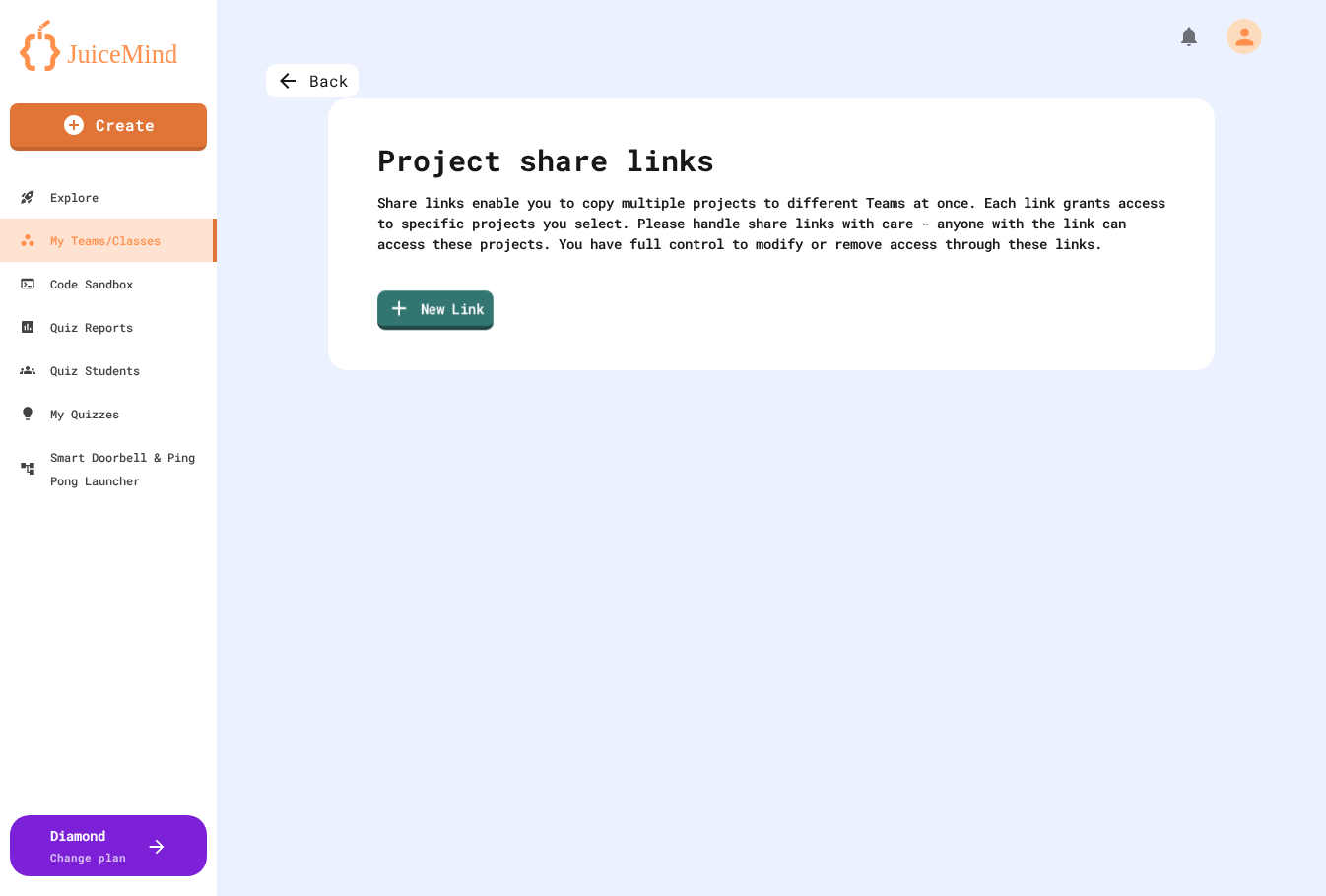 click on "New Link" at bounding box center (435, 310) 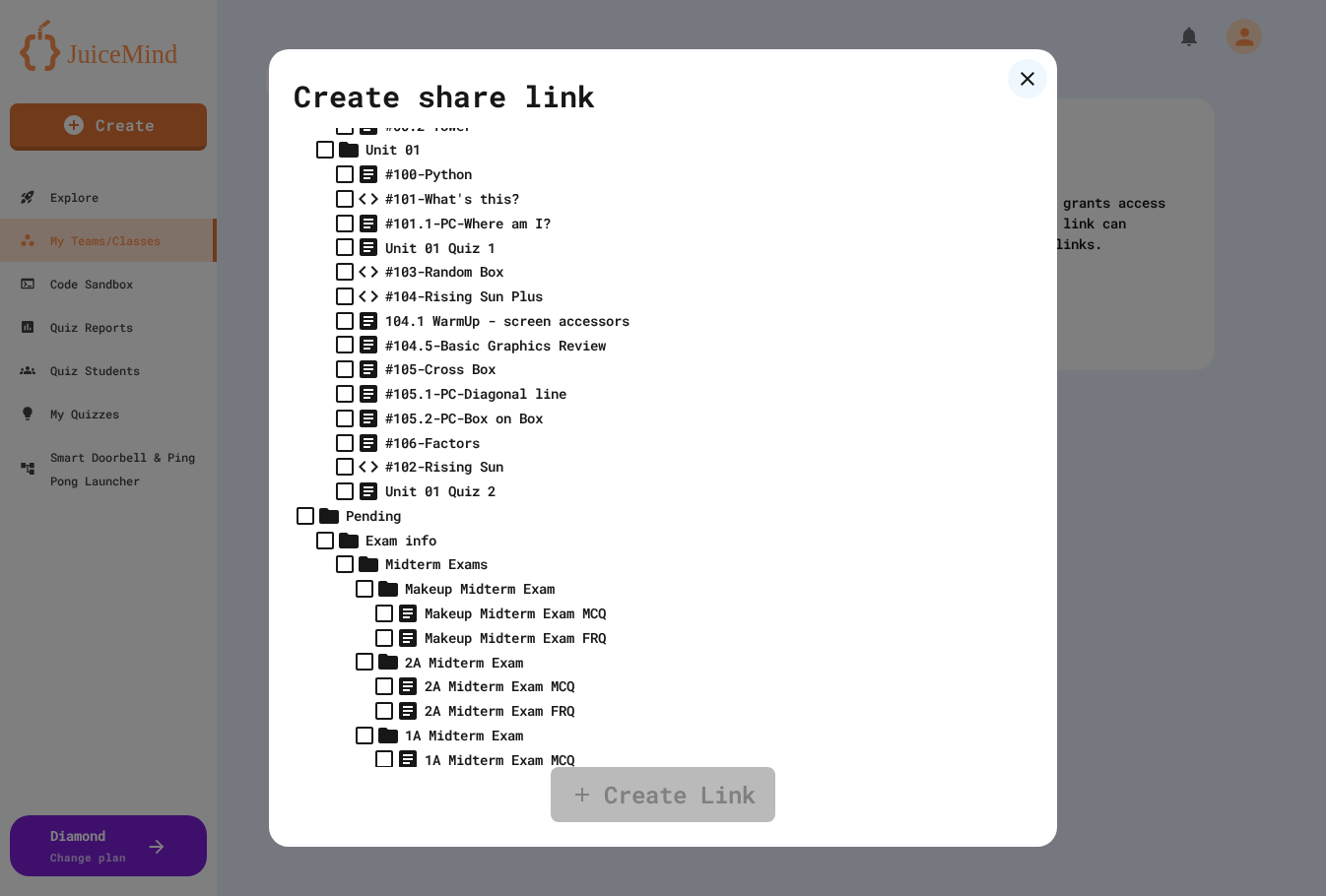 scroll, scrollTop: 576, scrollLeft: 0, axis: vertical 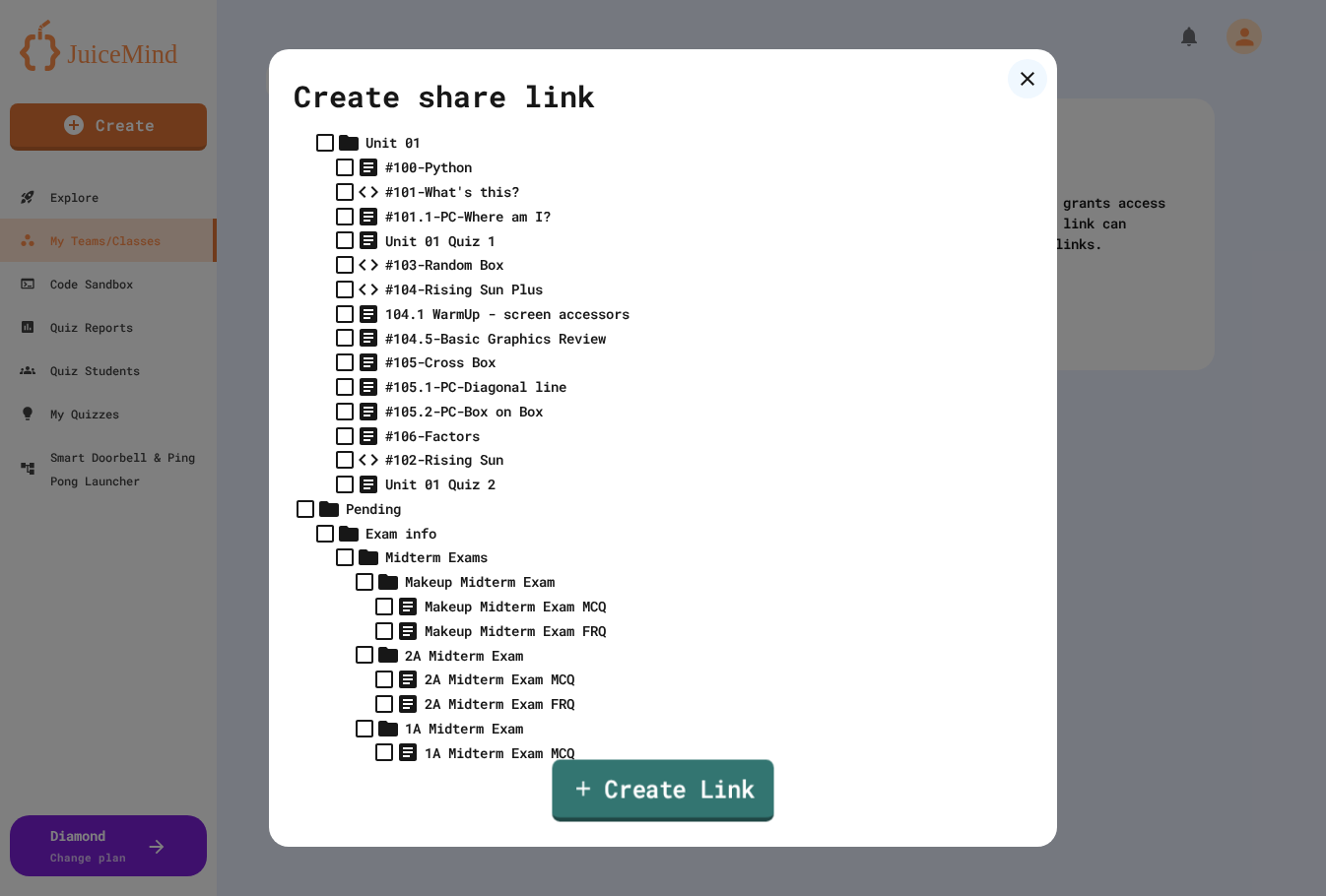 click on "Create Link" at bounding box center (662, 791) 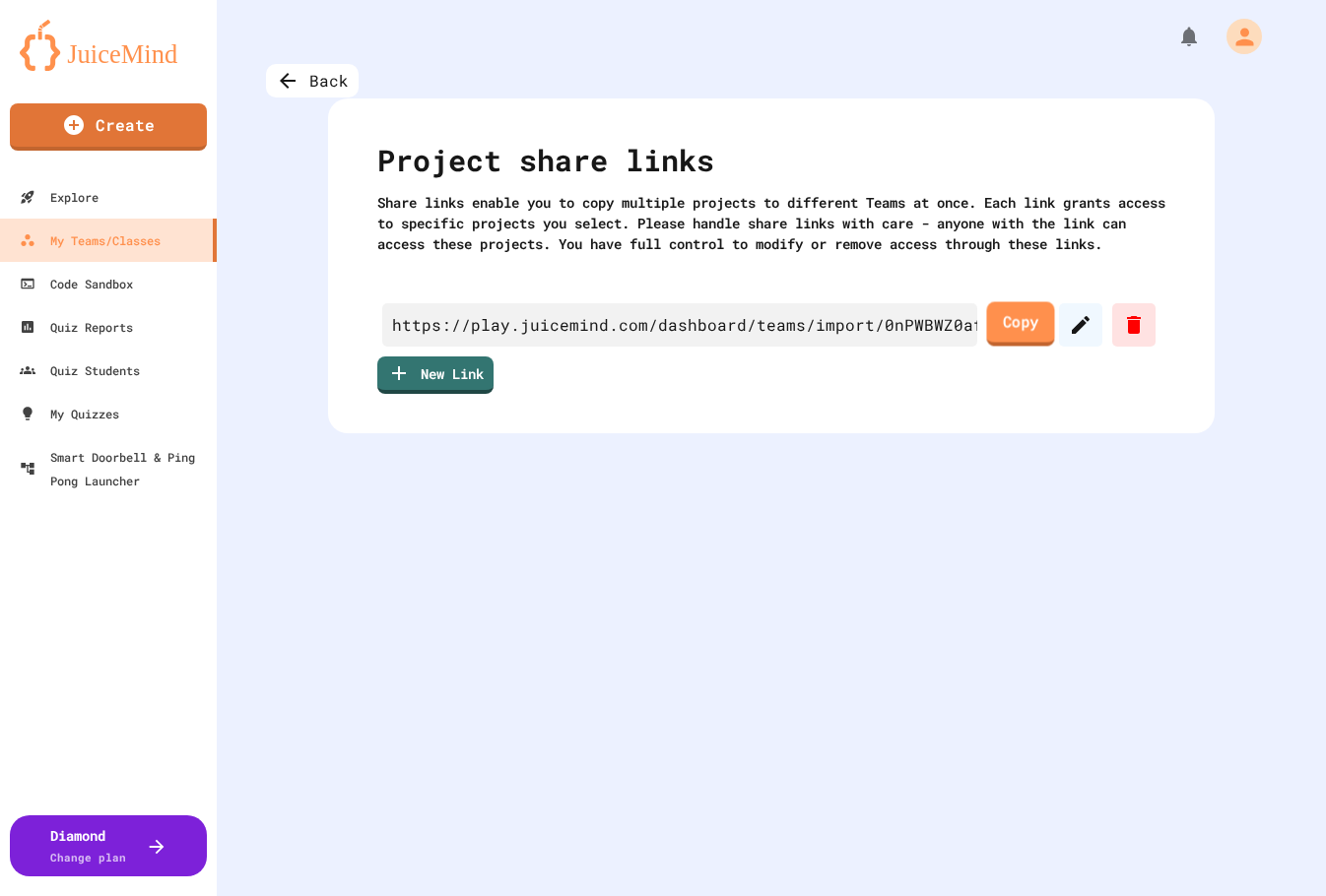 click on "Copy" at bounding box center [1020, 323] 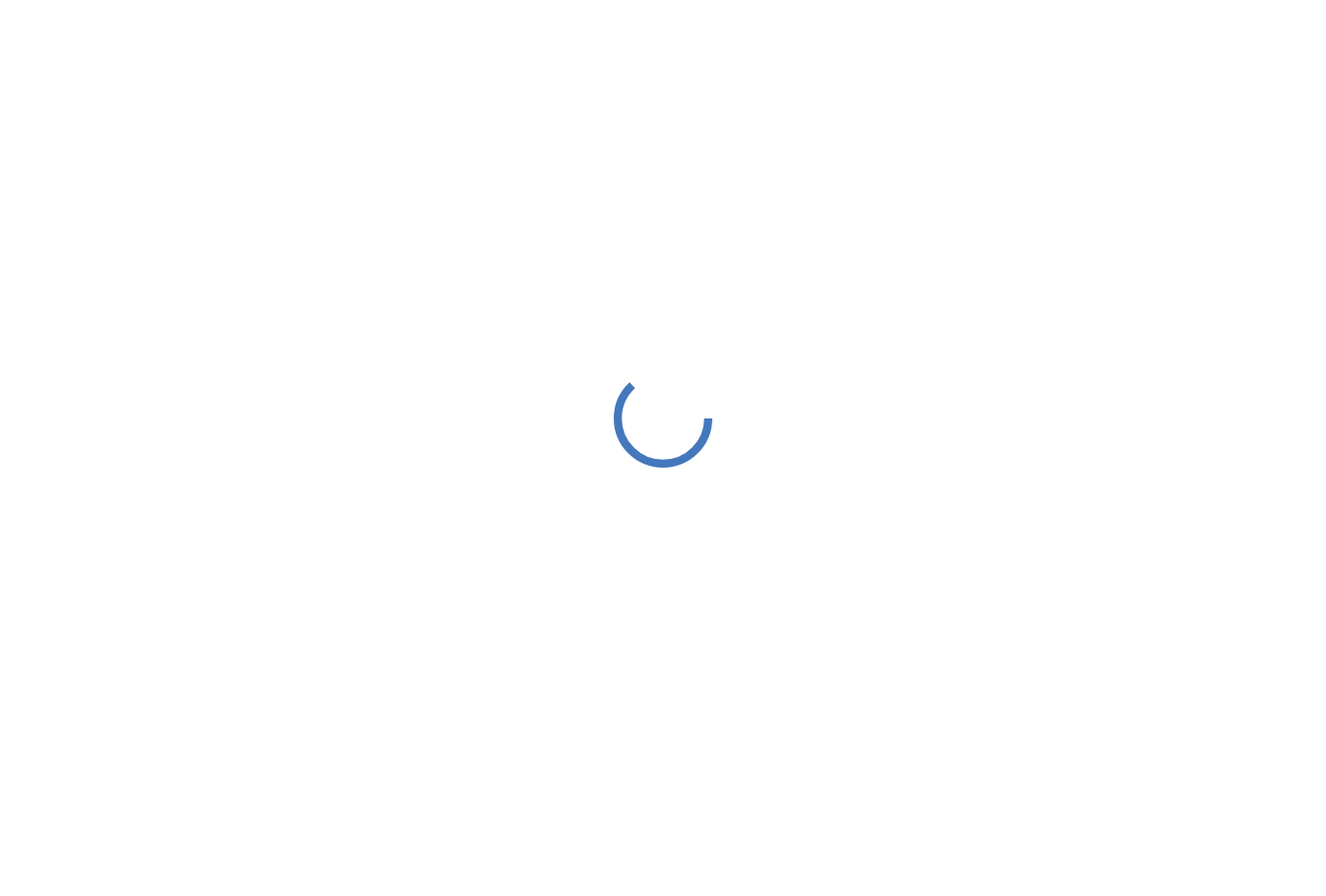 scroll, scrollTop: 0, scrollLeft: 0, axis: both 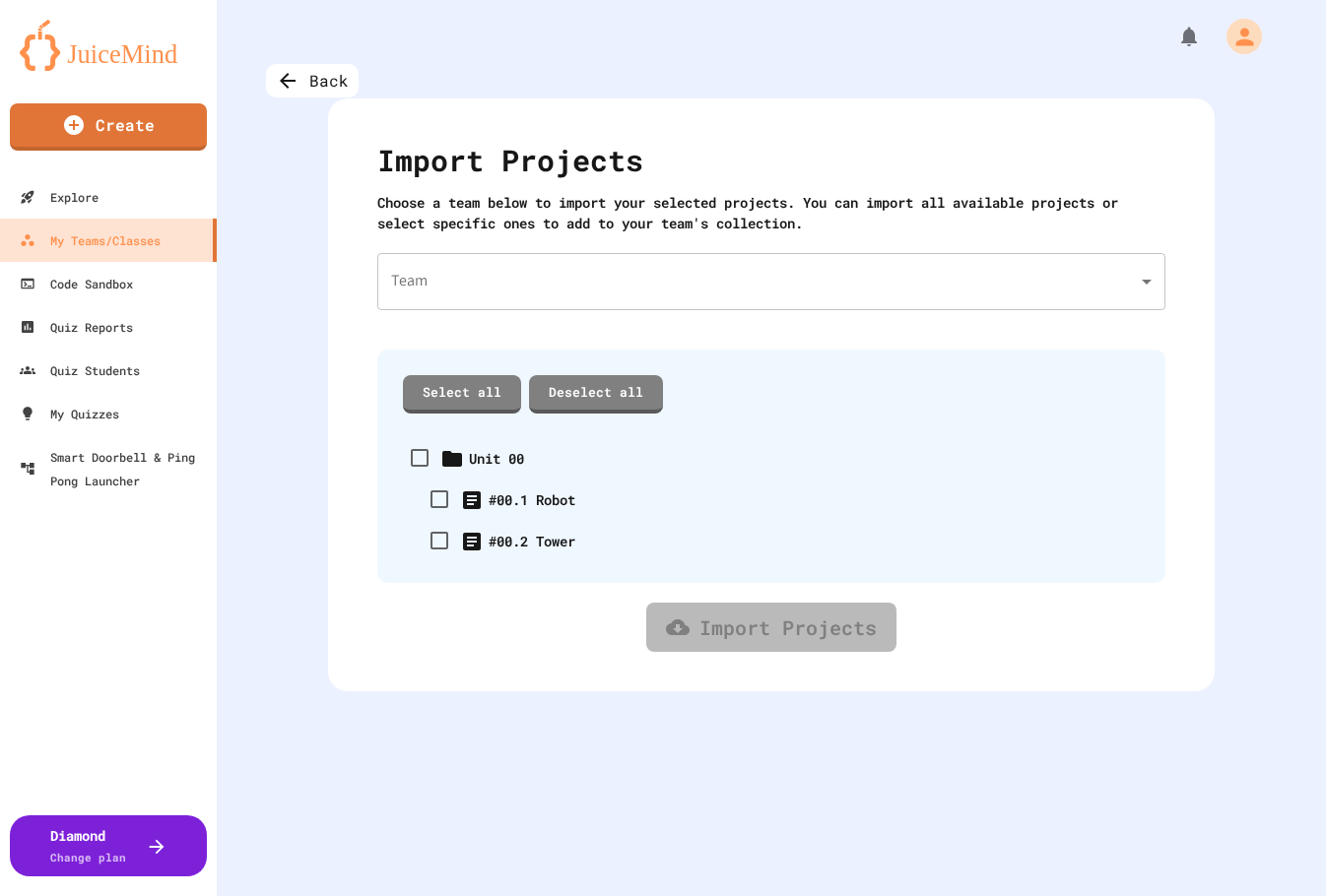click on "We are updating our servers at 7PM [TIMEZONE] on [DATE]. JuiceMind should continue to work as expected, but if you experience any issues, please chat with us.  Create Explore My Teams/Classes Code Sandbox Quiz Reports Quiz Students My Quizzes Smart Doorbell & Ping Pong Launcher Diamond Change plan Back Import Projects Choose a team below to import your selected projects. You can import all available projects or select specific ones to add to your team's collection. Team ​ Team Select all Deselect all Unit 00 #00.1 Robot #00.2 Tower  Import Projects" at bounding box center (663, 448) 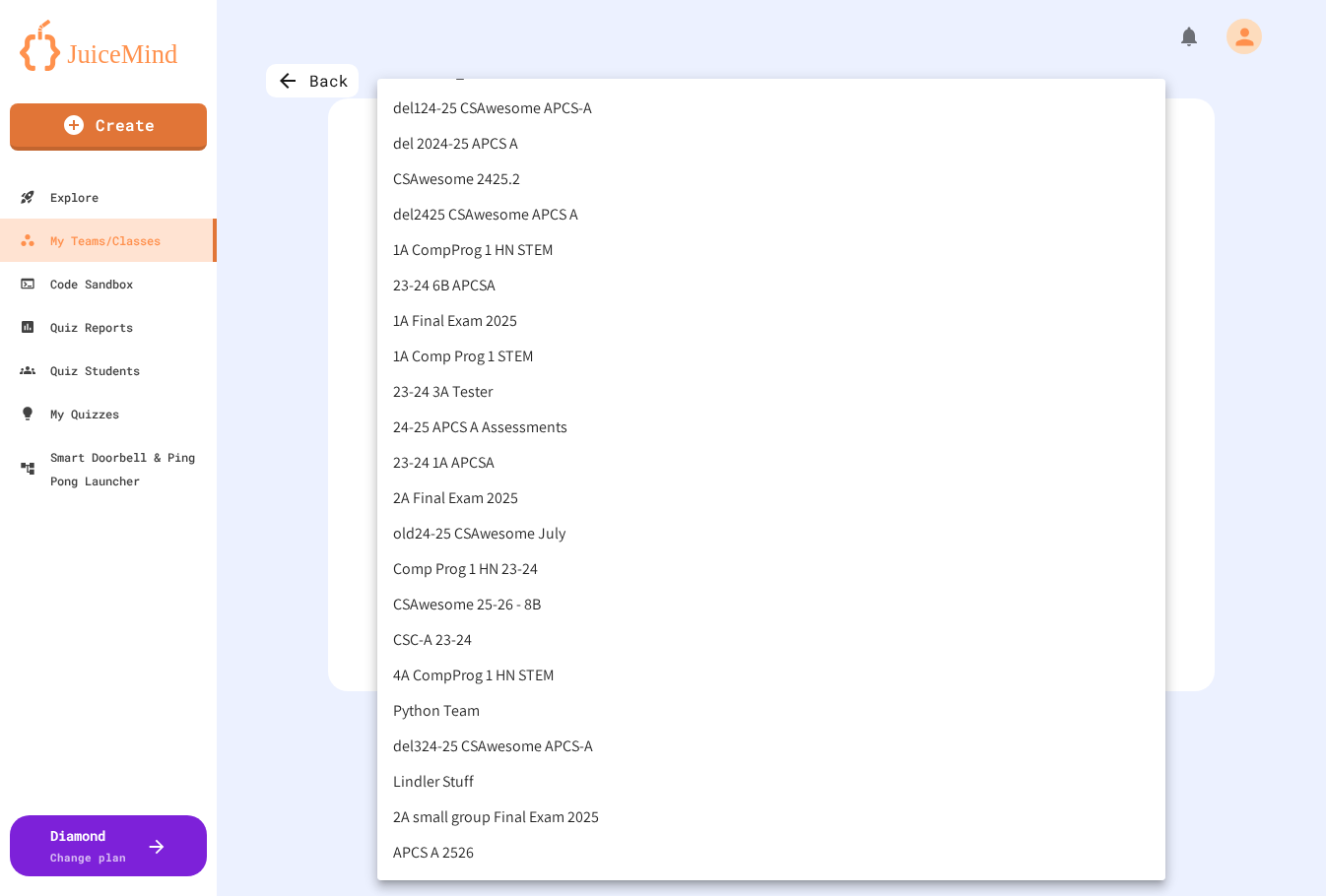 scroll, scrollTop: 0, scrollLeft: 0, axis: both 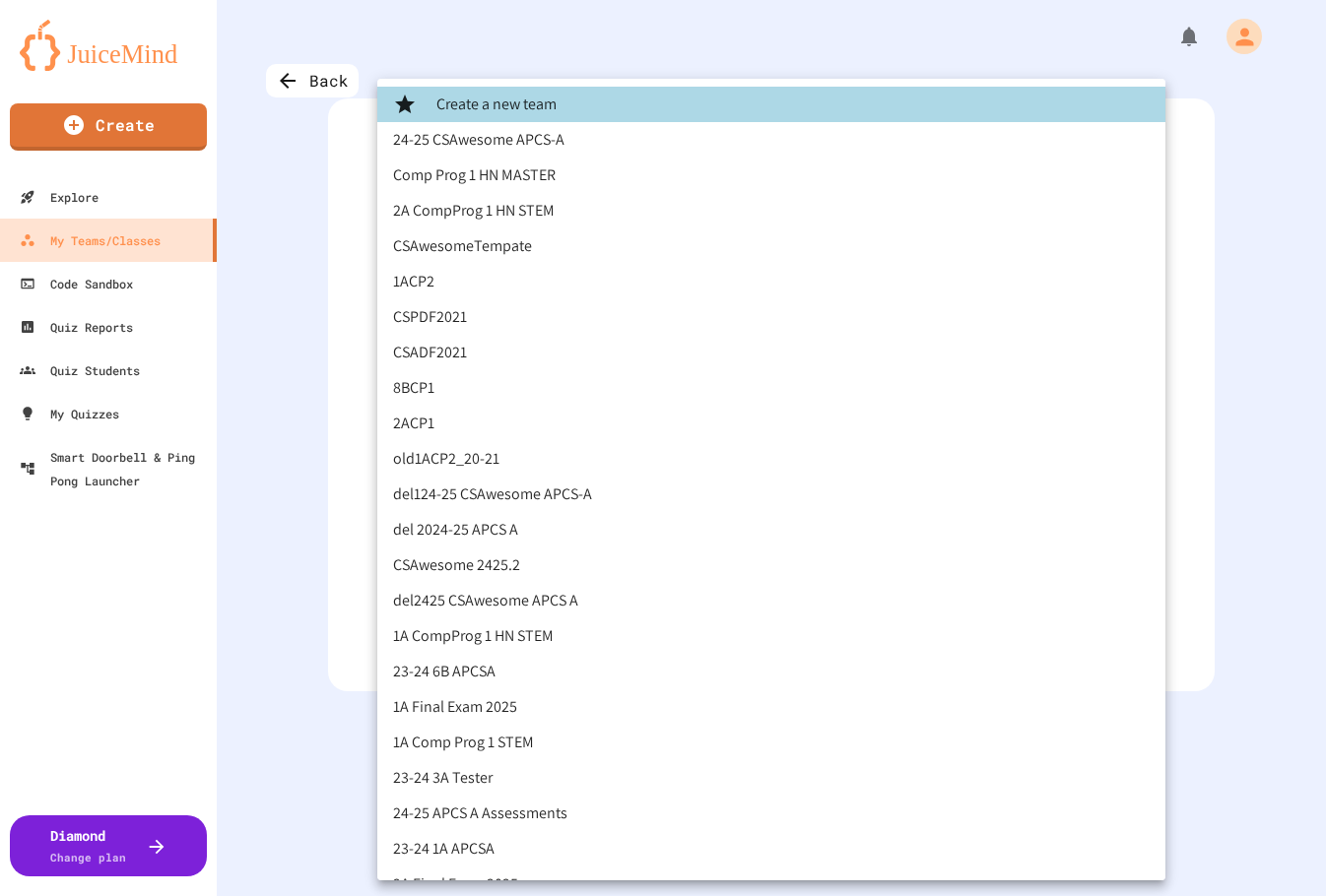 click at bounding box center [663, 448] 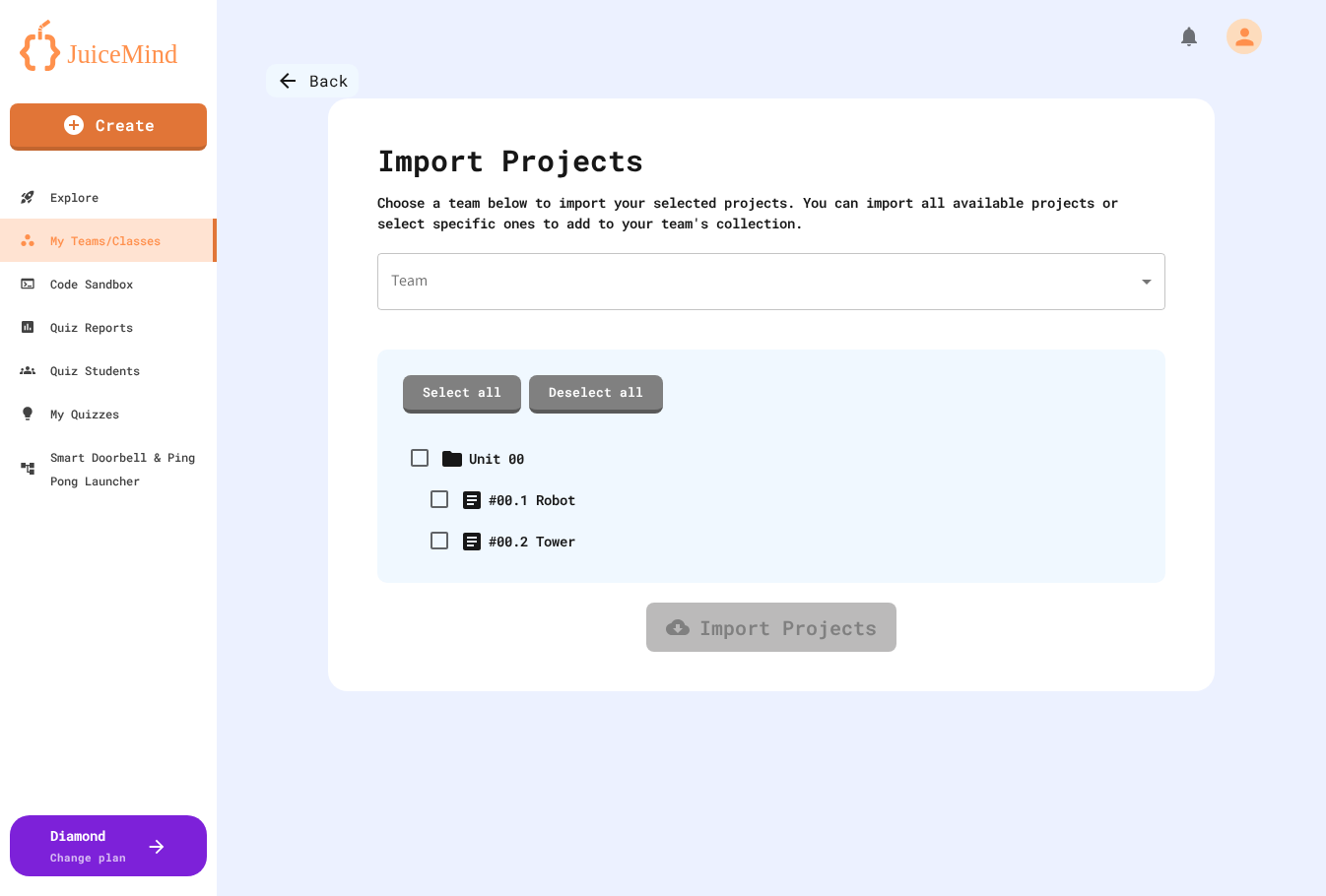 click on "Back" at bounding box center [312, 81] 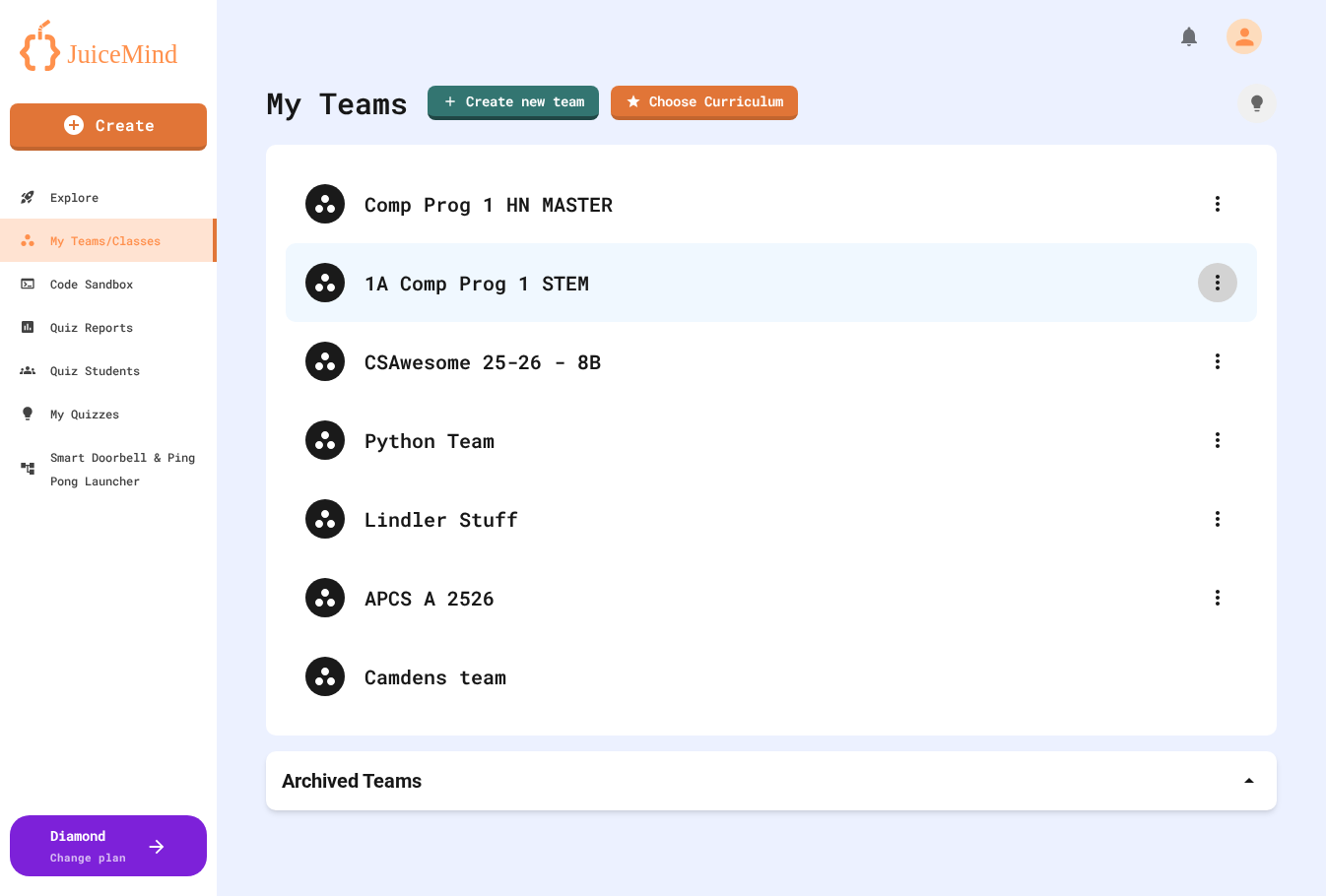 click 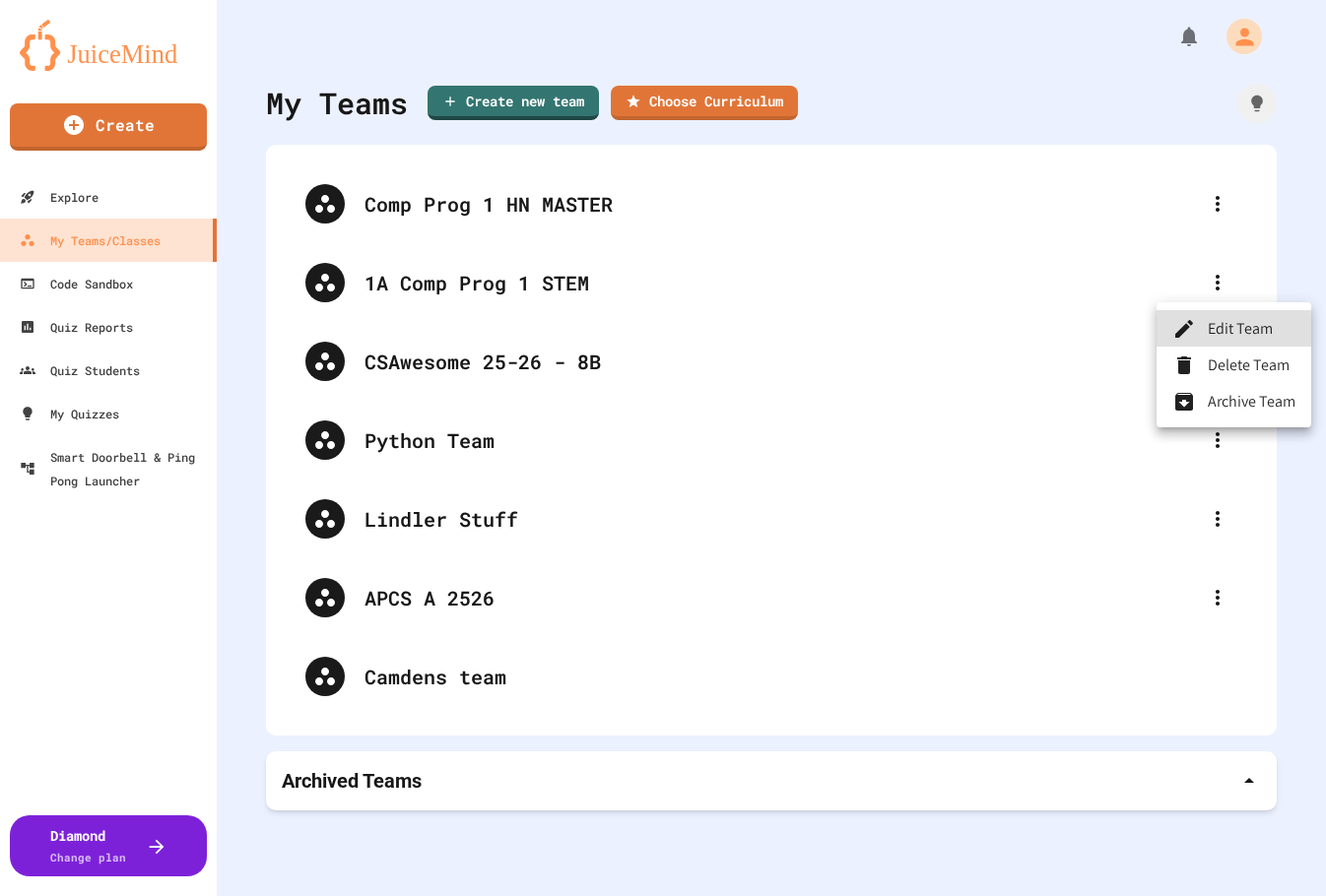 click on "Edit Team" at bounding box center (1233, 328) 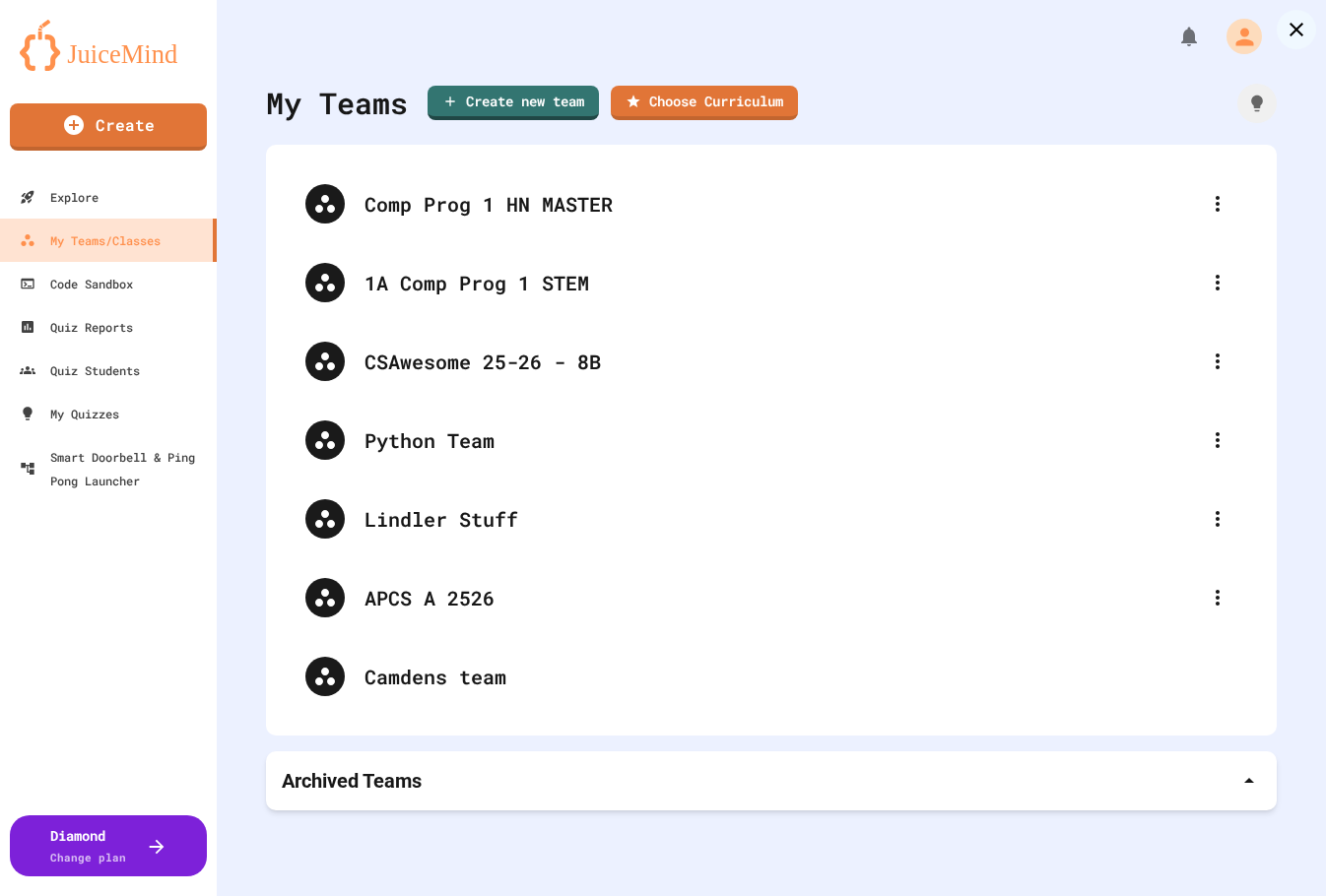 click on "**********" at bounding box center [663, 1249] 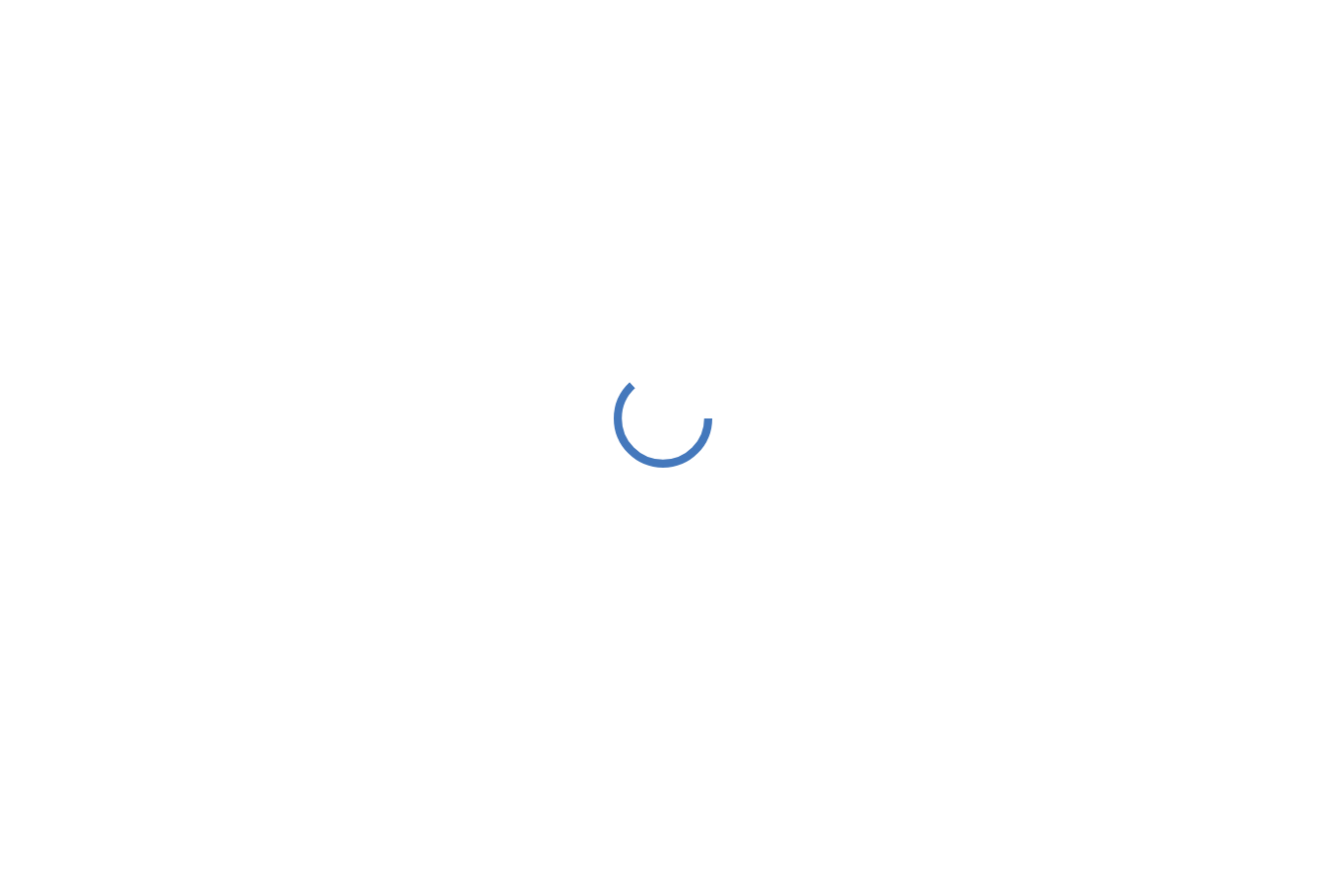 scroll, scrollTop: 0, scrollLeft: 0, axis: both 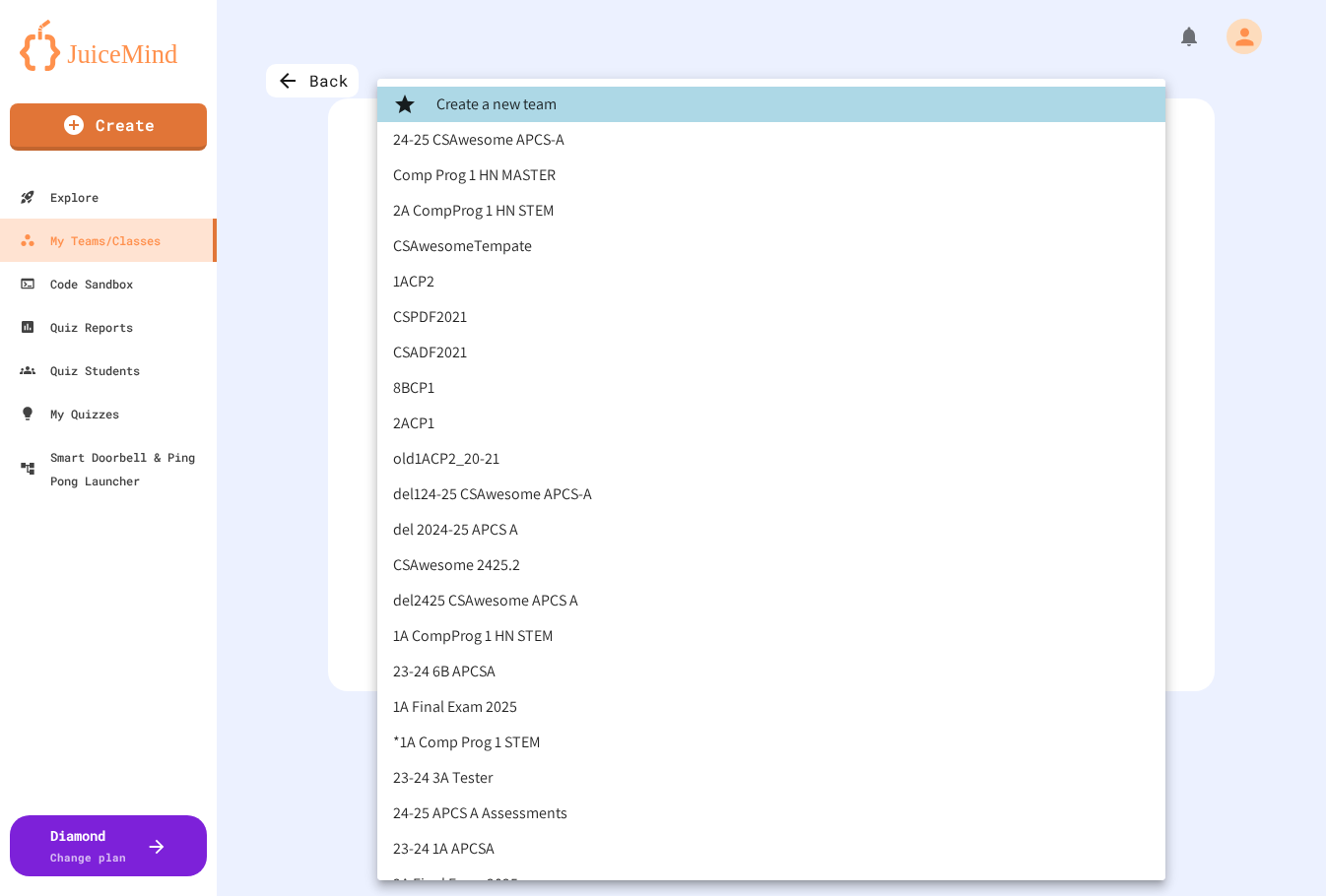 click on "We are updating our servers at 7PM EST on 3/11/2025. JuiceMind should continue to work as expected, but if you experience any issues, please chat with us.  Create Explore My Teams/Classes Code Sandbox Quiz Reports Quiz Students My Quizzes Smart Doorbell & Ping Pong Launcher Diamond Change plan Back Import Projects Choose a team below to import your selected projects. You can import all available projects or select specific ones to add to your team's collection. Team ​ Team Select all Deselect all Unit 00 #00.1 Robot #00.2 Tower  Import Projects
Create a new team 24-25 CSAwesome APCS-A Comp Prog 1 HN MASTER 2A CompProg 1 HN STEM CSAwesomeTempate 1ACP2 CSPDF2021 CSADF2021 8BCP1 2ACP1 old1ACP2_20-21 del124-25 CSAwesome APCS-A del 2024-25 APCS A CSAwesome 2425.2 del2425 CSAwesome APCS A 1A CompProg 1 HN STEM 23-24 6B APCSA 1A Final Exam 2025 *1A Comp Prog 1 STEM 23-24 3A Tester 24-25 APCS A Assessments 23-24 1A APCSA 2A Final Exam 2025 old24-25 CSAwesome July Comp Prog 1 HN 23-24" at bounding box center (663, 448) 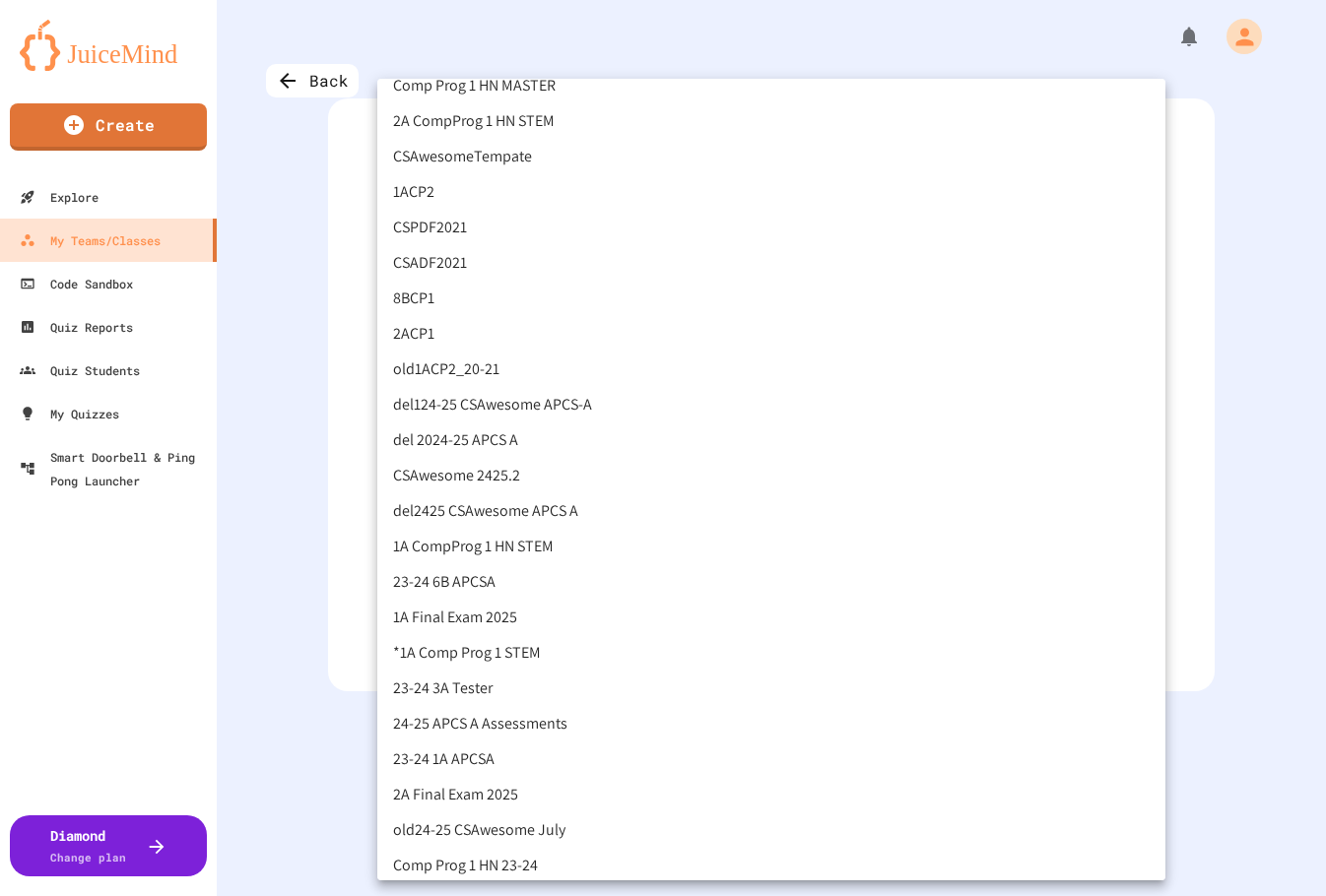 scroll, scrollTop: 91, scrollLeft: 0, axis: vertical 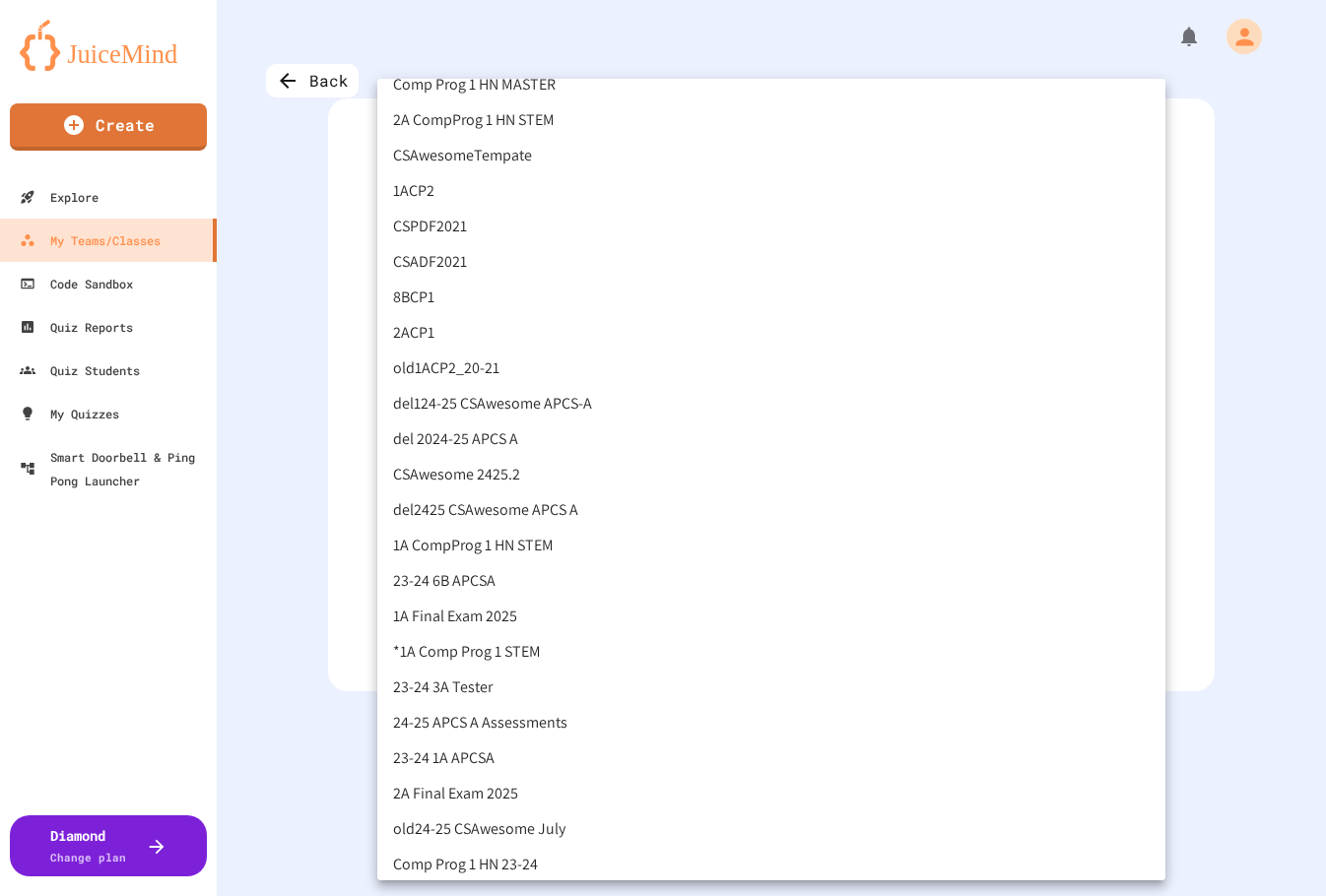 click on "*1A Comp Prog 1 STEM" at bounding box center [771, 652] 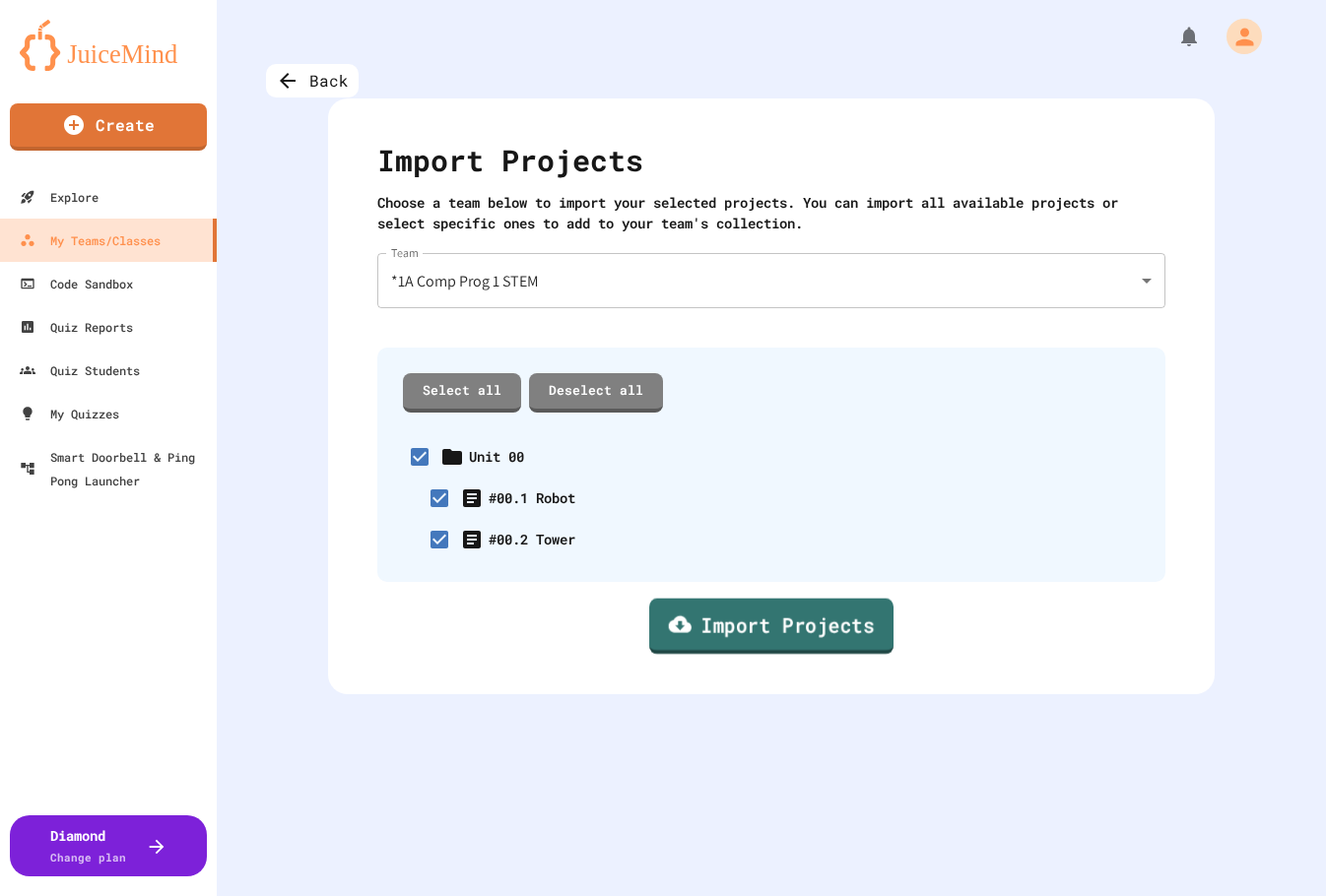 click on "Import Projects" at bounding box center (771, 625) 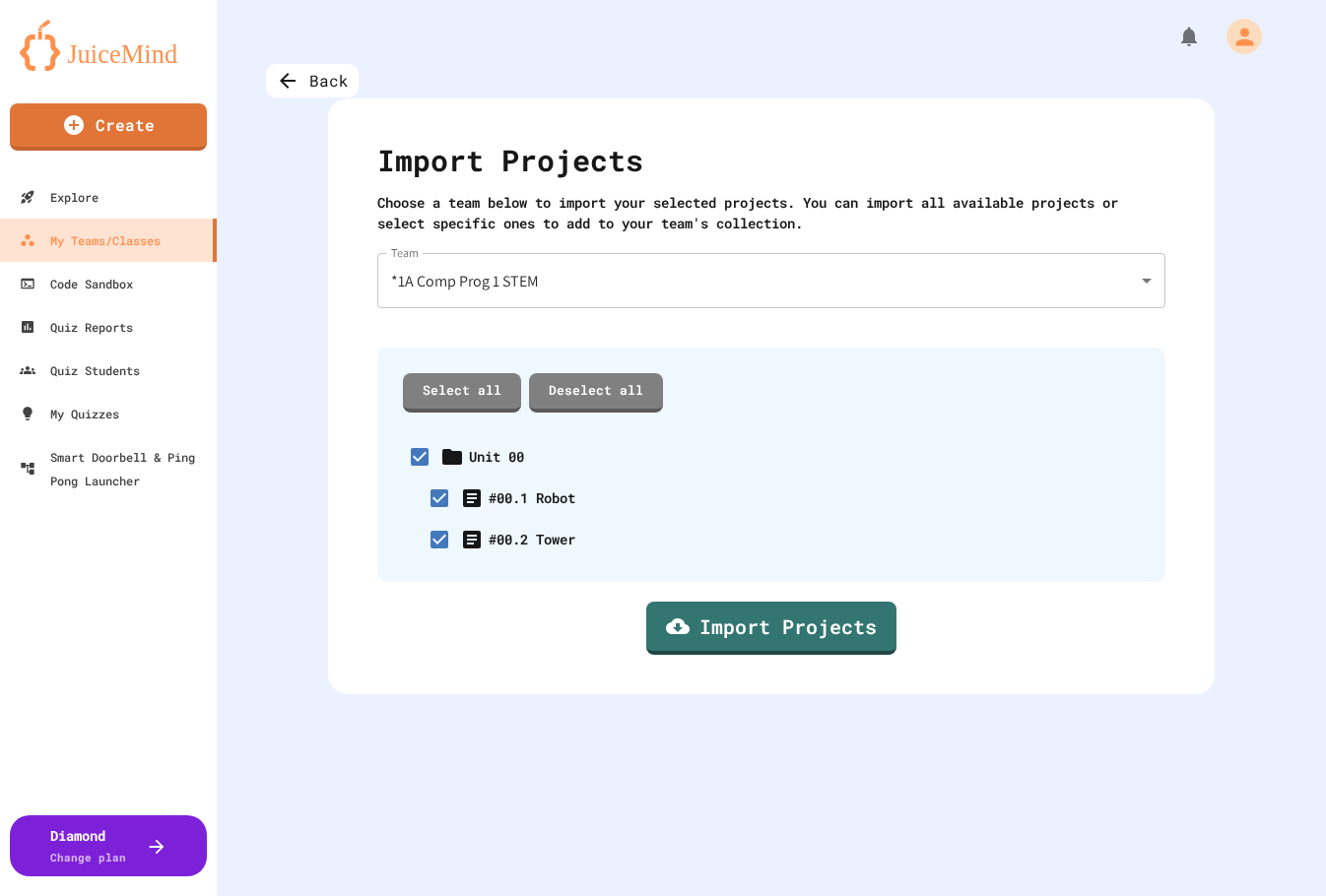 click on "Confirm" at bounding box center [723, 1169] 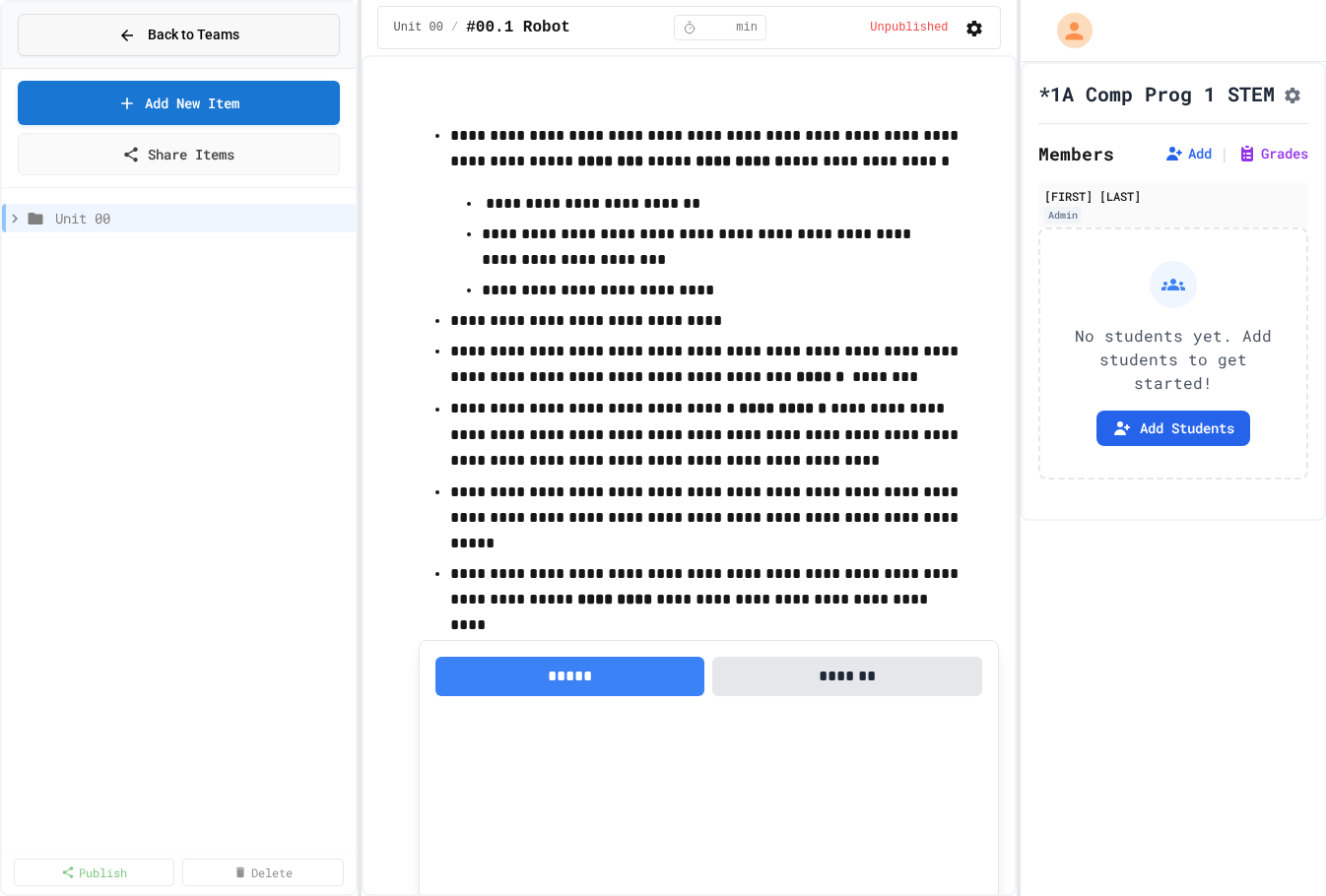 click on "Back to Teams" at bounding box center (193, 34) 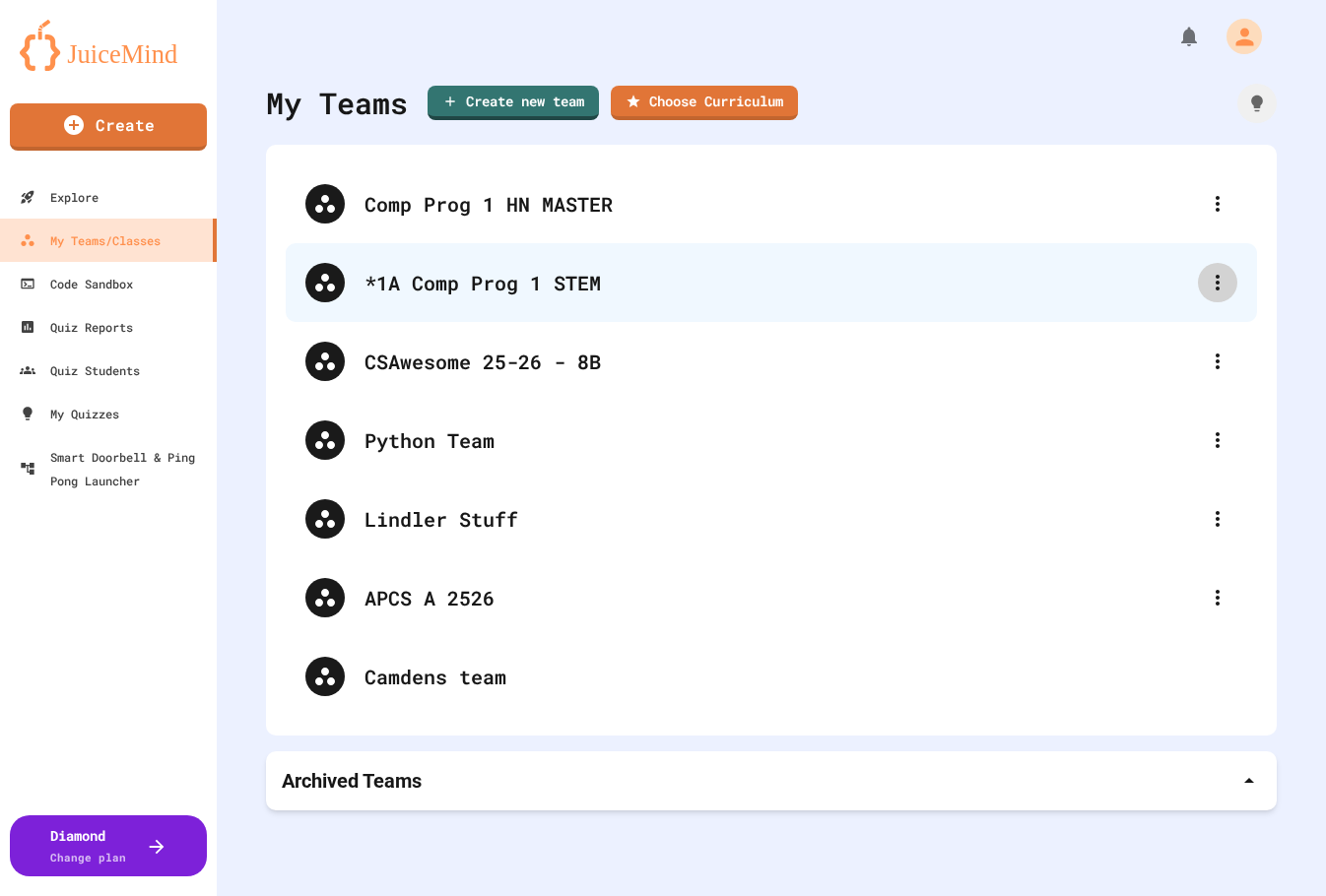 click 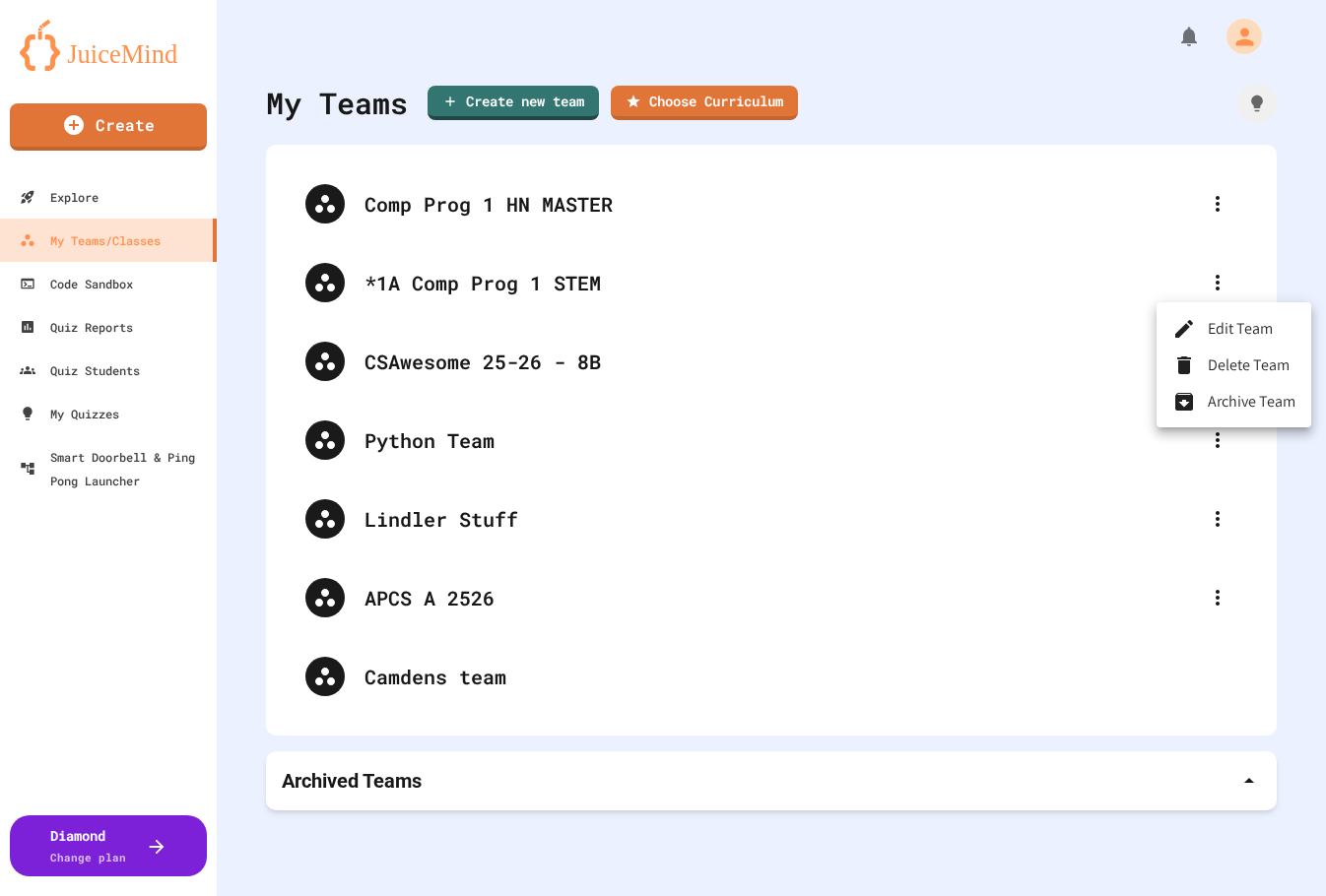 click at bounding box center (663, 448) 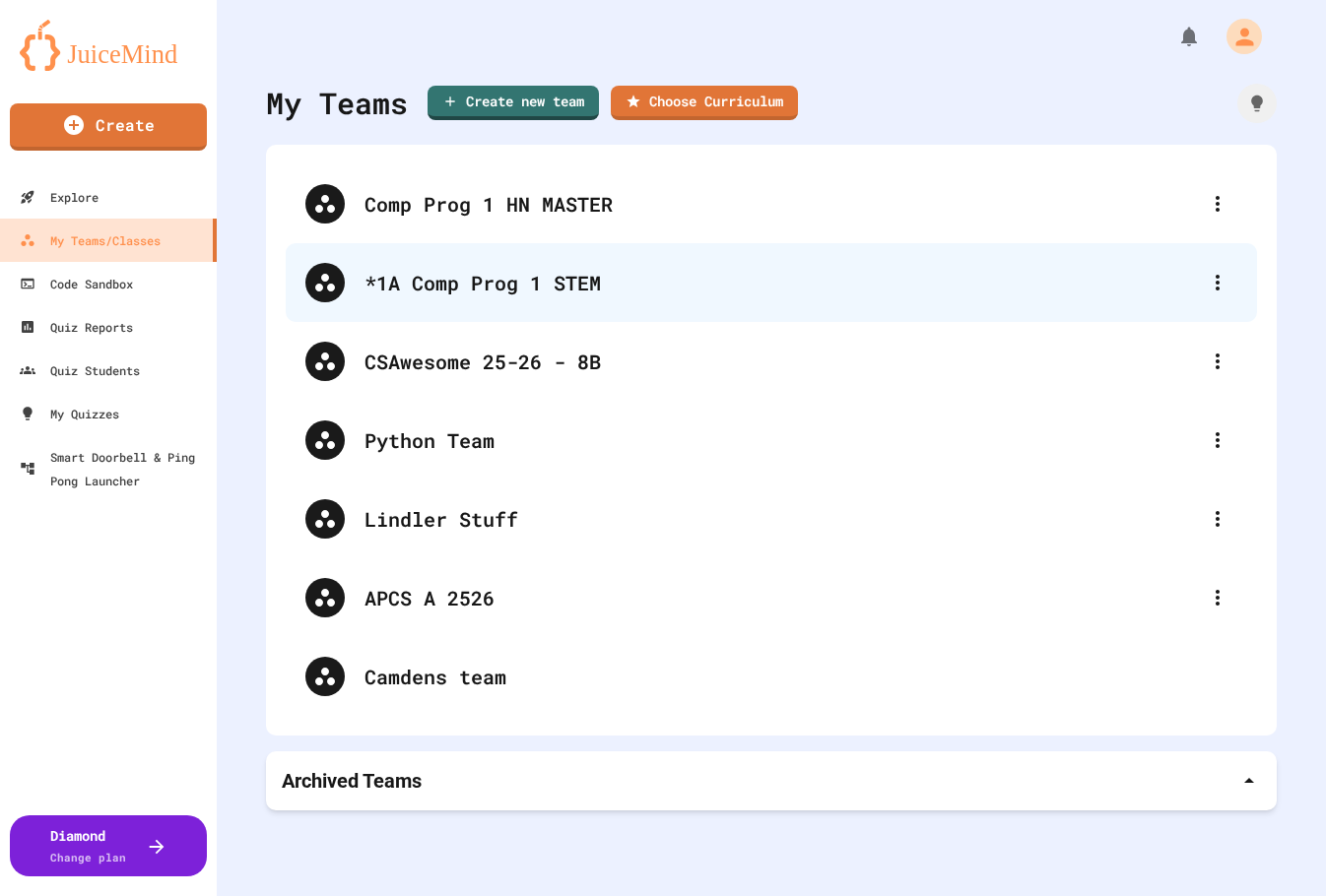 click on "*1A Comp Prog 1 STEM" at bounding box center [781, 283] 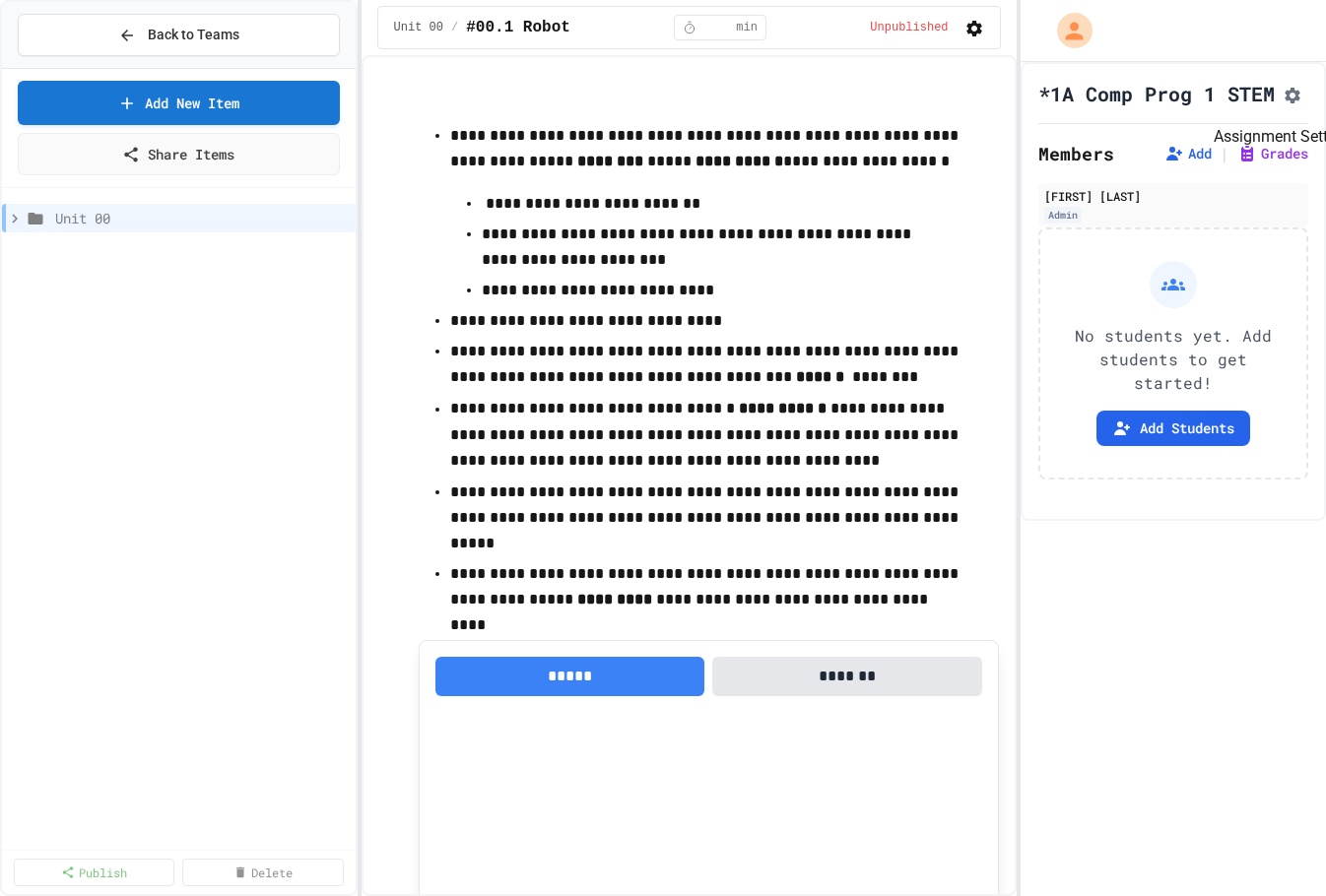 click 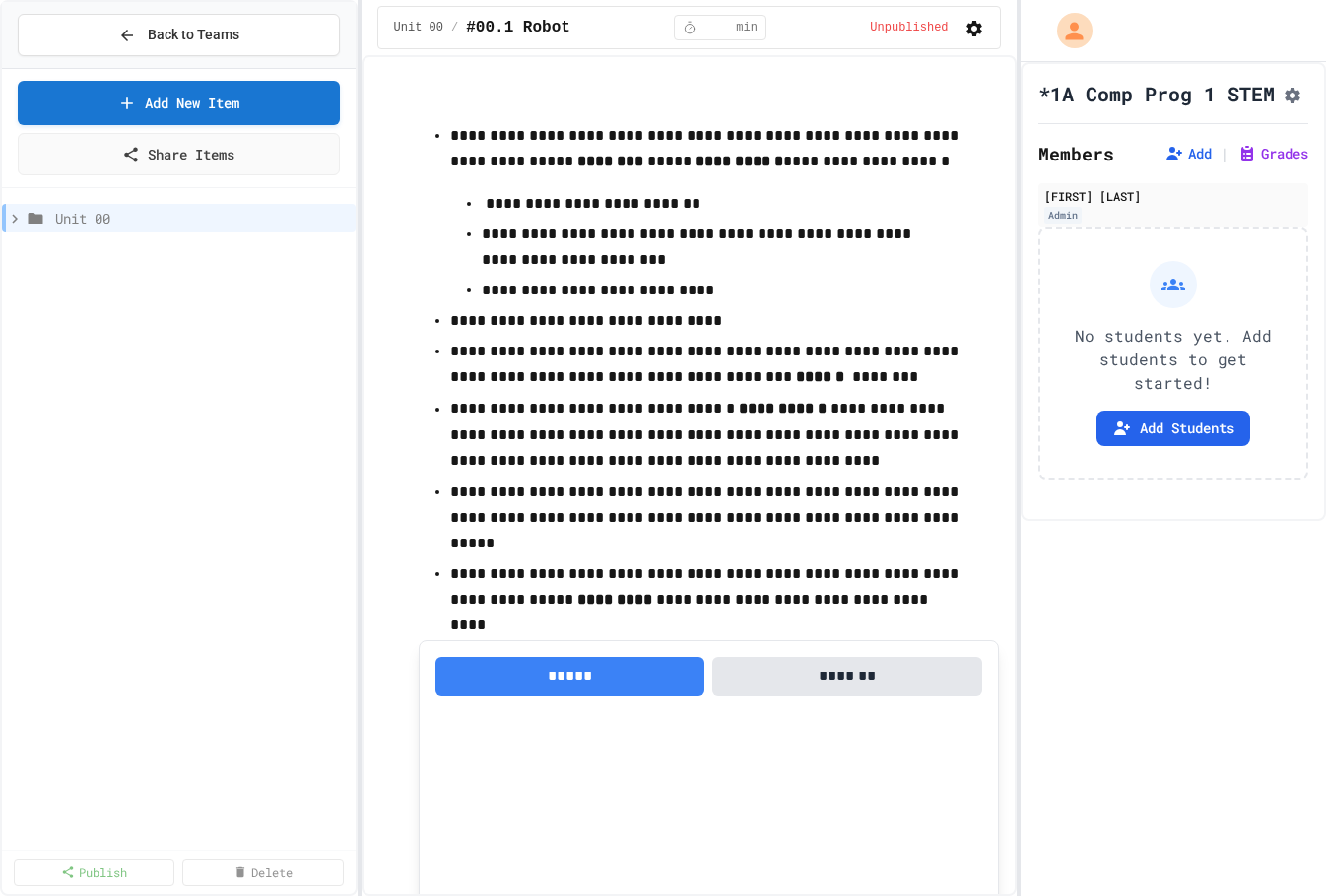 click on "**********" at bounding box center (663, 1112) 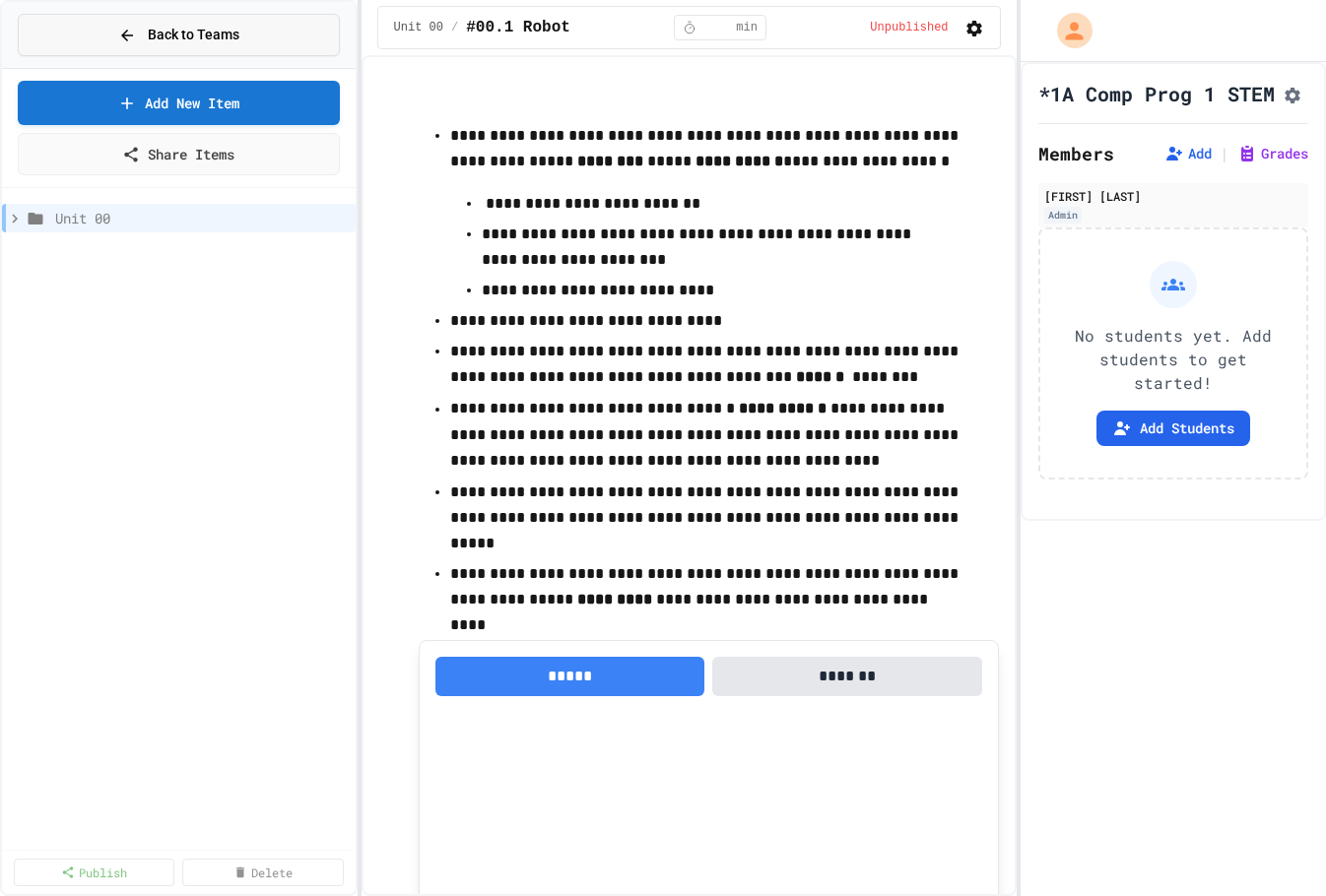 click on "Back to Teams" at bounding box center (178, 34) 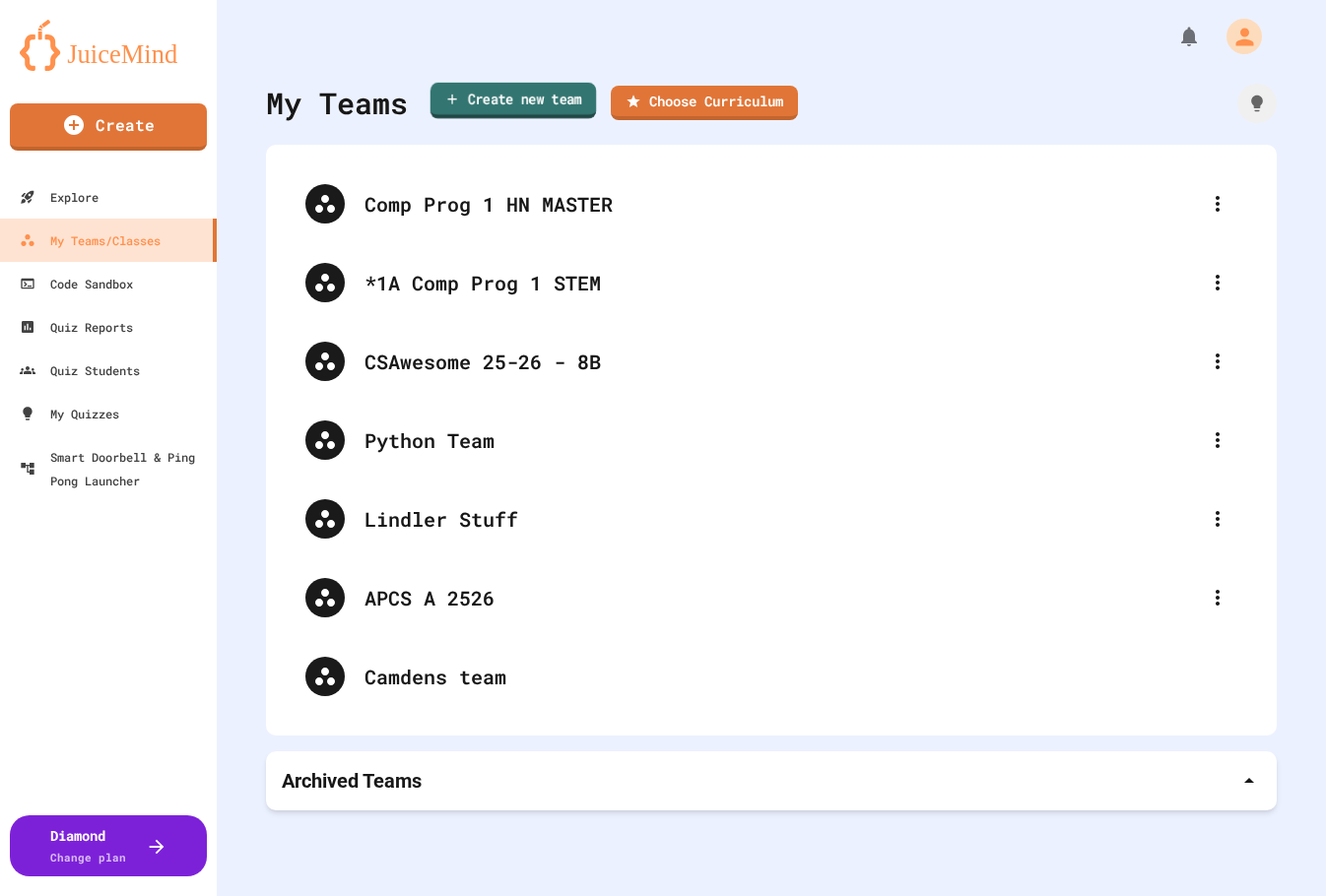 click on "Create new team" at bounding box center (513, 100) 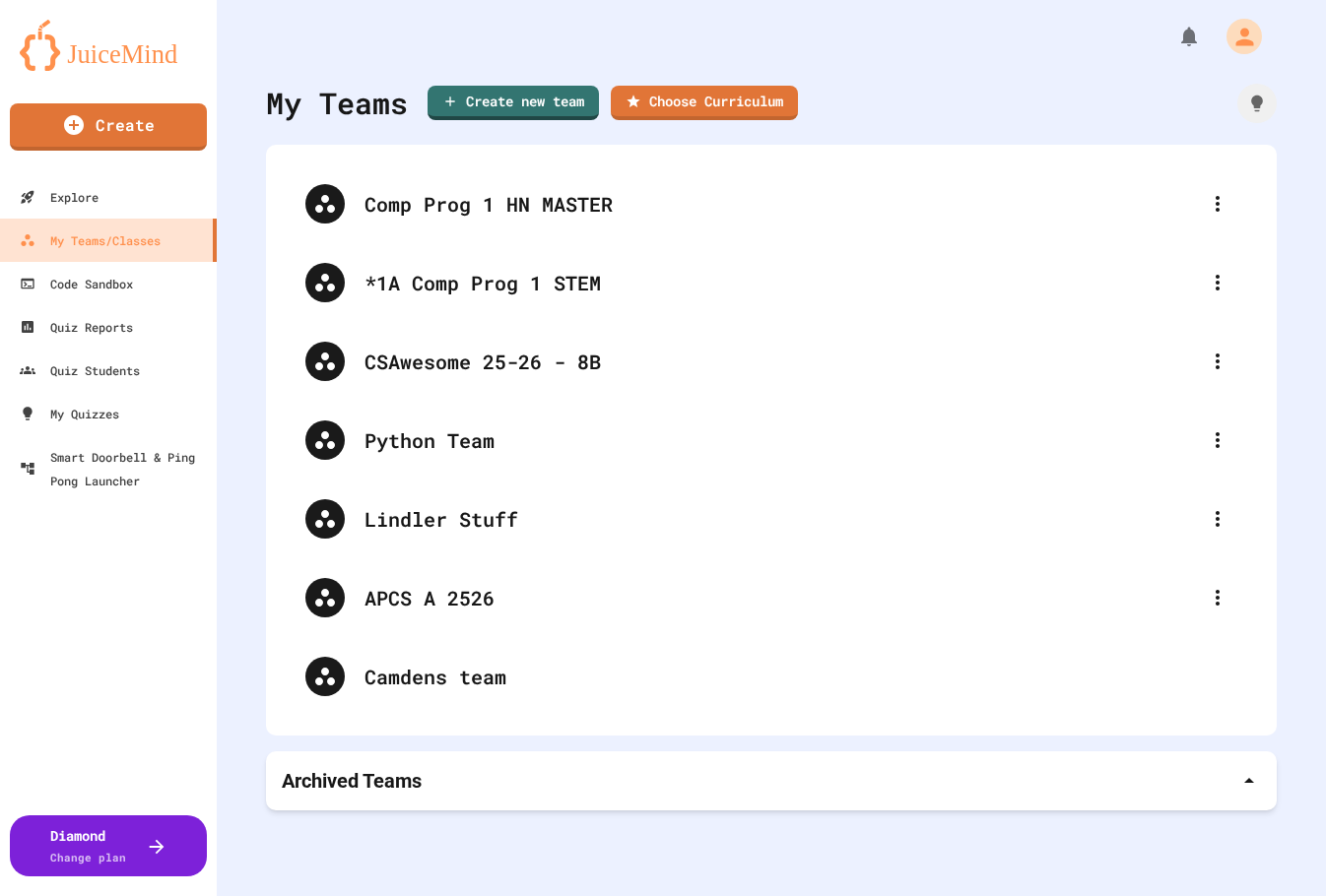 click at bounding box center [663, 973] 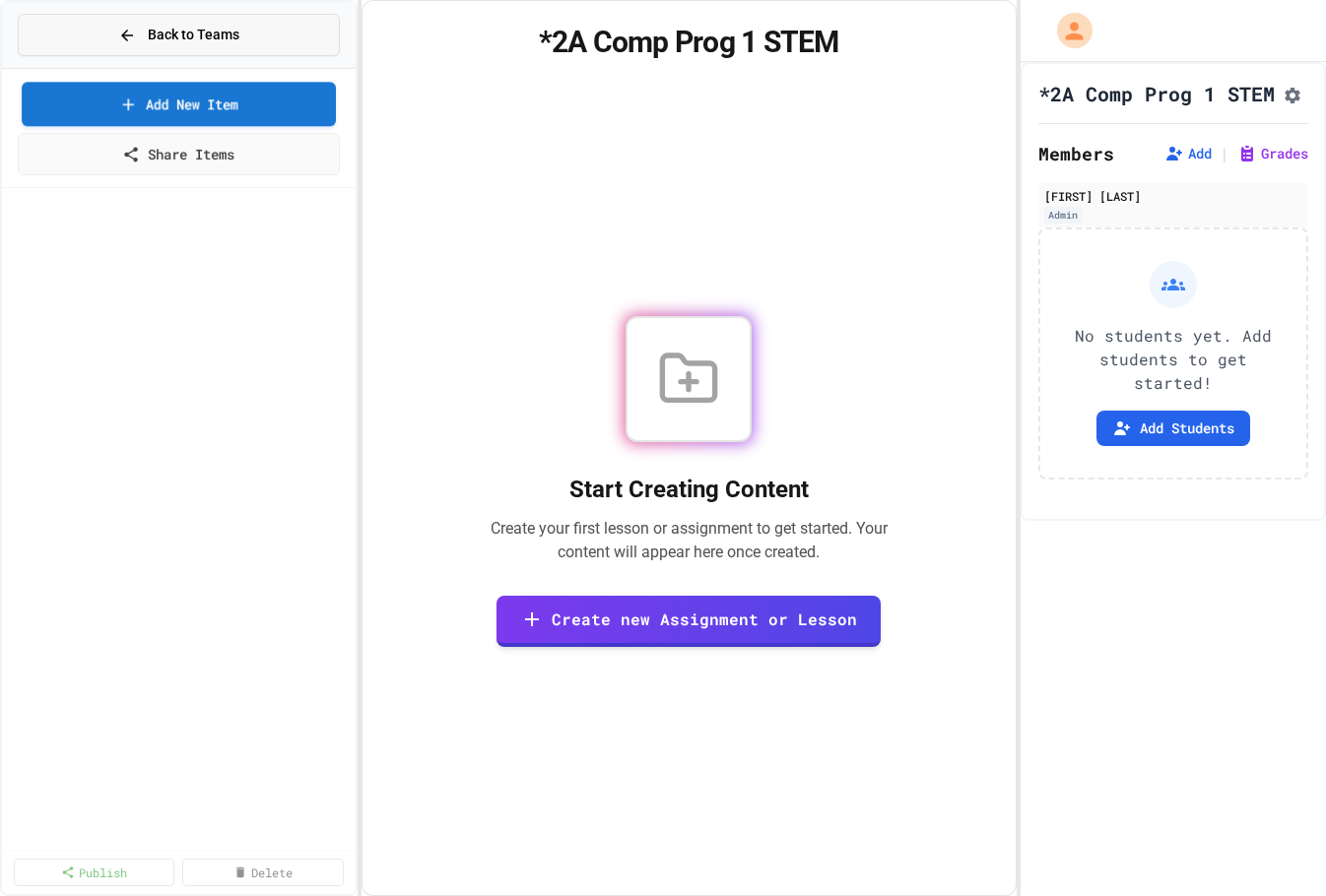 click on "Back to Teams" at bounding box center (193, 34) 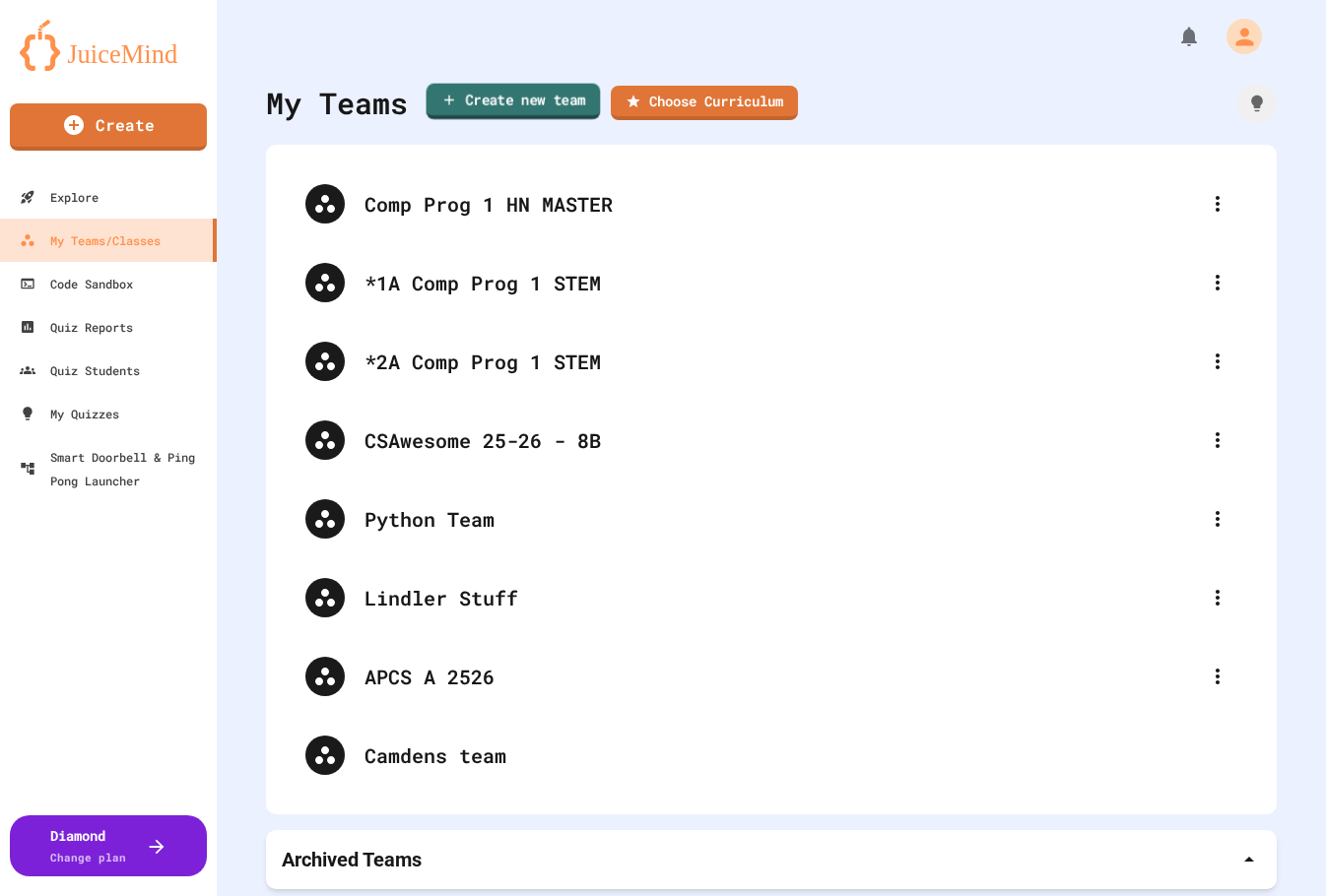click on "Create new team" at bounding box center (513, 101) 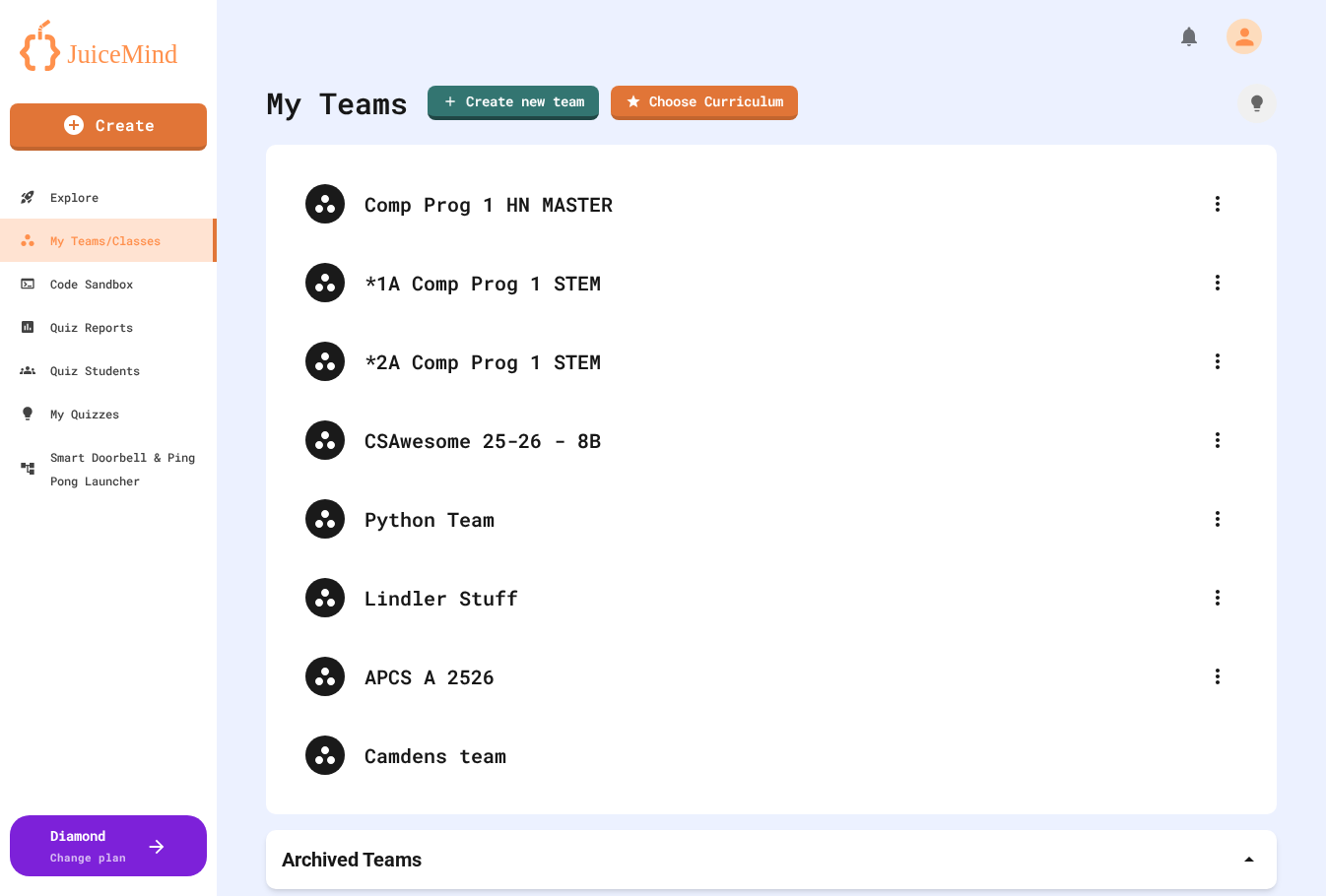 click at bounding box center (663, 973) 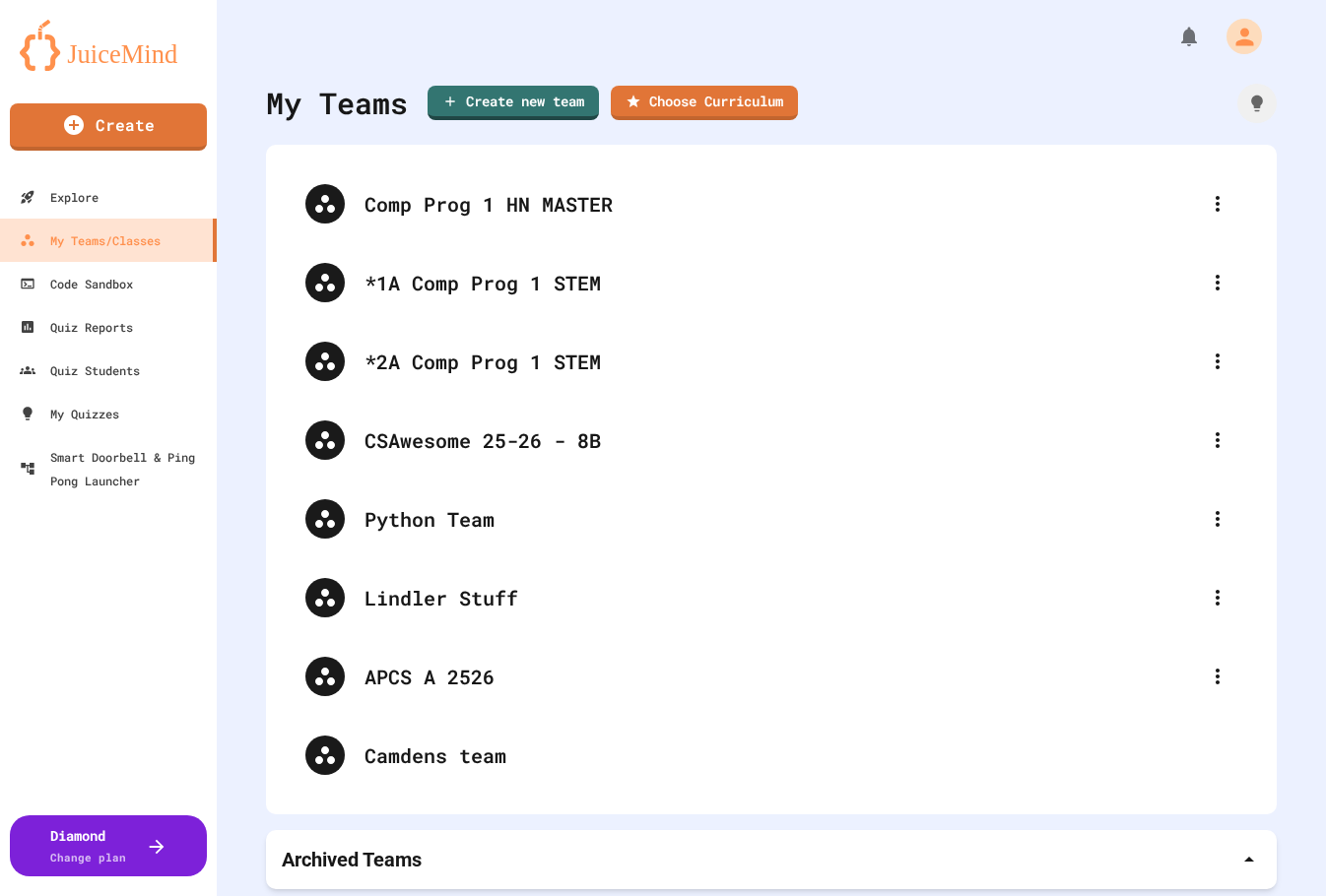 paste on "**********" 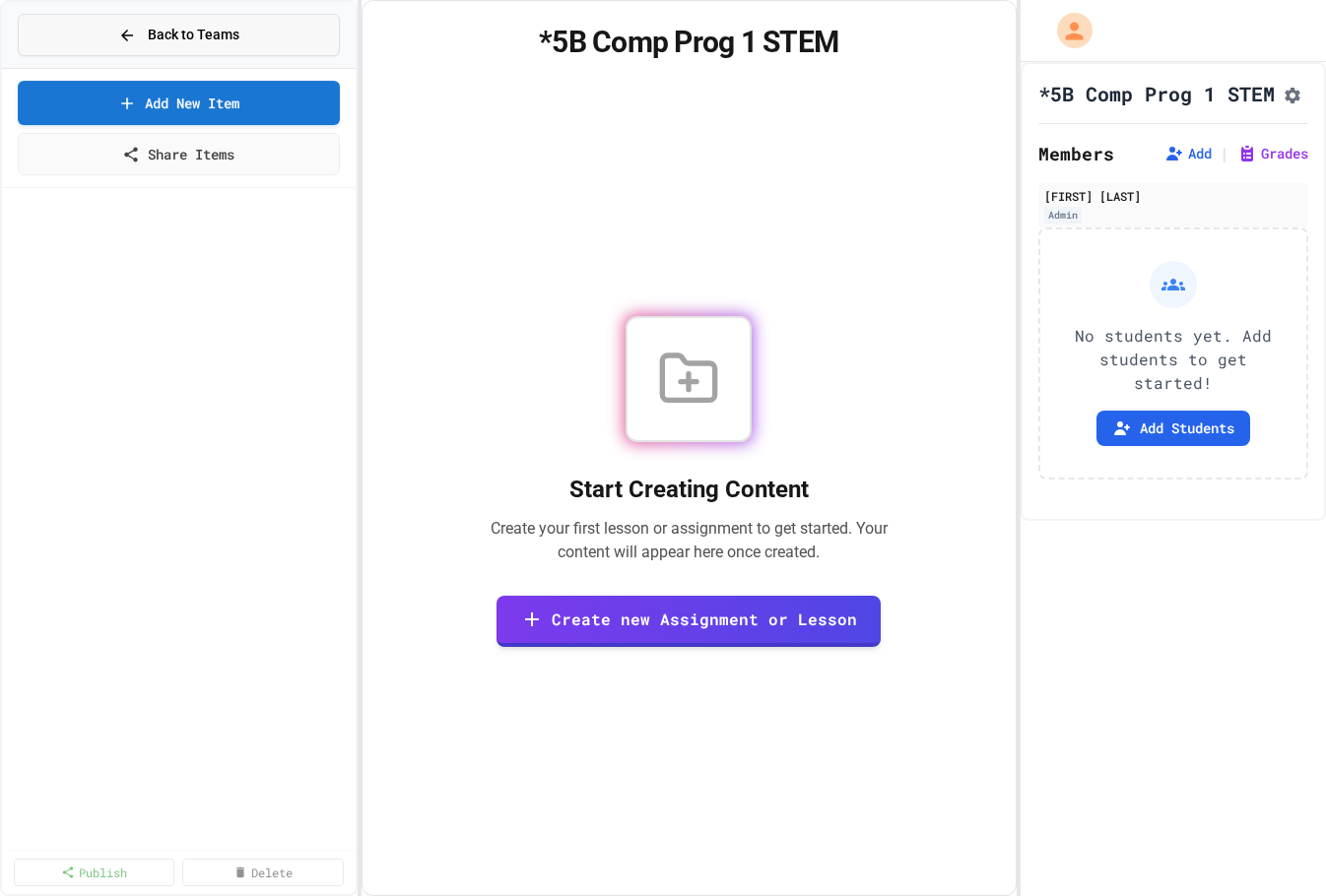 click on "Back to Teams" at bounding box center [193, 34] 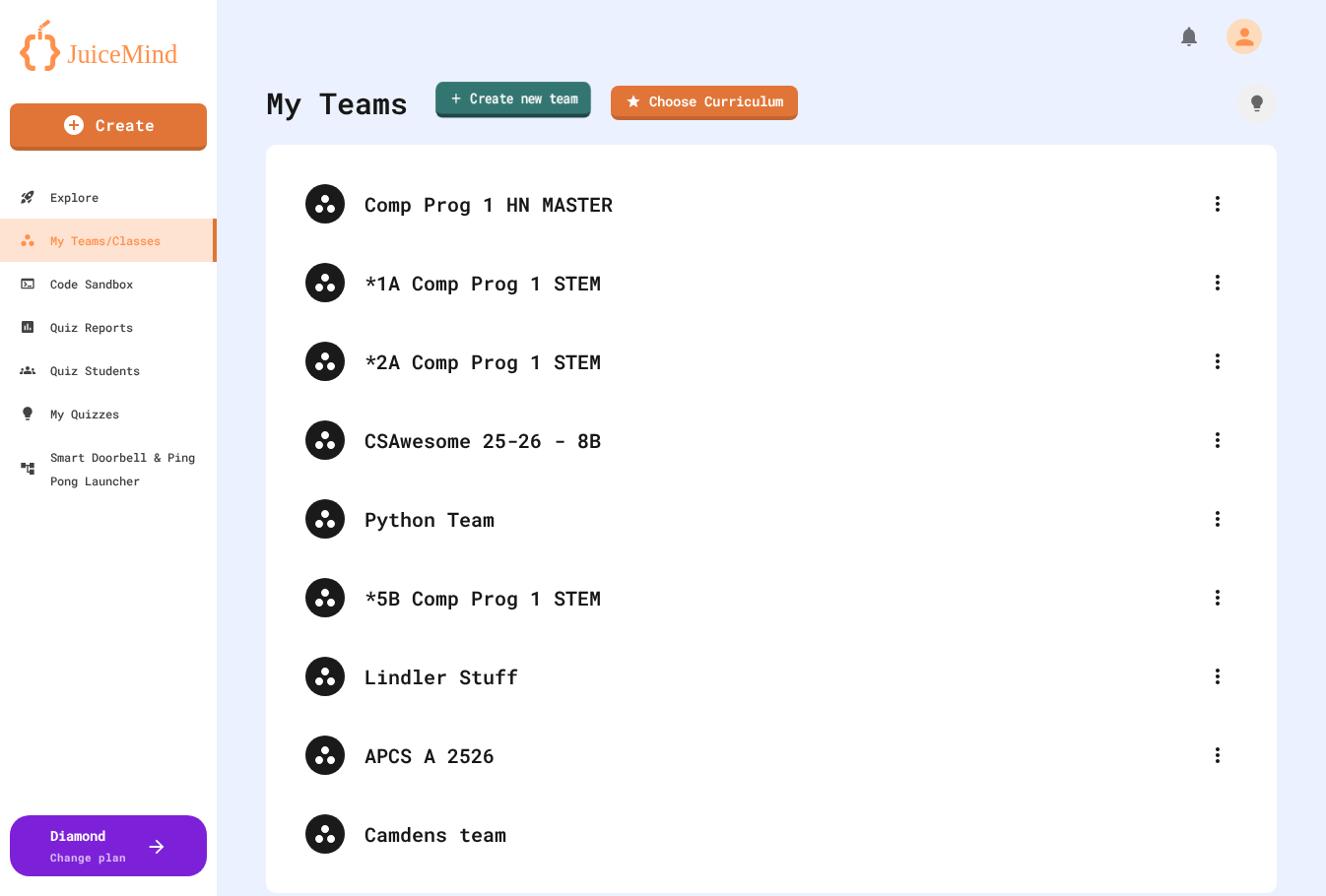 click on "Create new team" at bounding box center [513, 99] 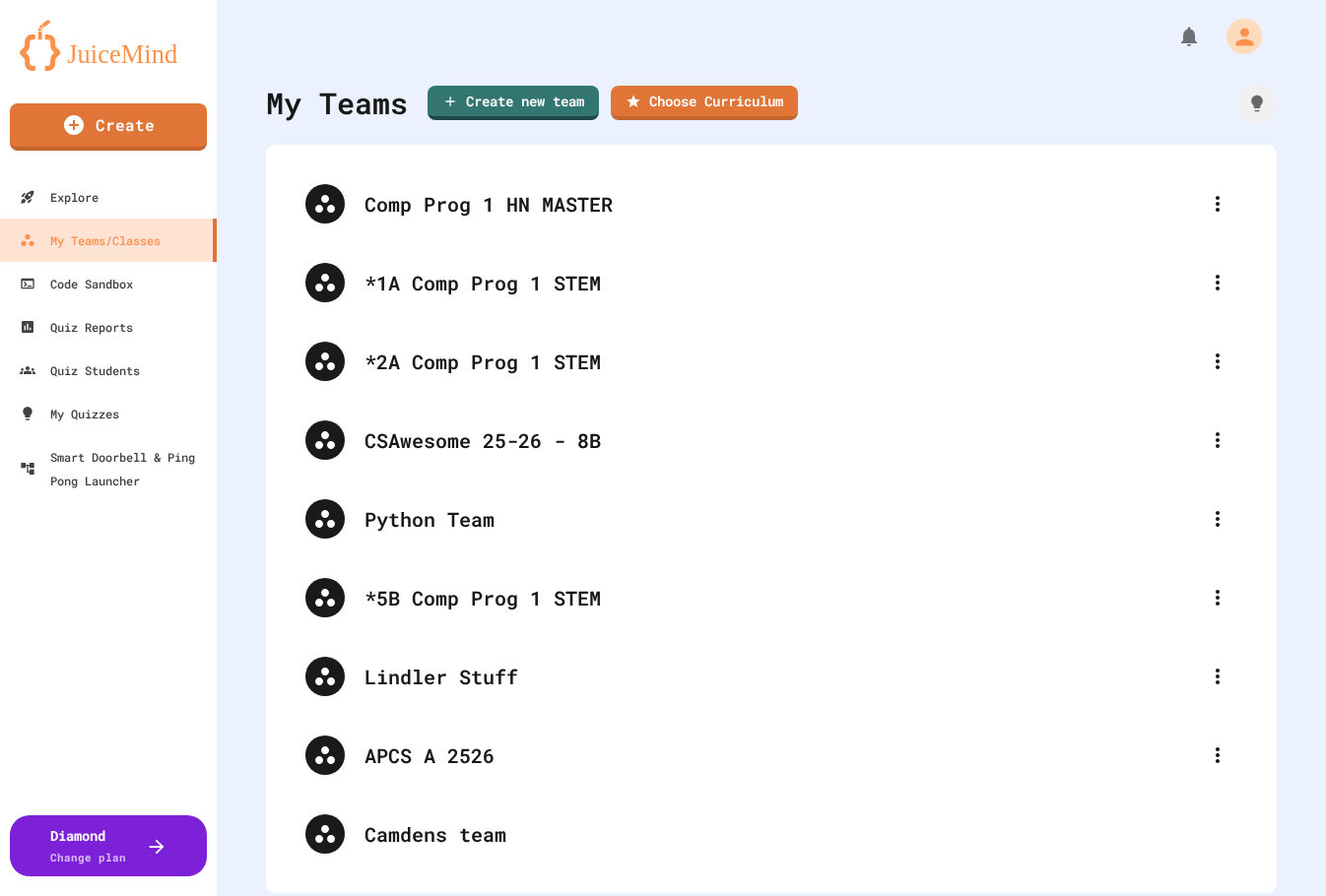 click at bounding box center (663, 973) 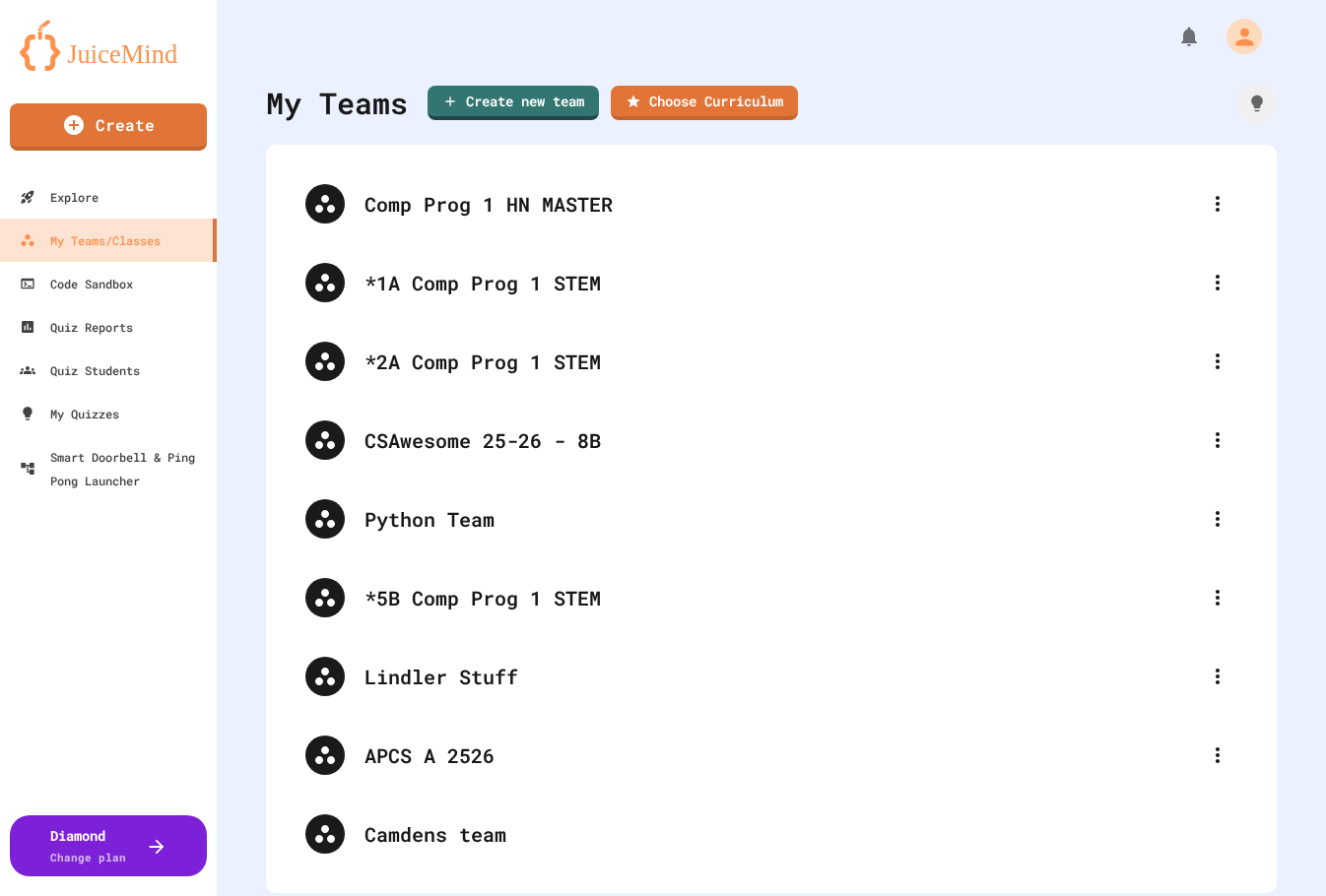 paste on "**********" 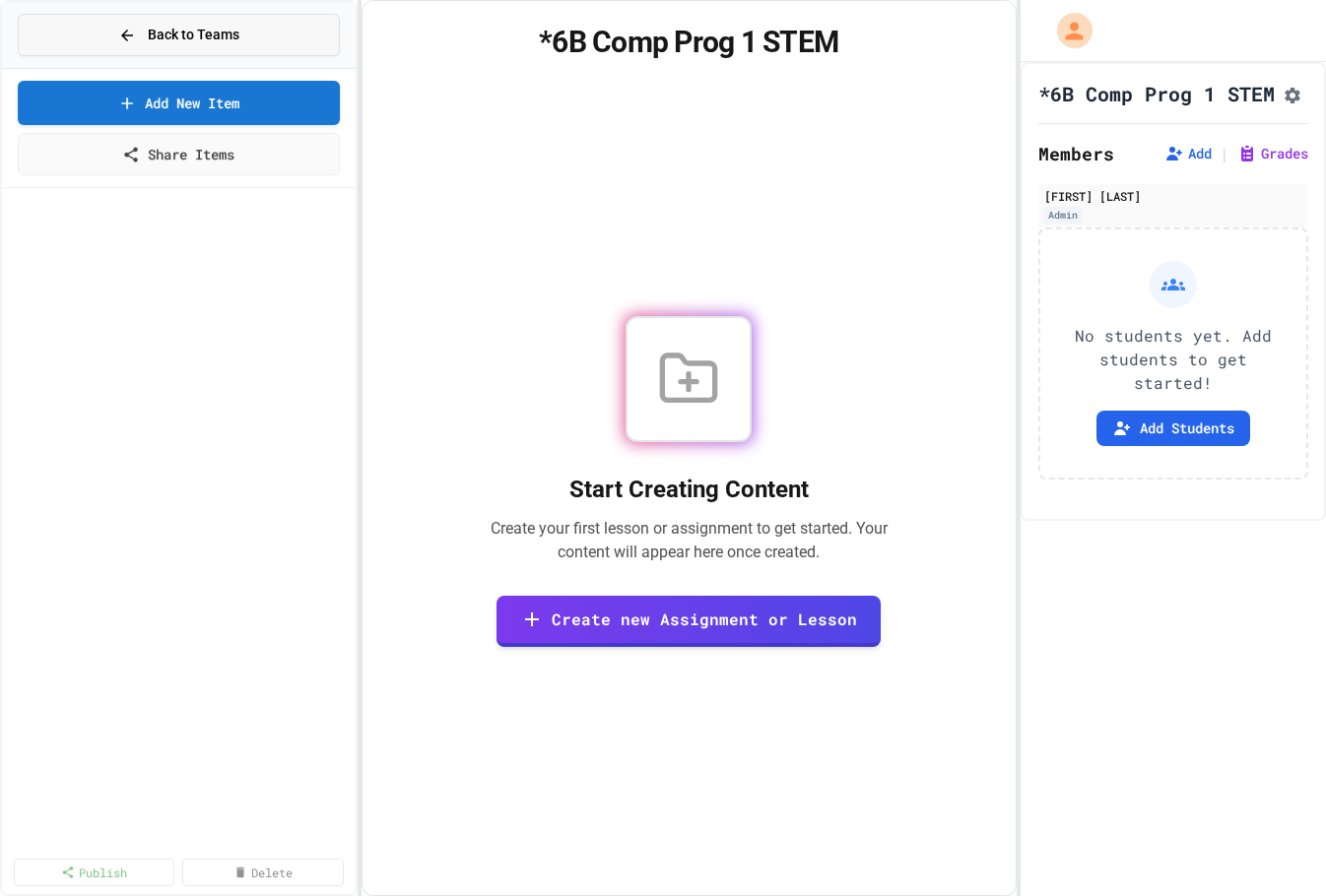 click on "Back to Teams" at bounding box center [193, 34] 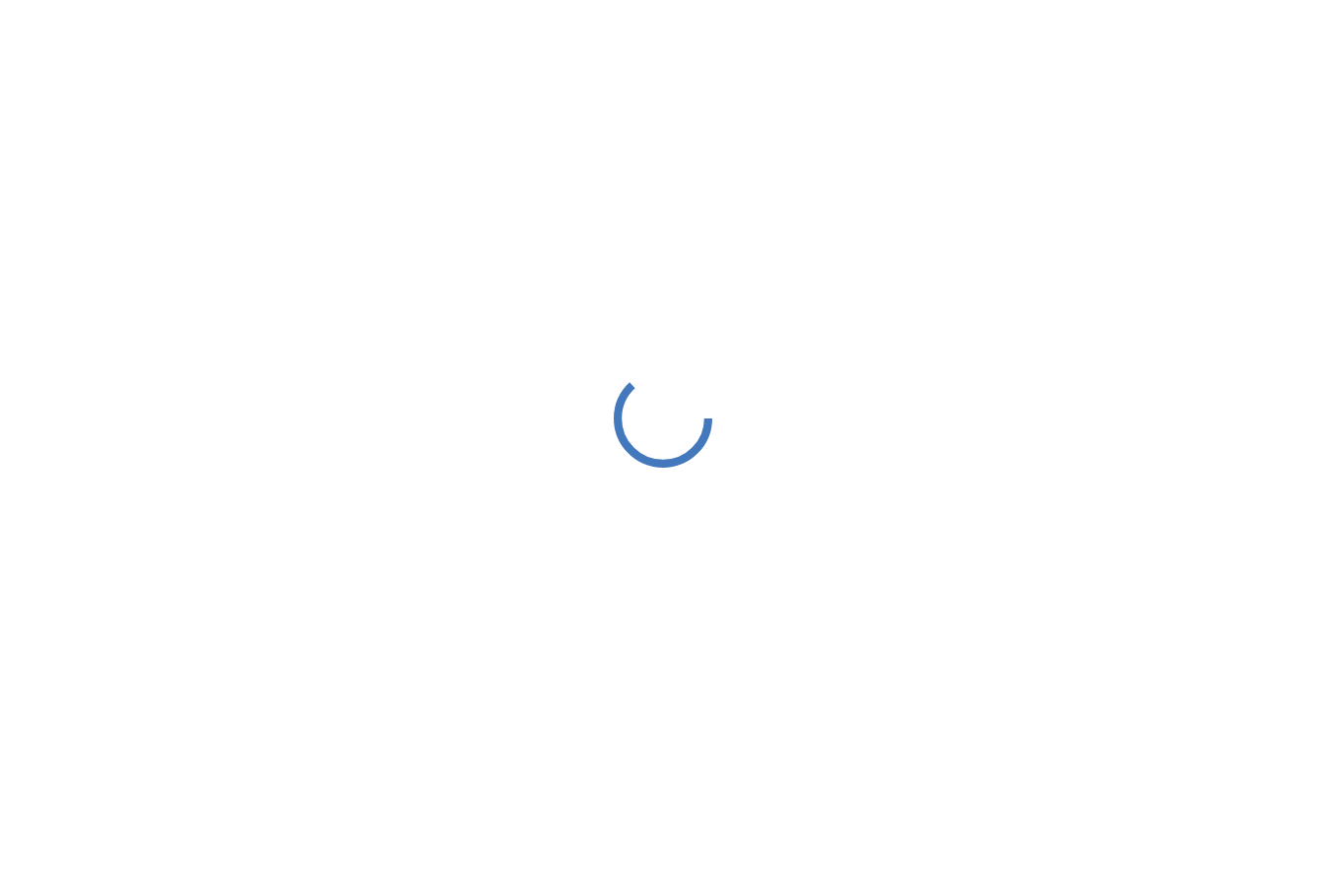 scroll, scrollTop: 0, scrollLeft: 0, axis: both 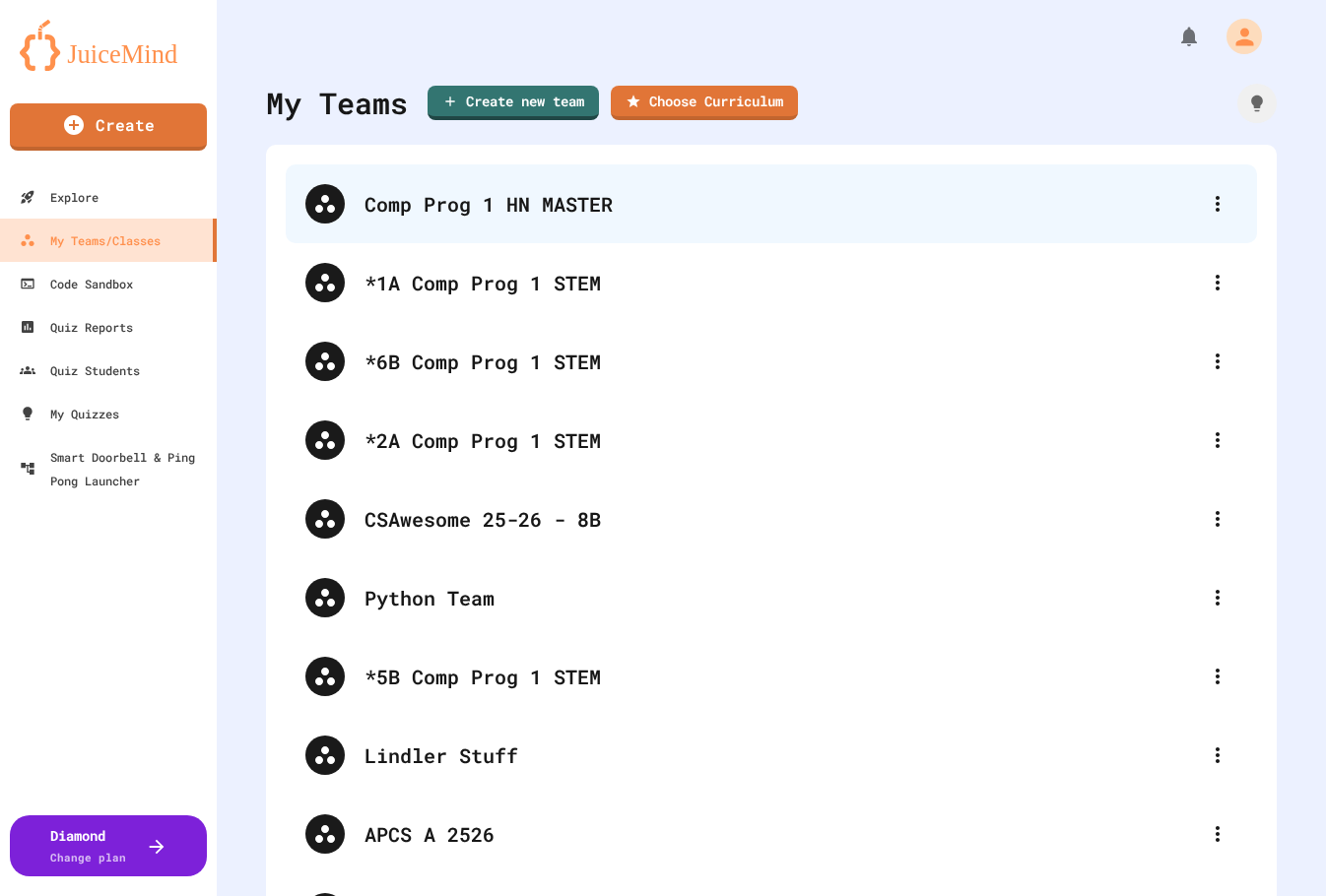 click on "Comp Prog 1 HN MASTER" at bounding box center [781, 204] 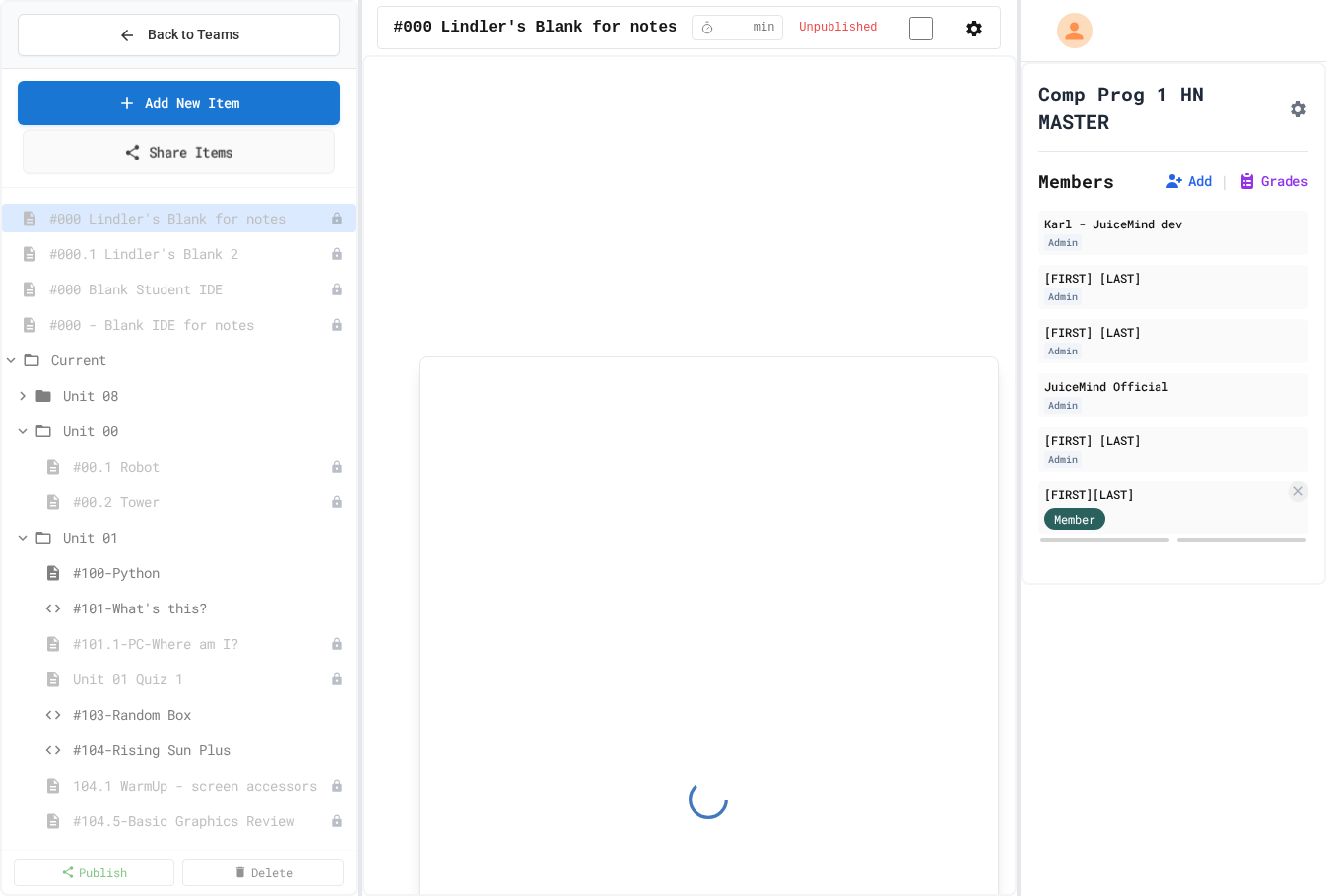 click on "Share Items" at bounding box center (178, 152) 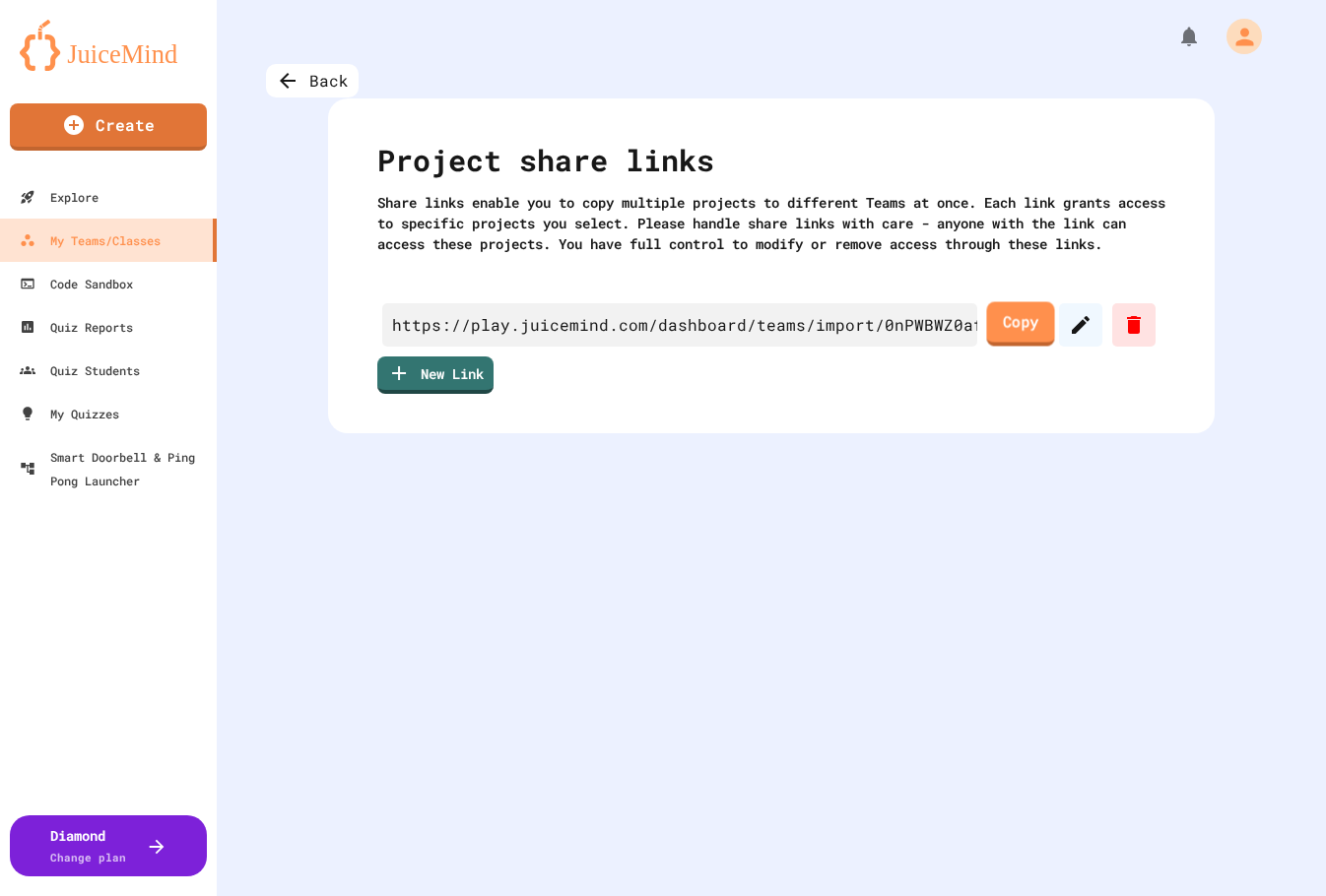 click on "Copy" at bounding box center (1020, 323) 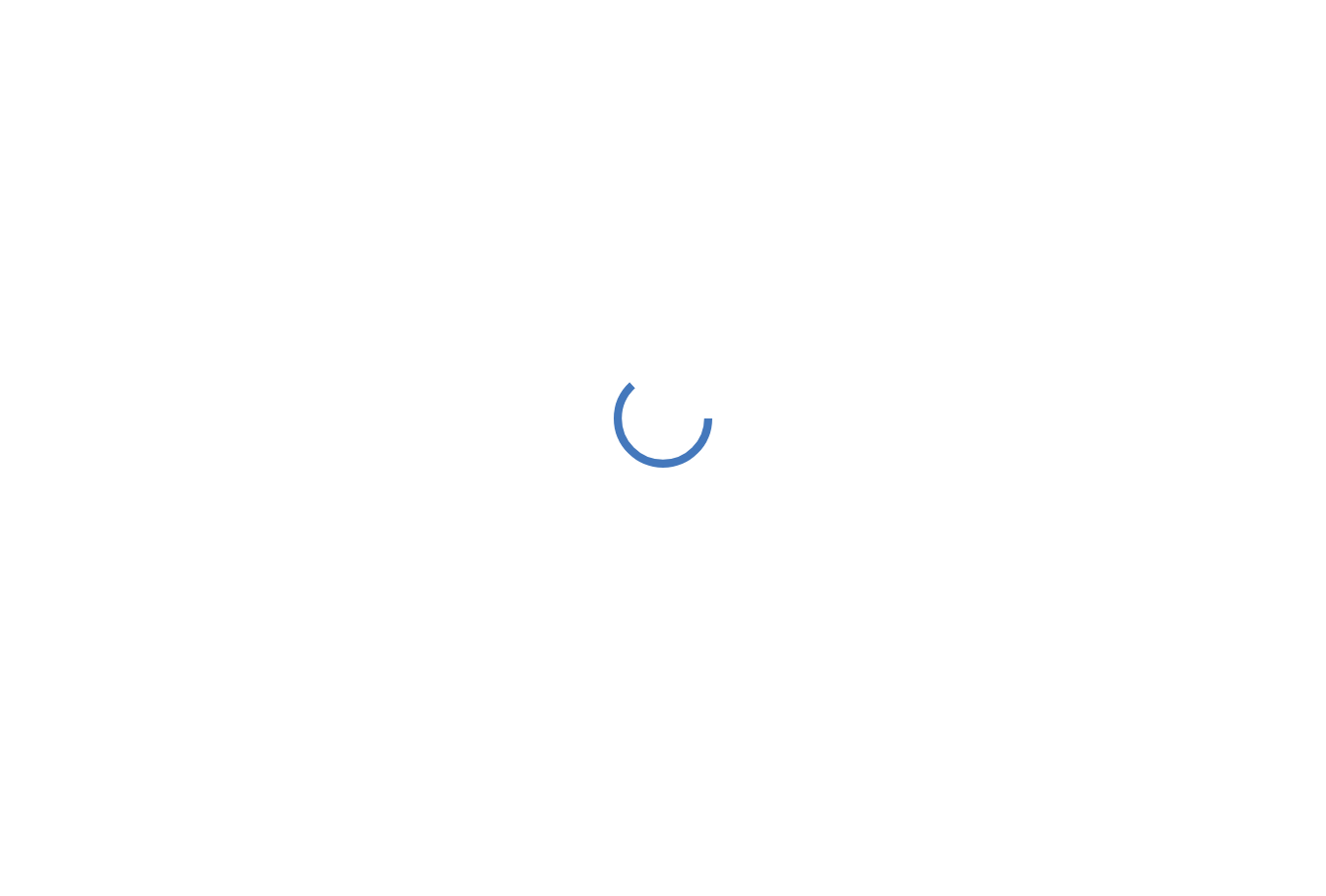 scroll, scrollTop: 0, scrollLeft: 0, axis: both 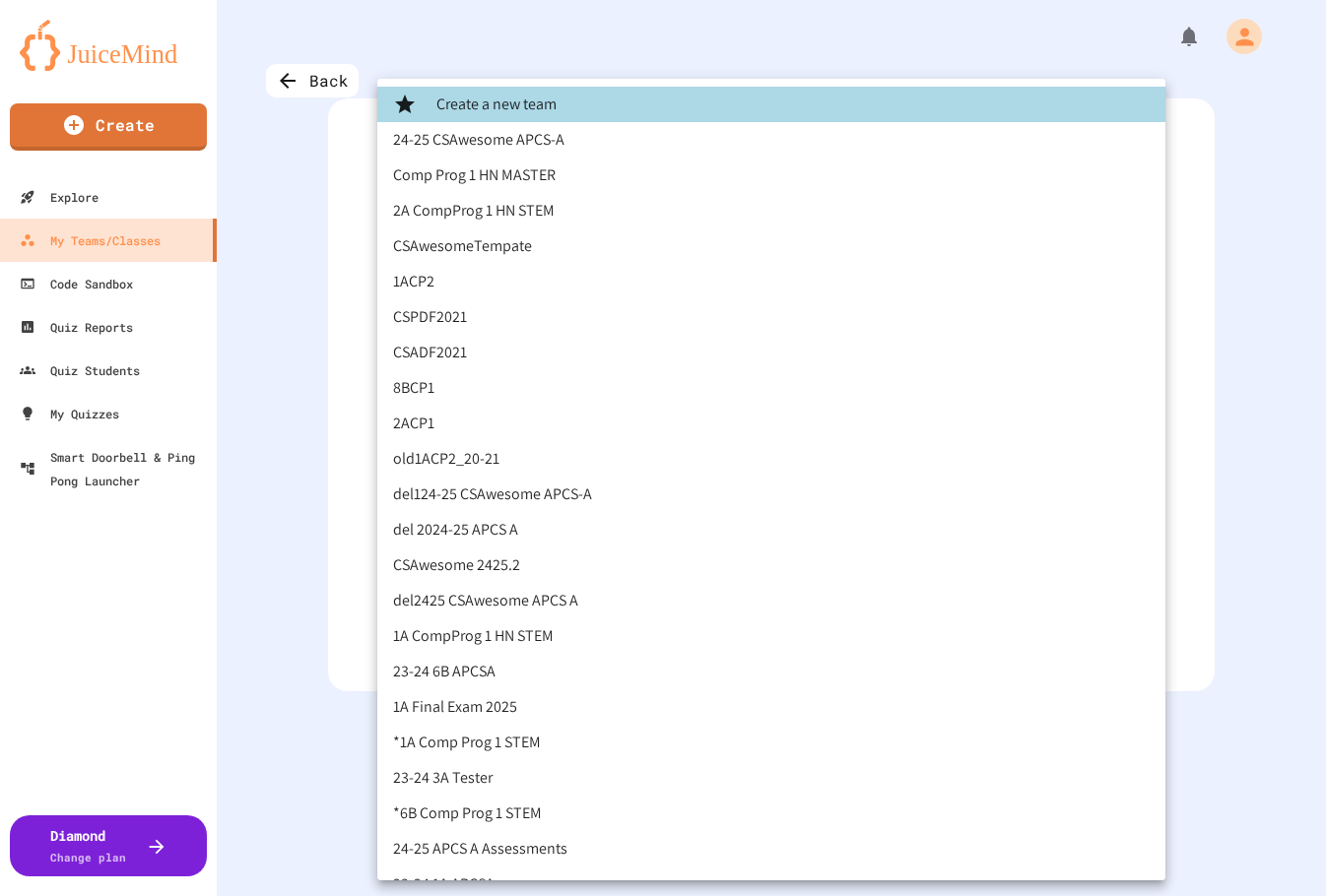 click on "We are updating our servers at 7PM [TIMEZONE] on [DATE]. JuiceMind should continue to work as expected, but if you experience any issues, please chat with us.  Create Explore My Teams/Classes Code Sandbox Quiz Reports Quiz Students My Quizzes Smart Doorbell & Ping Pong Launcher Diamond Change plan Back Import Projects Choose a team below to import your selected projects. You can import all available projects or select specific ones to add to your team's collection. Team ​ Team Select all Deselect all Unit 00 #00.1 Robot #00.2 Tower  Import Projects
Create a new team 24-25 CSAwesome APCS-A Comp Prog 1 HN MASTER 2A CompProg 1 HN STEM CSAwesomeTempate 1ACP2 CSPDF2021 CSADF2021 8BCP1 2ACP1 old1ACP2_20-21 del124-25 CSAwesome APCS-A del 2024-25 APCS A CSAwesome 2425.2 del2425 CSAwesome APCS A 1A CompProg 1 HN STEM 23-24 6B APCSA 1A Final Exam 2025 *1A Comp Prog 1 STEM 23-24 3A Tester *6B Comp Prog 1 STEM 24-25 APCS A Assessments 23-24 1A APCSA 2A Final Exam 2025 old24-25 CSAwesome July" at bounding box center (663, 448) 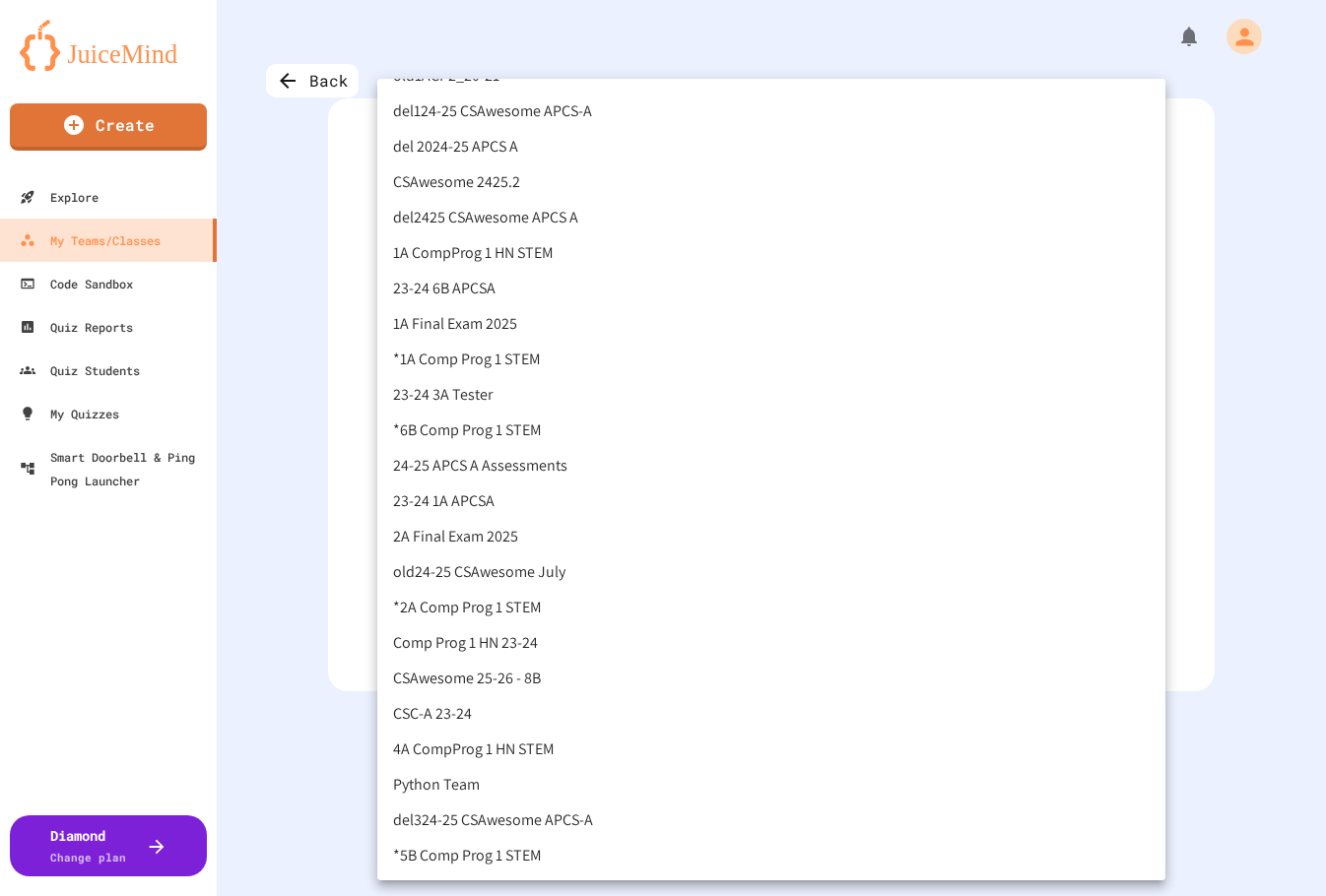scroll, scrollTop: 403, scrollLeft: 0, axis: vertical 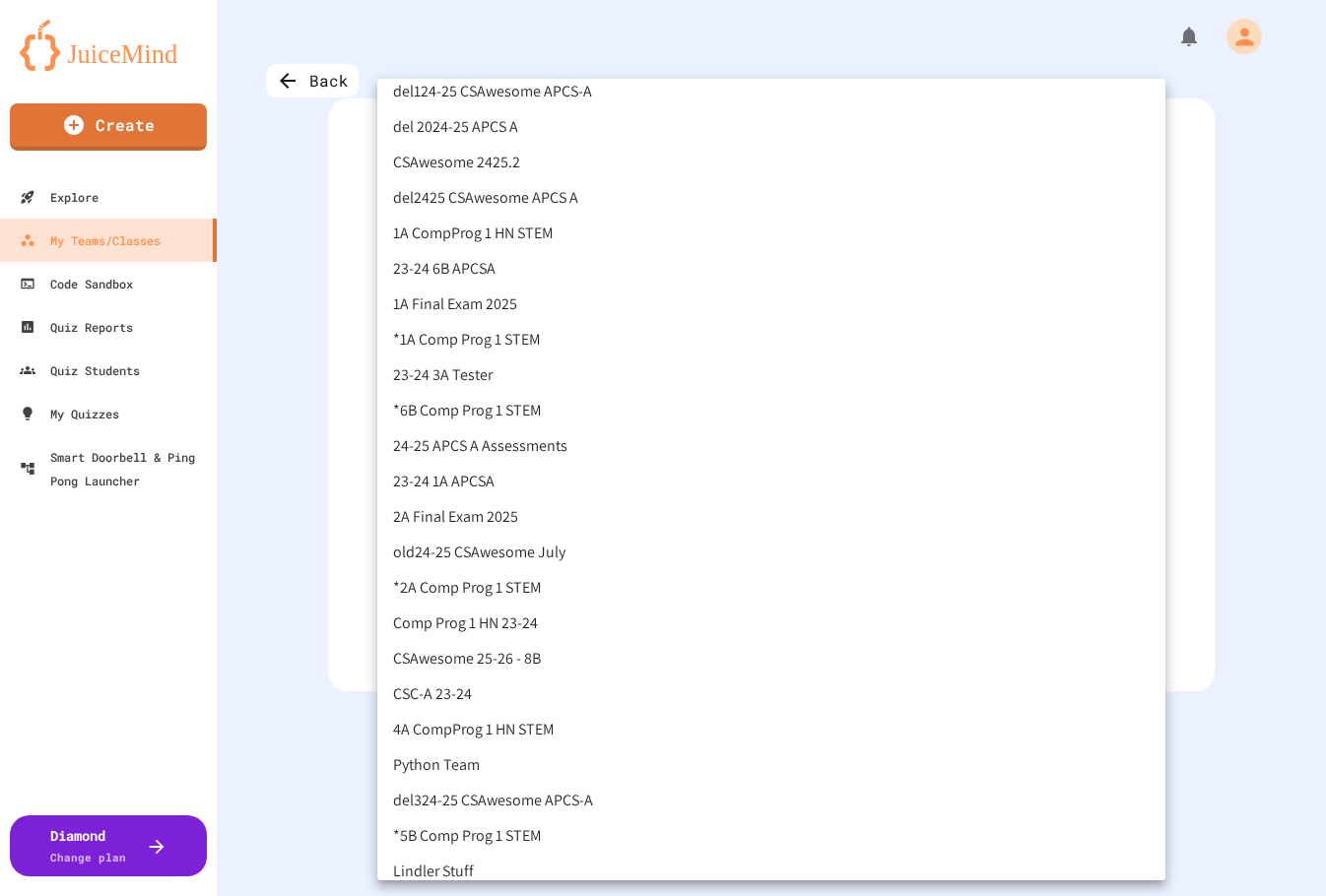 click on "*2A Comp Prog 1 STEM" at bounding box center [771, 588] 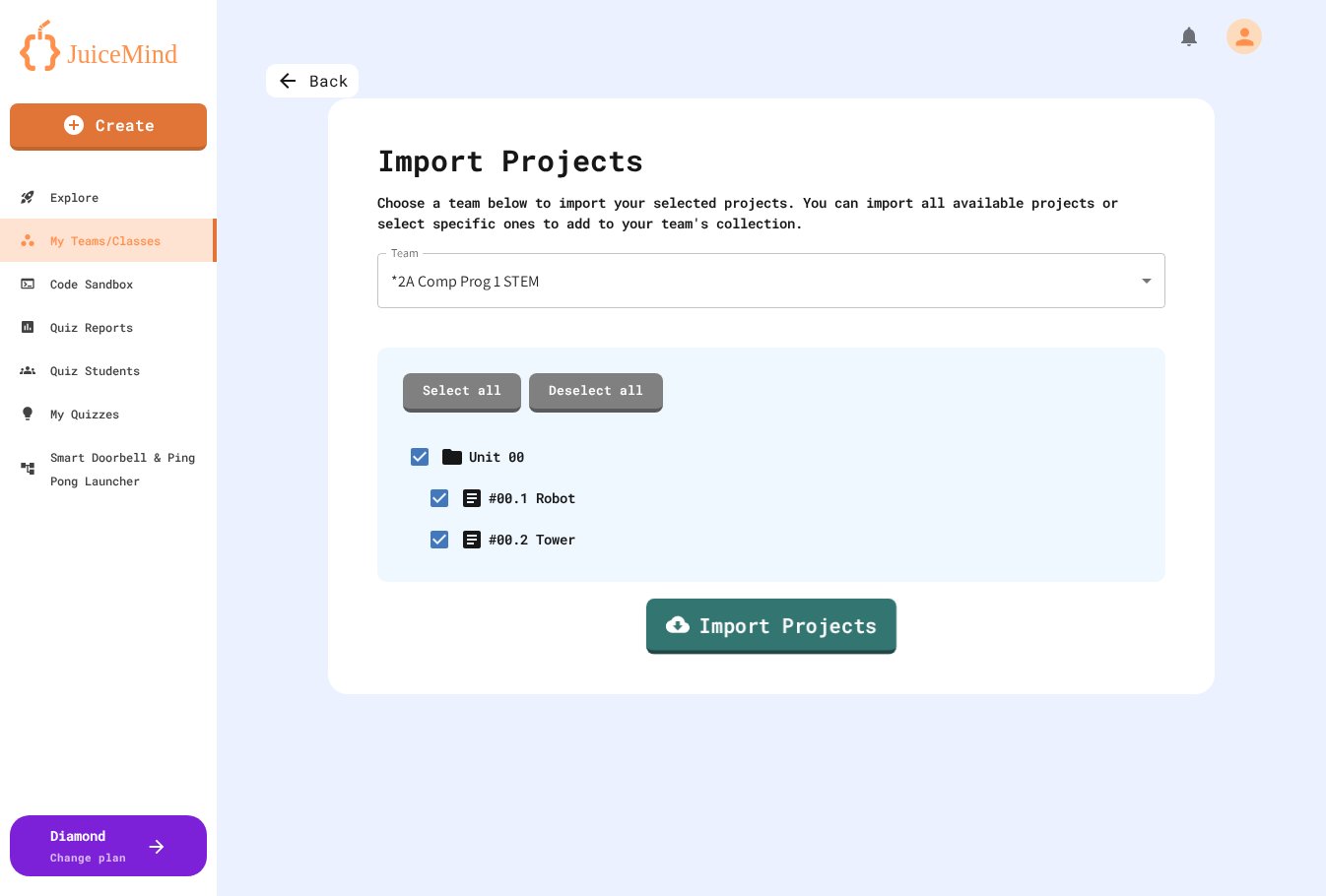 click on "Import Projects" at bounding box center [771, 625] 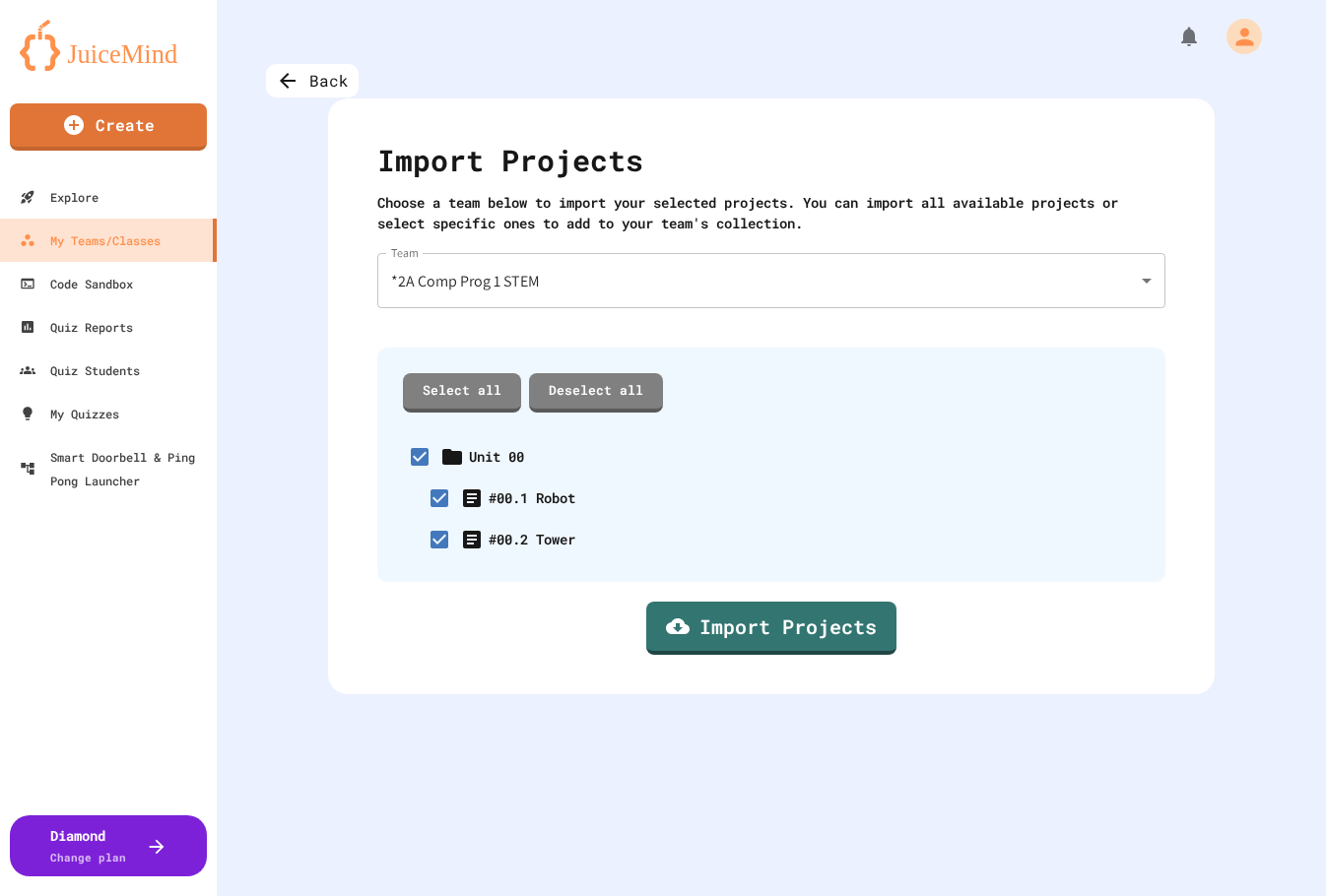click on "Confirm" at bounding box center (723, 1170) 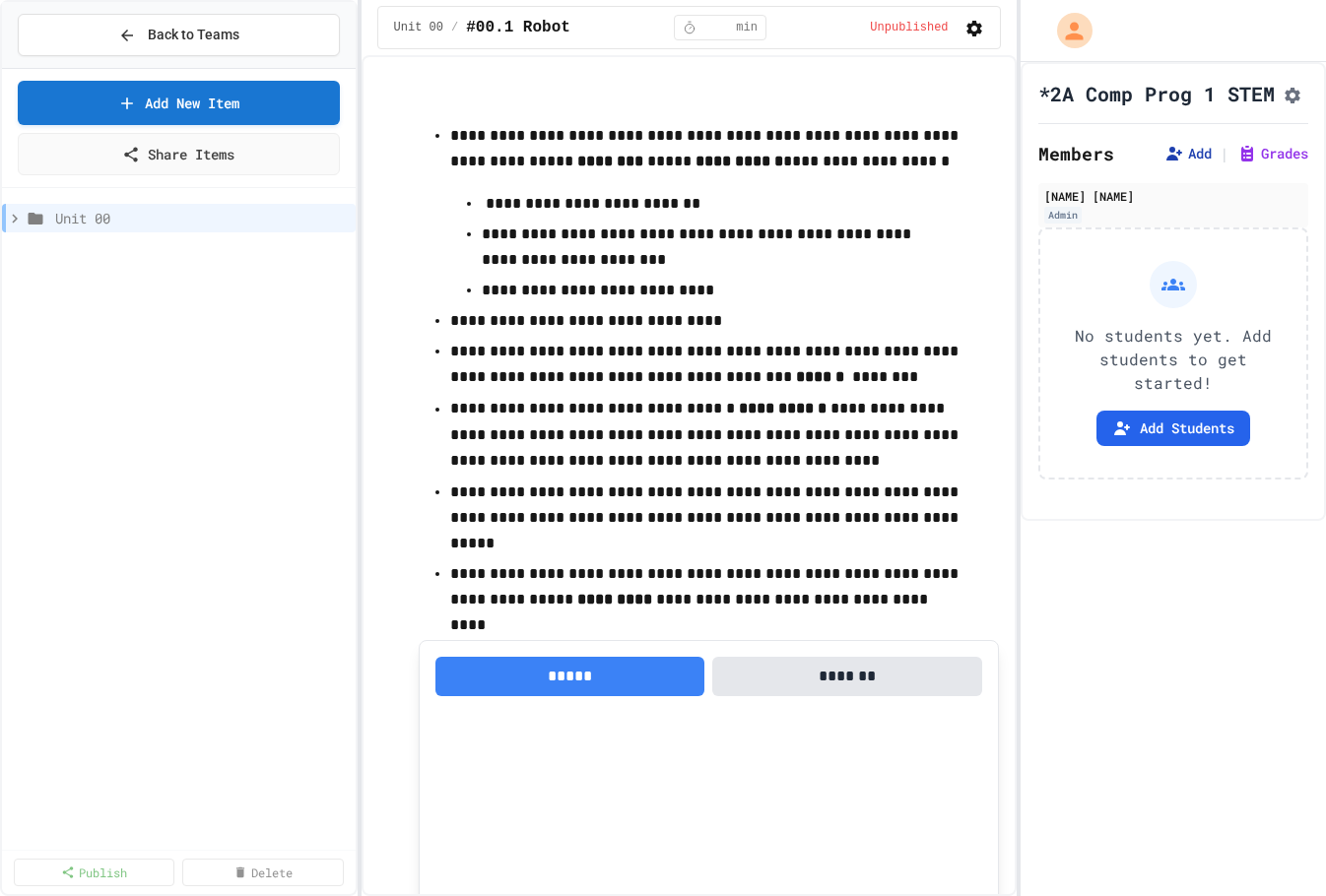 click on "Add" at bounding box center (1188, 154) 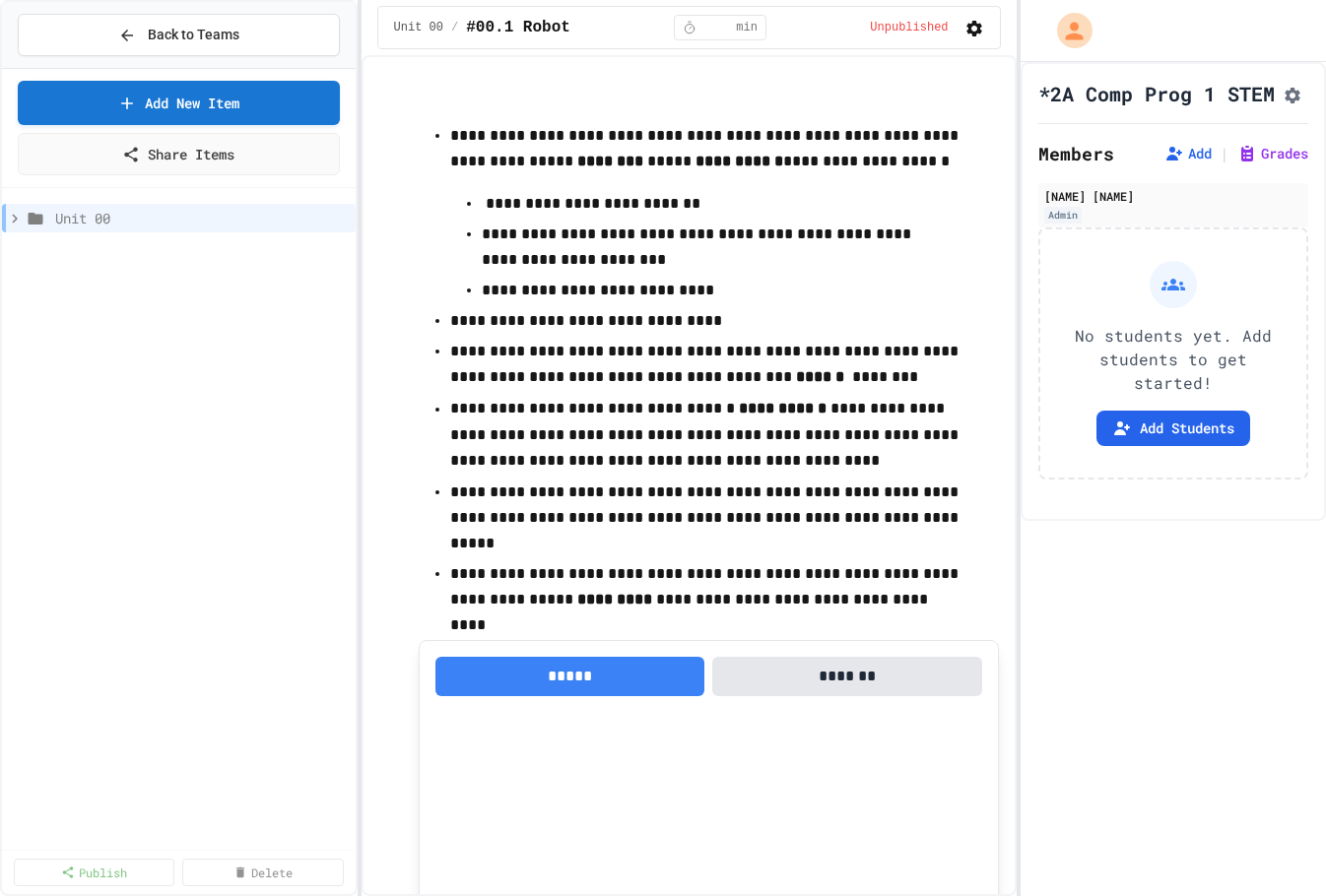 click on "Copy" at bounding box center (866, 1011) 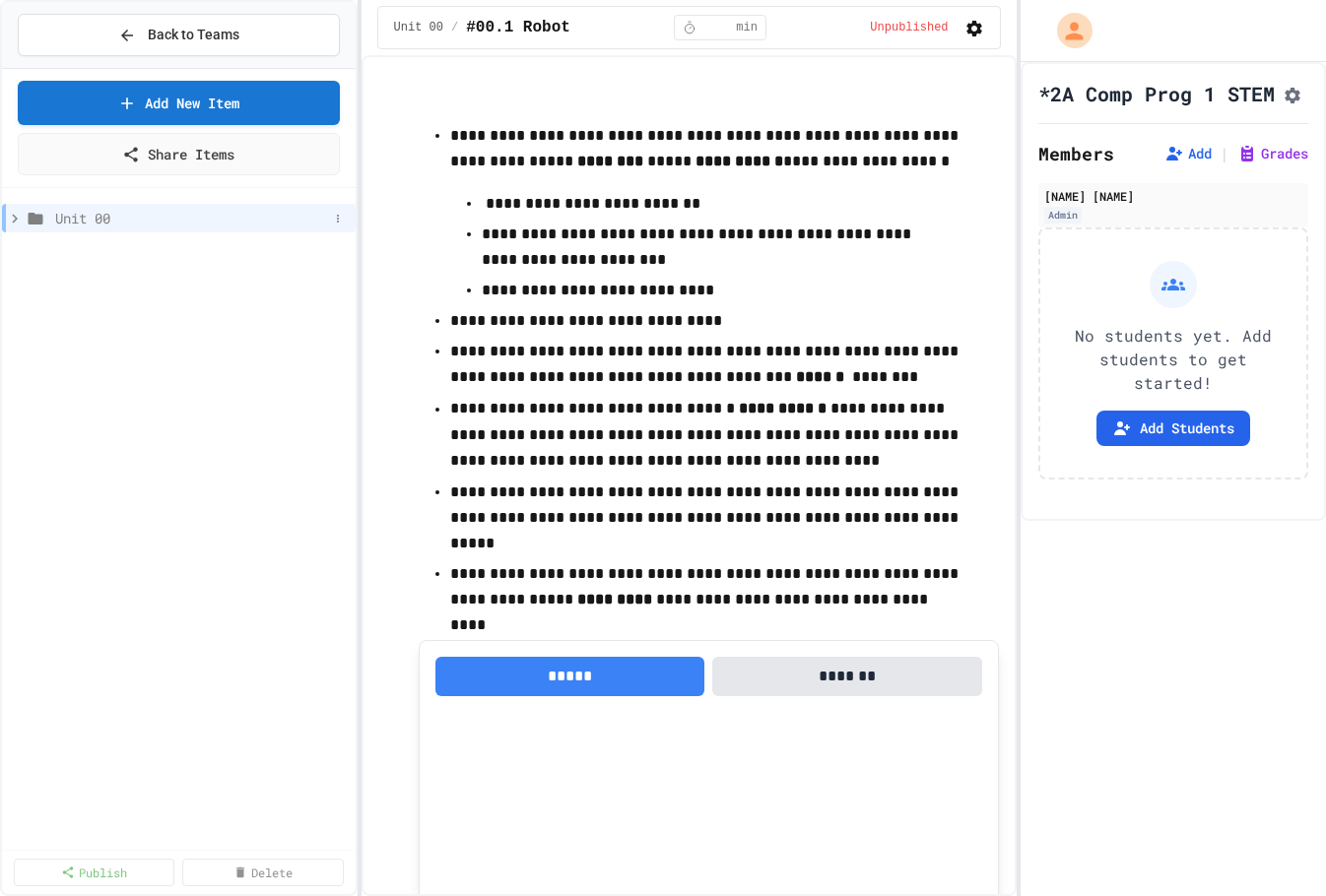 click 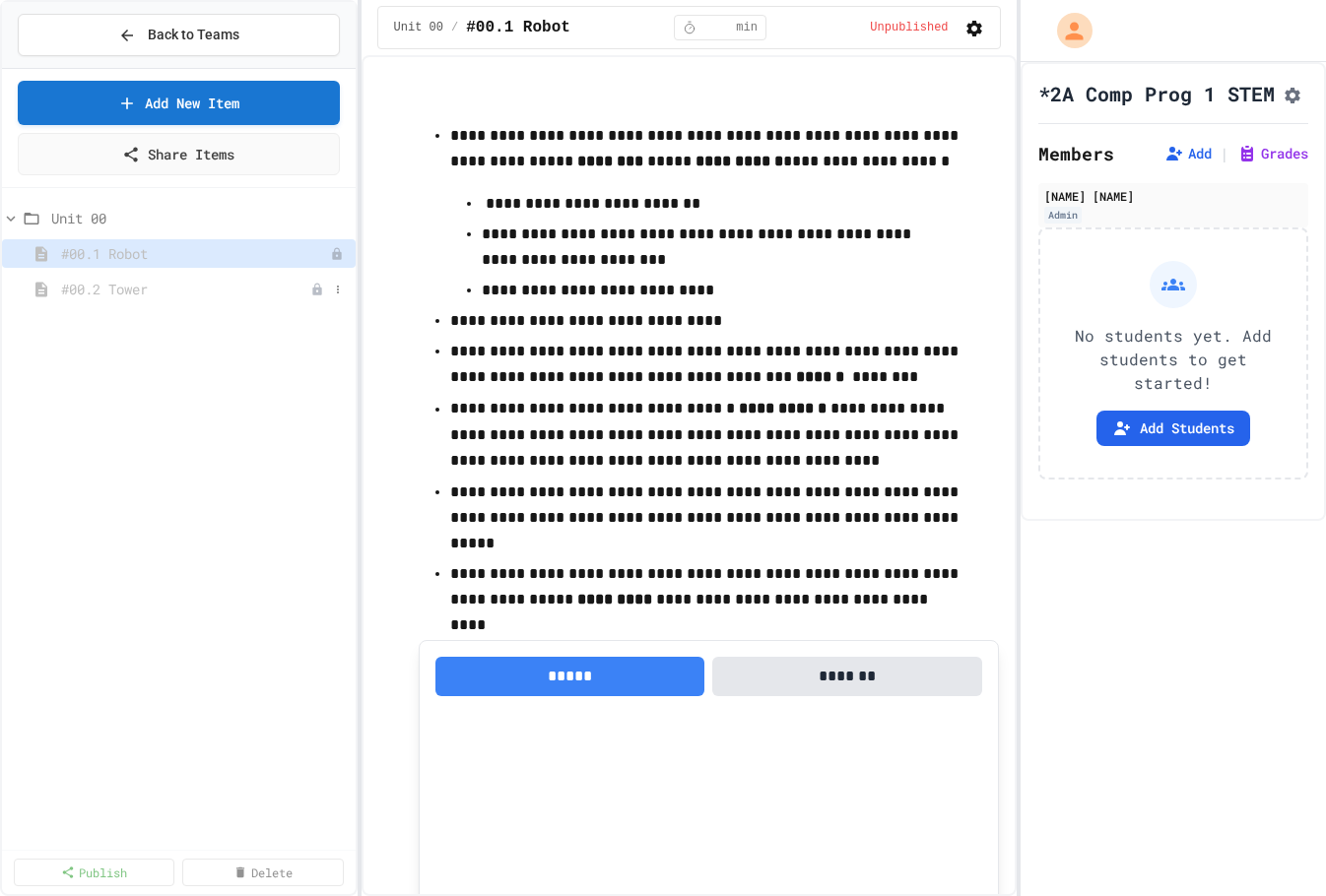 click on "#00.2 Tower" at bounding box center [185, 288] 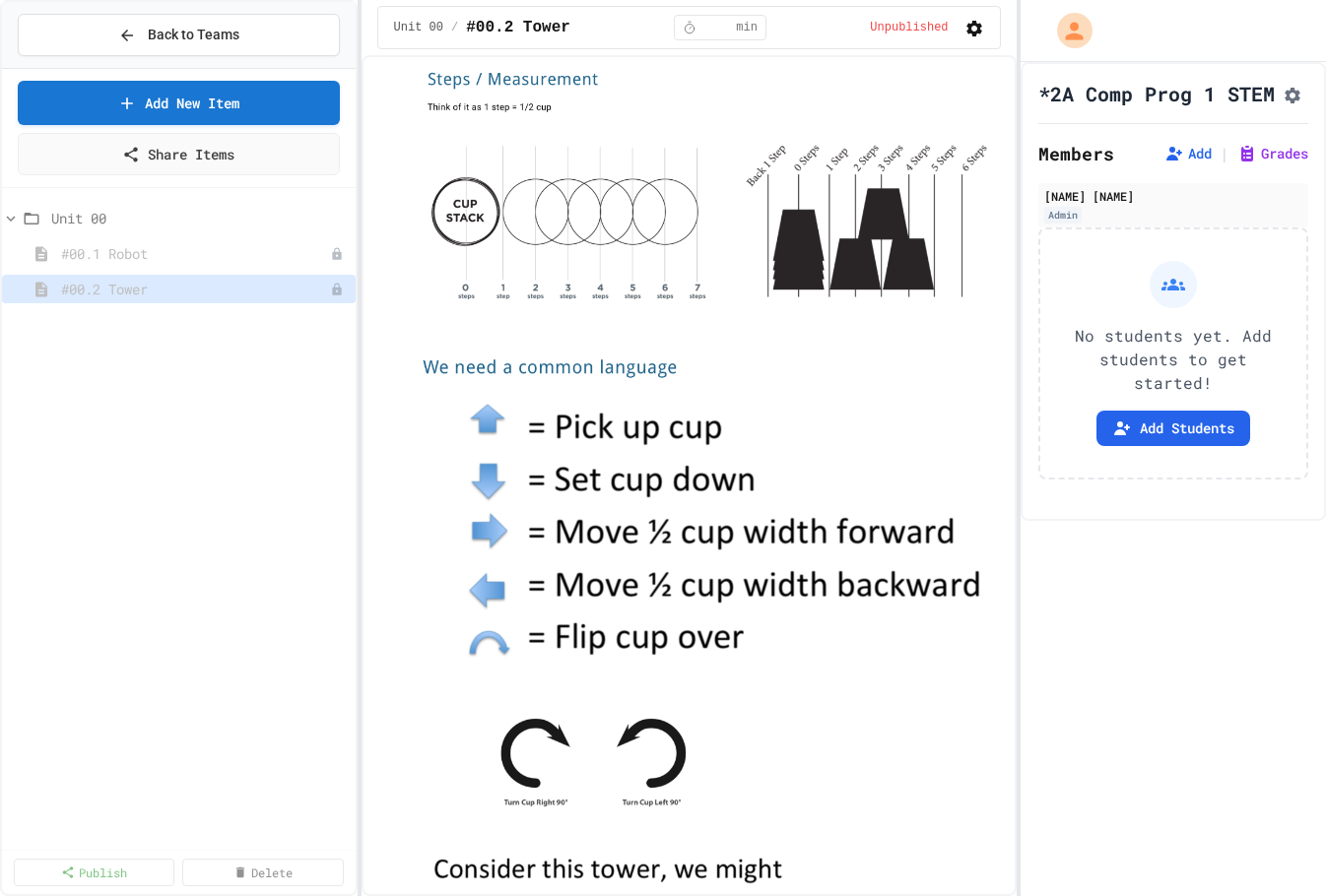 scroll, scrollTop: 0, scrollLeft: 0, axis: both 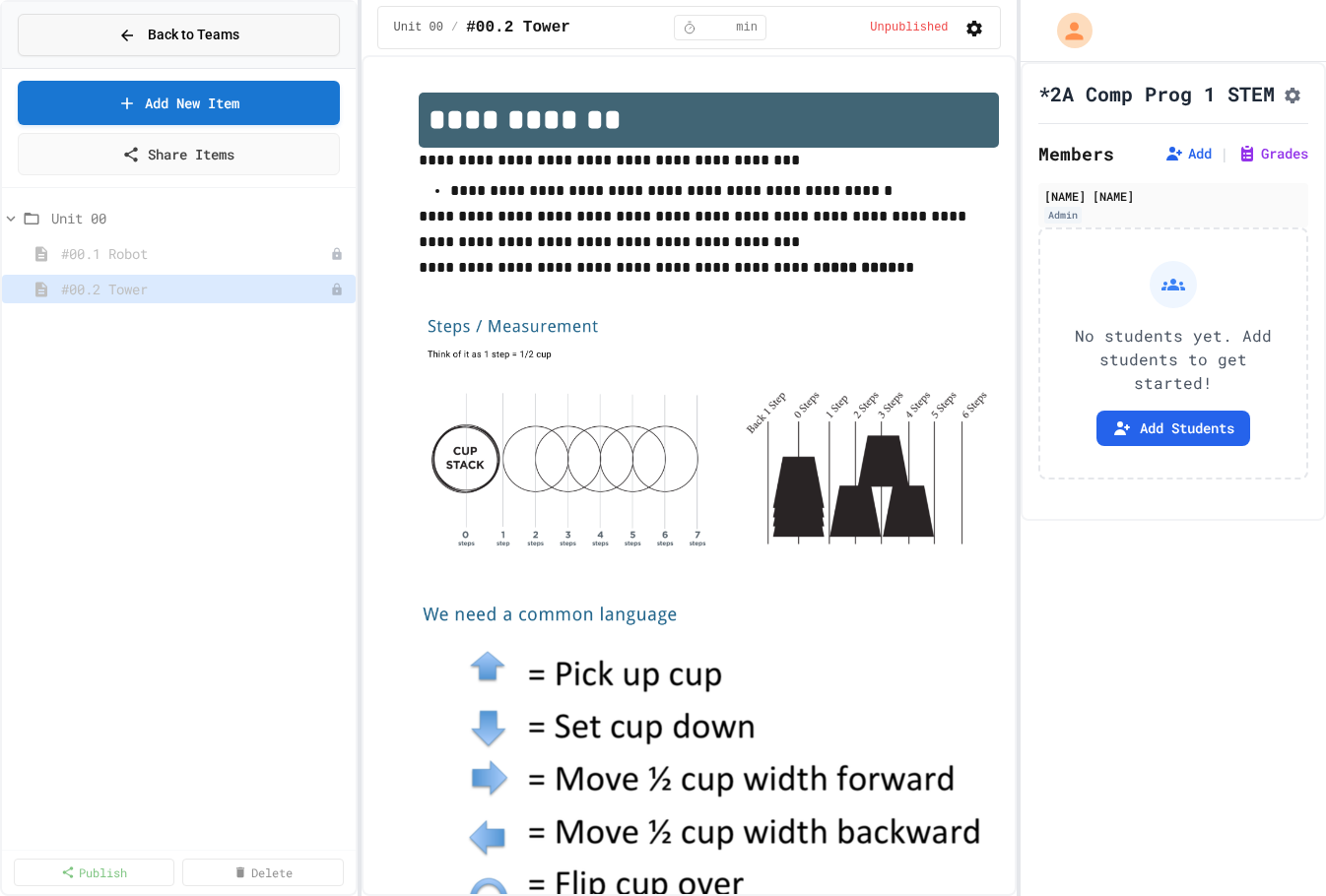 click on "Back to Teams" at bounding box center (193, 34) 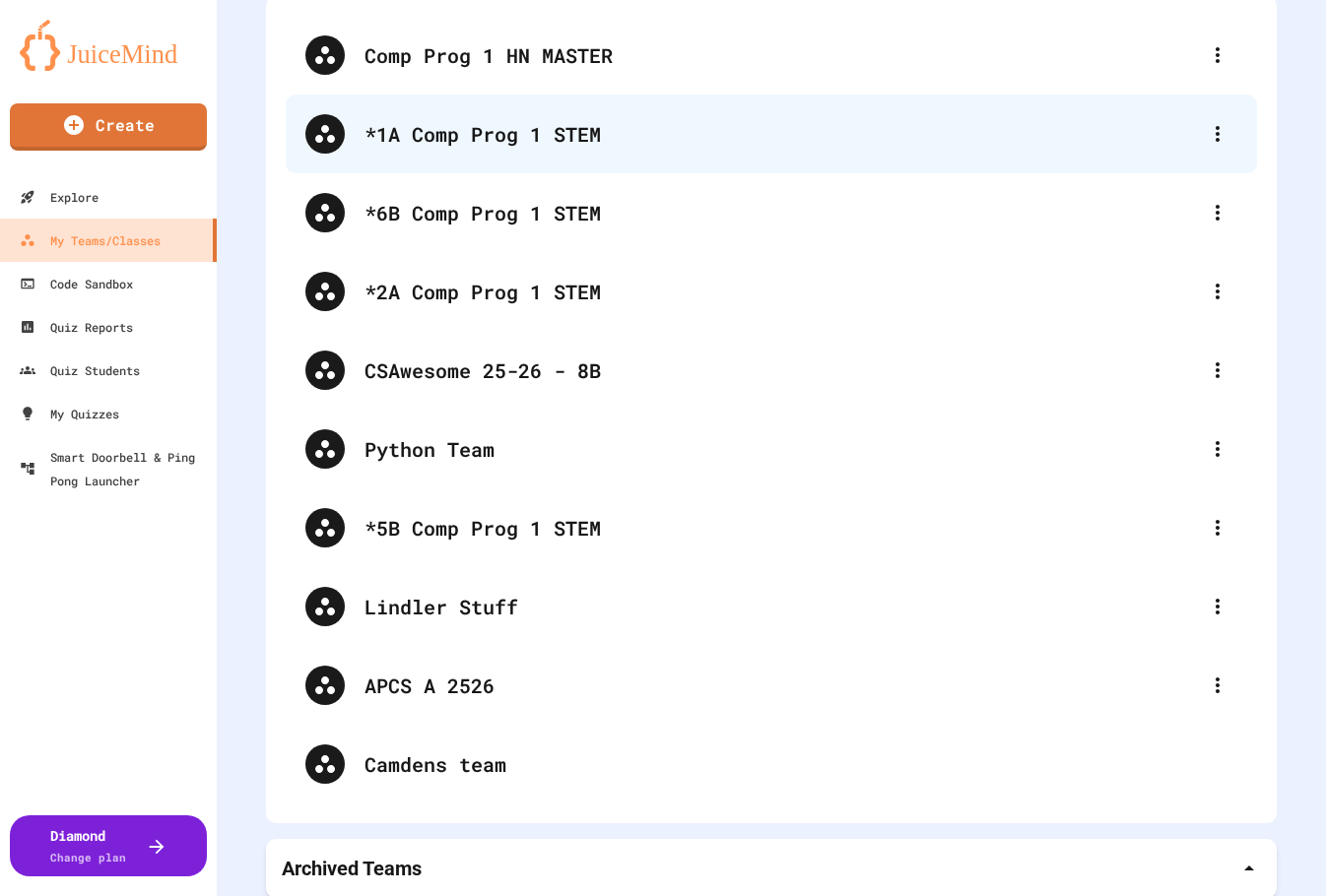 scroll, scrollTop: 151, scrollLeft: 0, axis: vertical 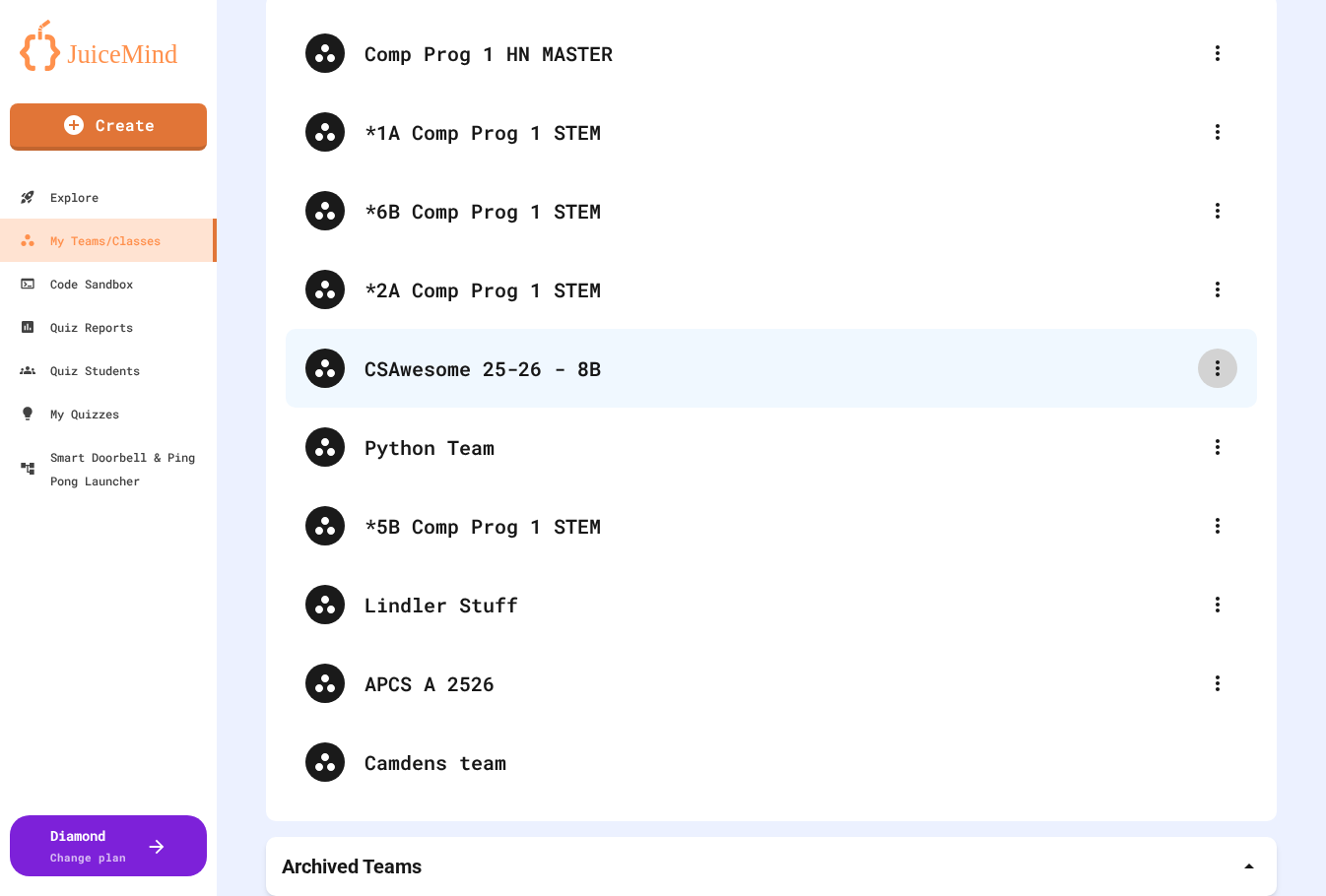 click 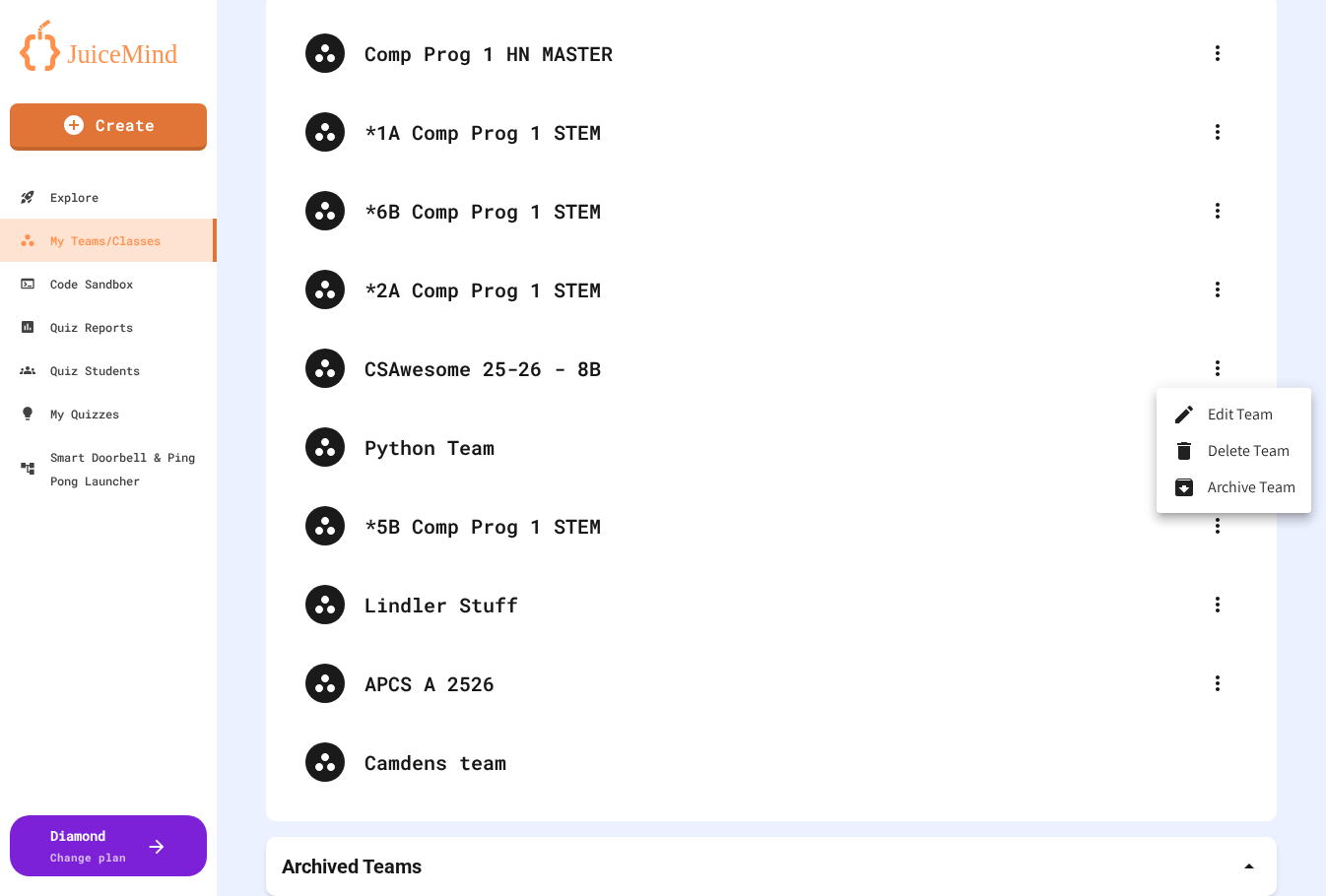 click on "Edit Team" at bounding box center [1233, 414] 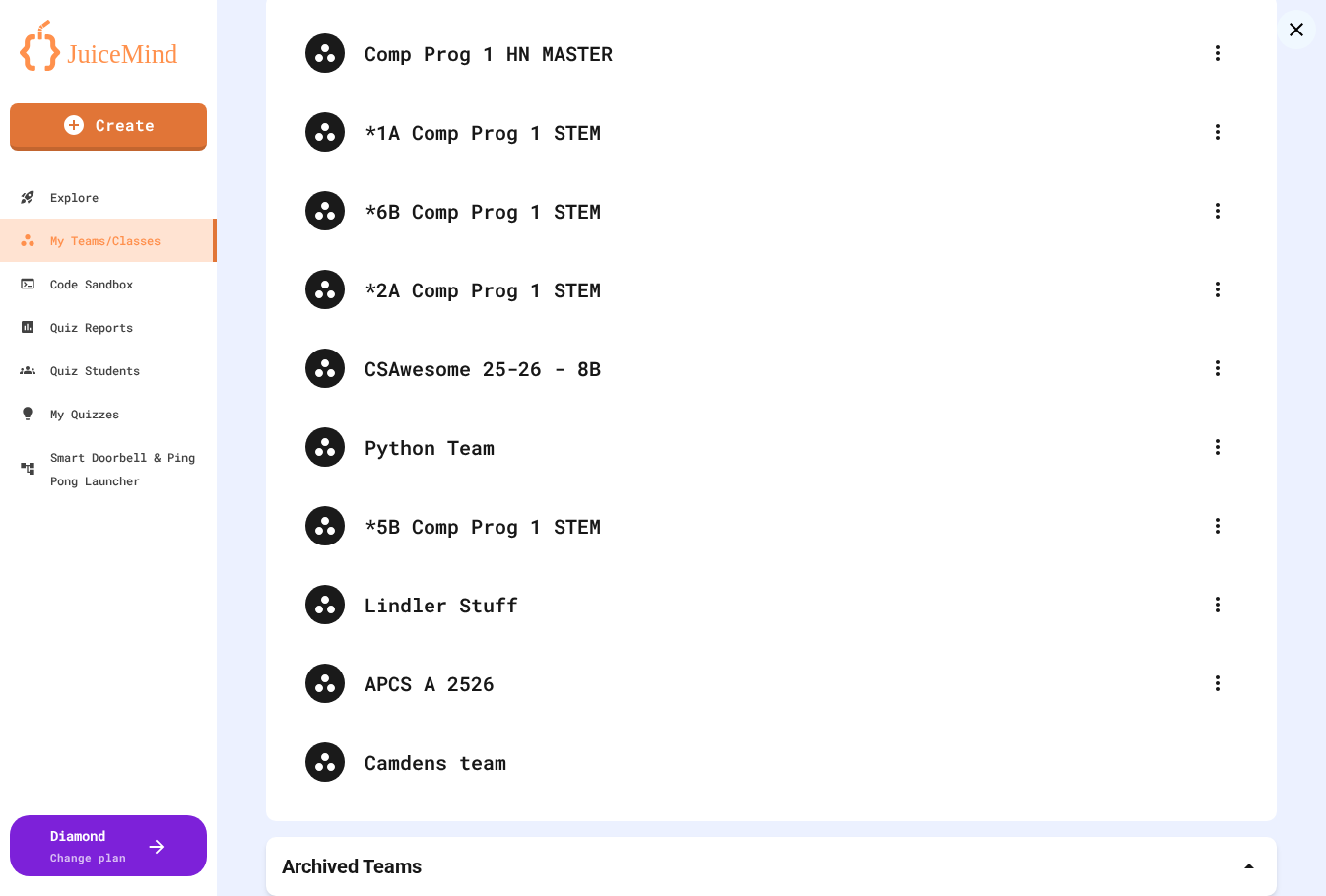 click on "Cancel" at bounding box center (522, 1320) 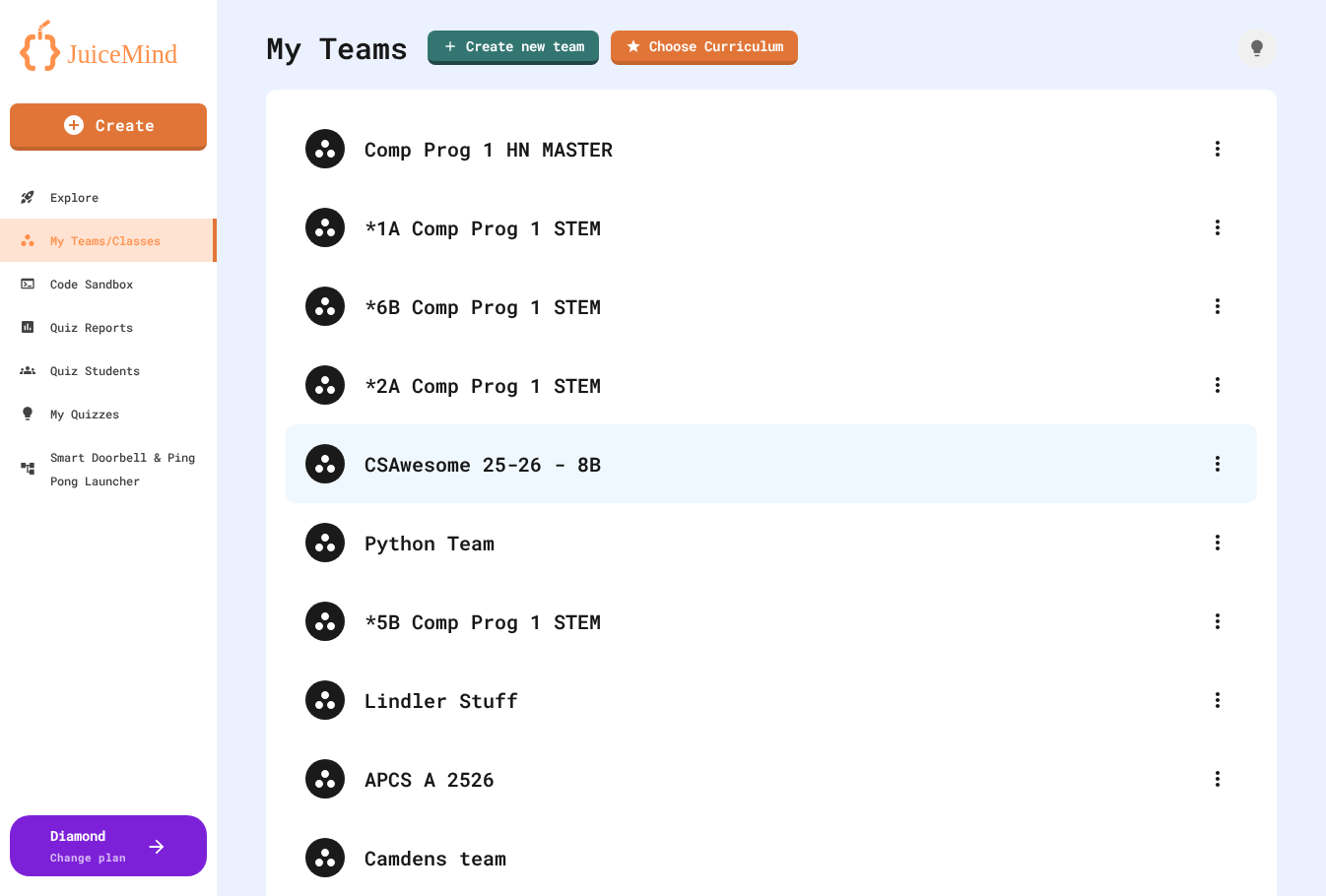scroll, scrollTop: 0, scrollLeft: 0, axis: both 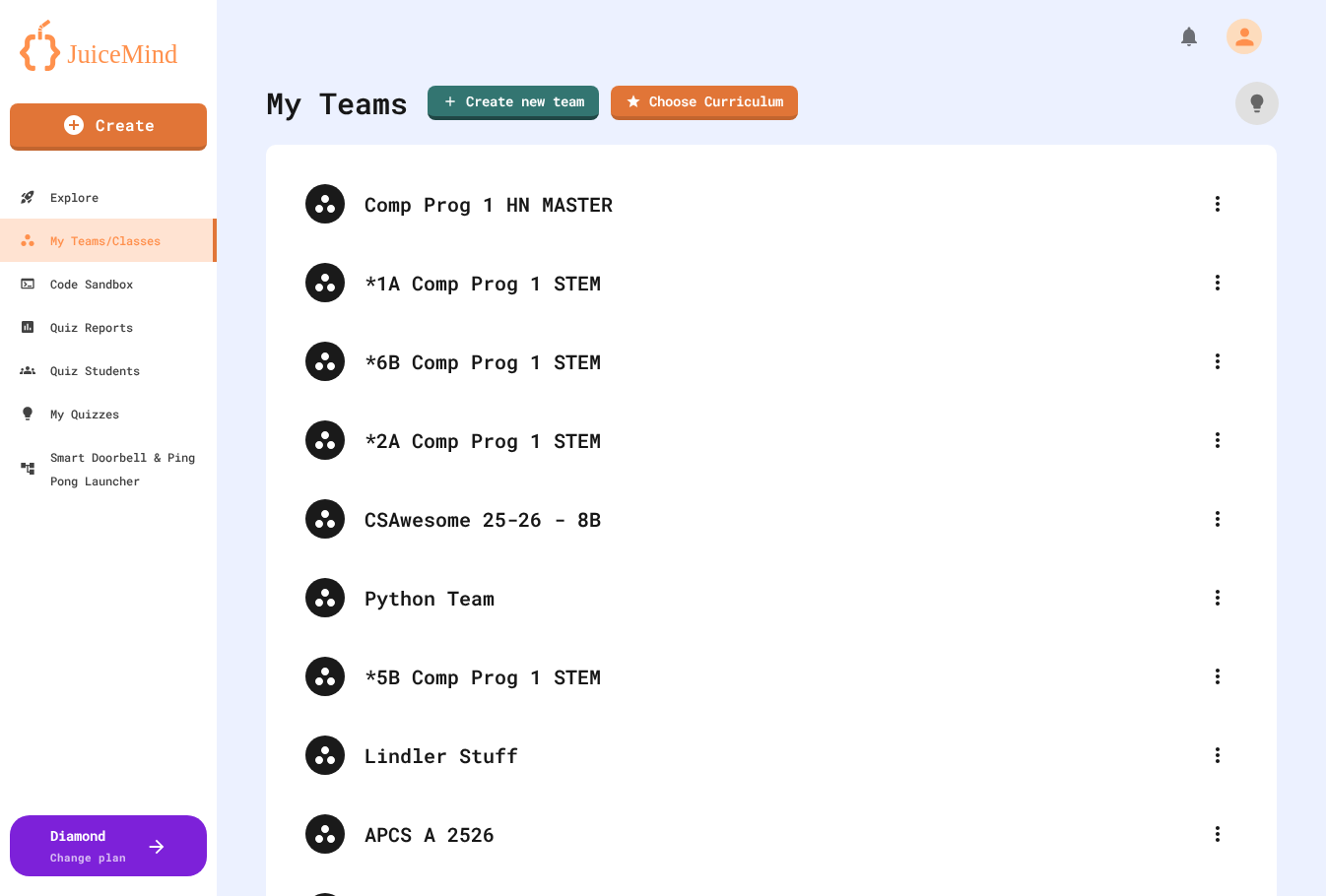 click 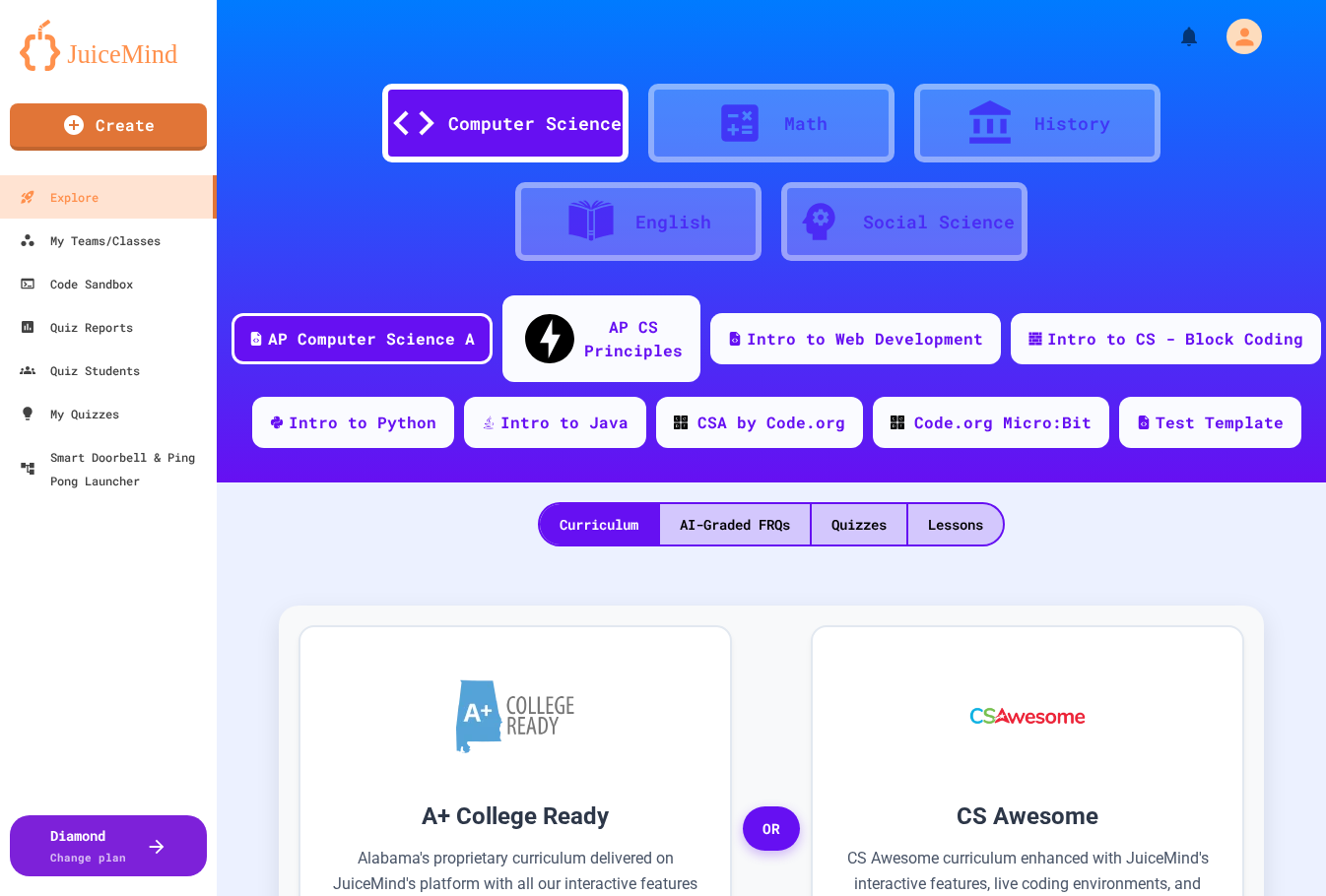 click 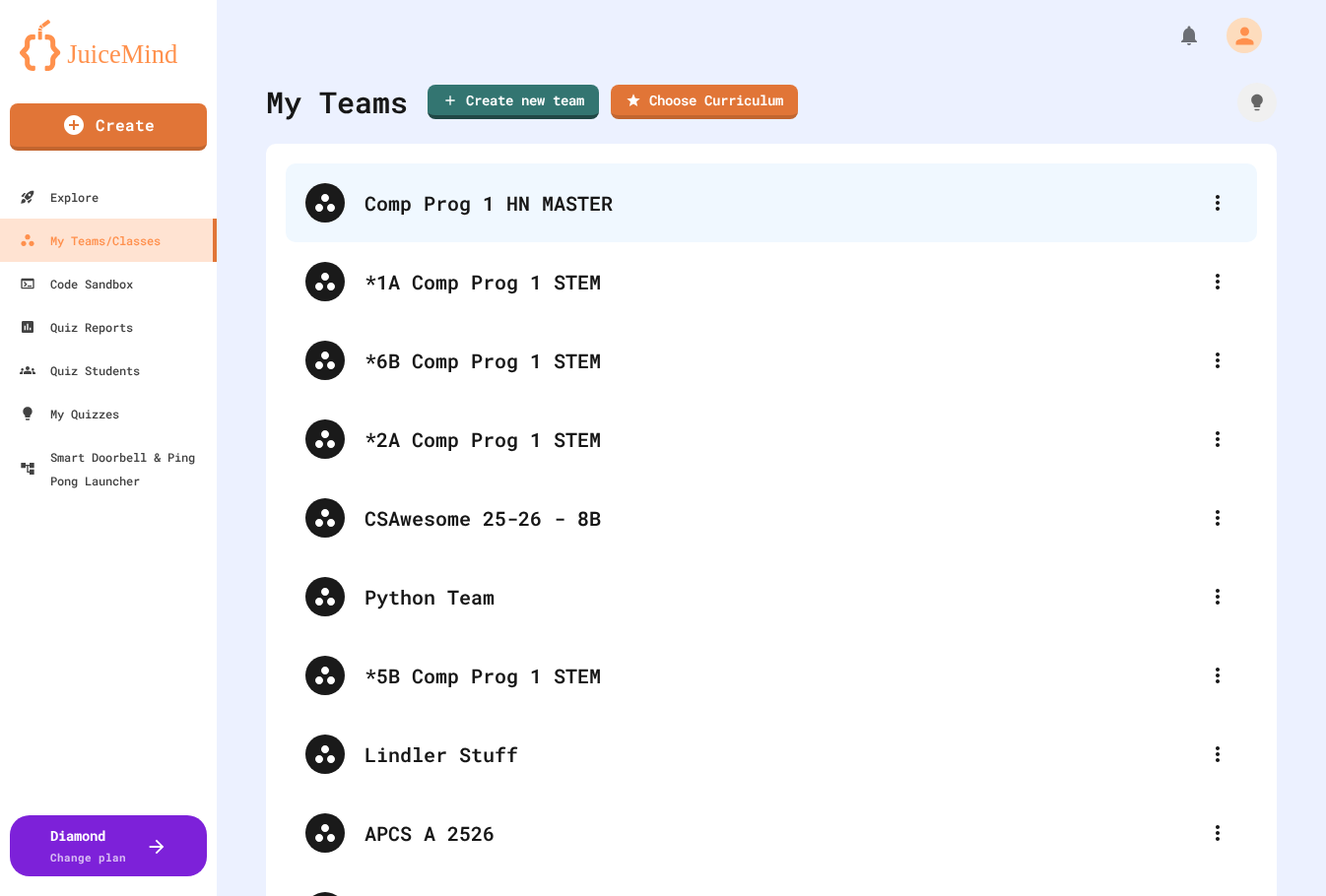 scroll, scrollTop: 151, scrollLeft: 0, axis: vertical 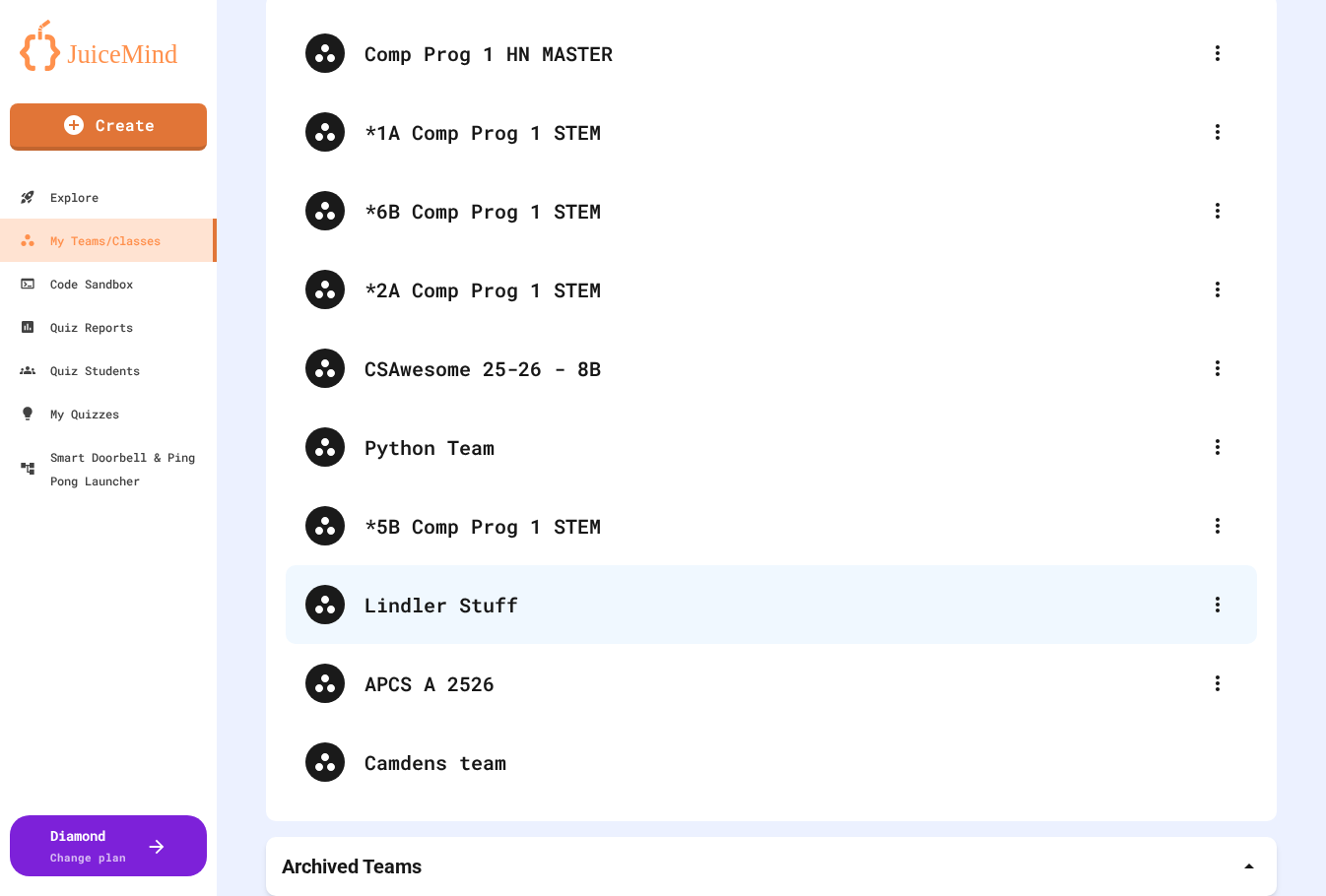 click on "Lindler Stuff" at bounding box center [781, 605] 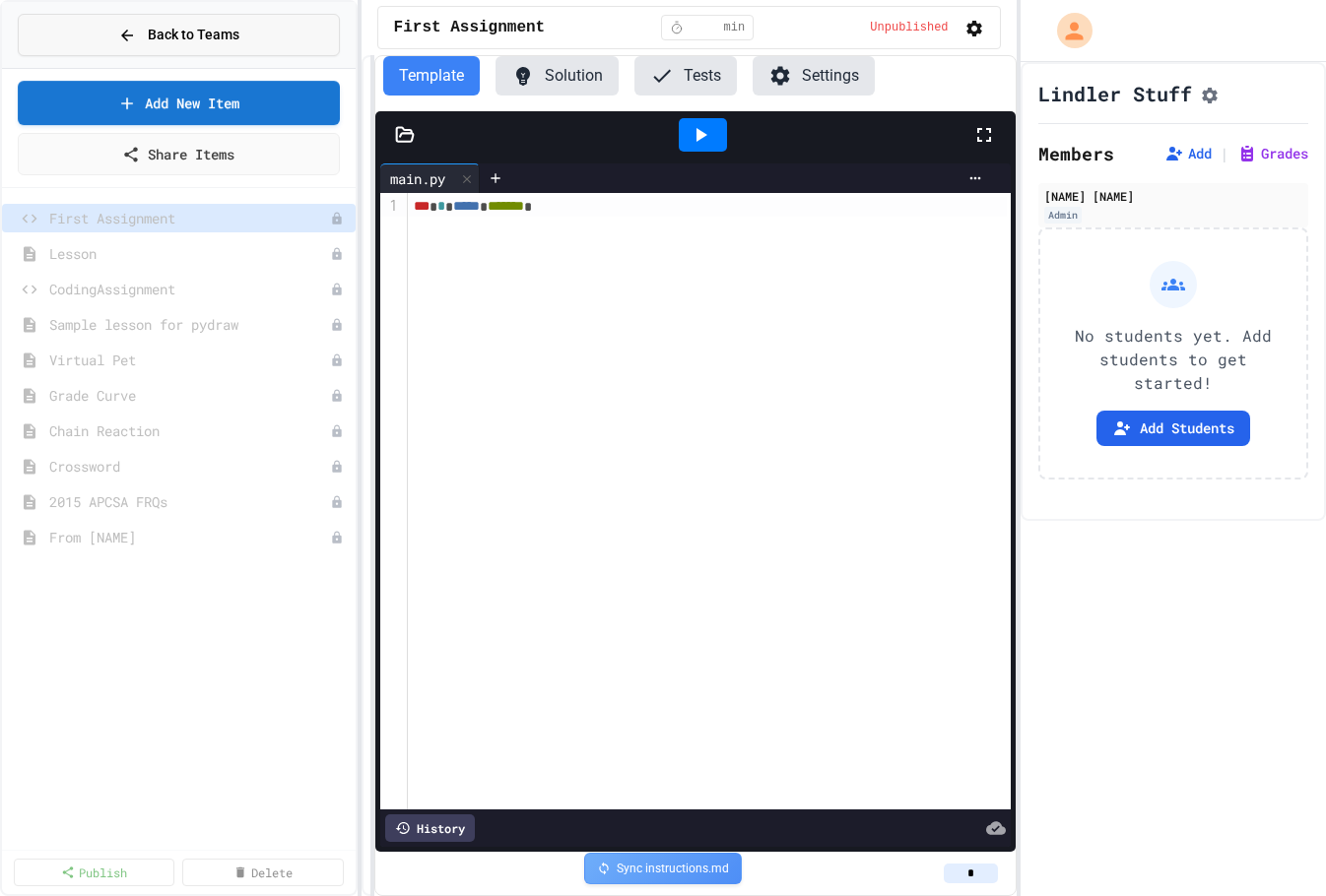 click 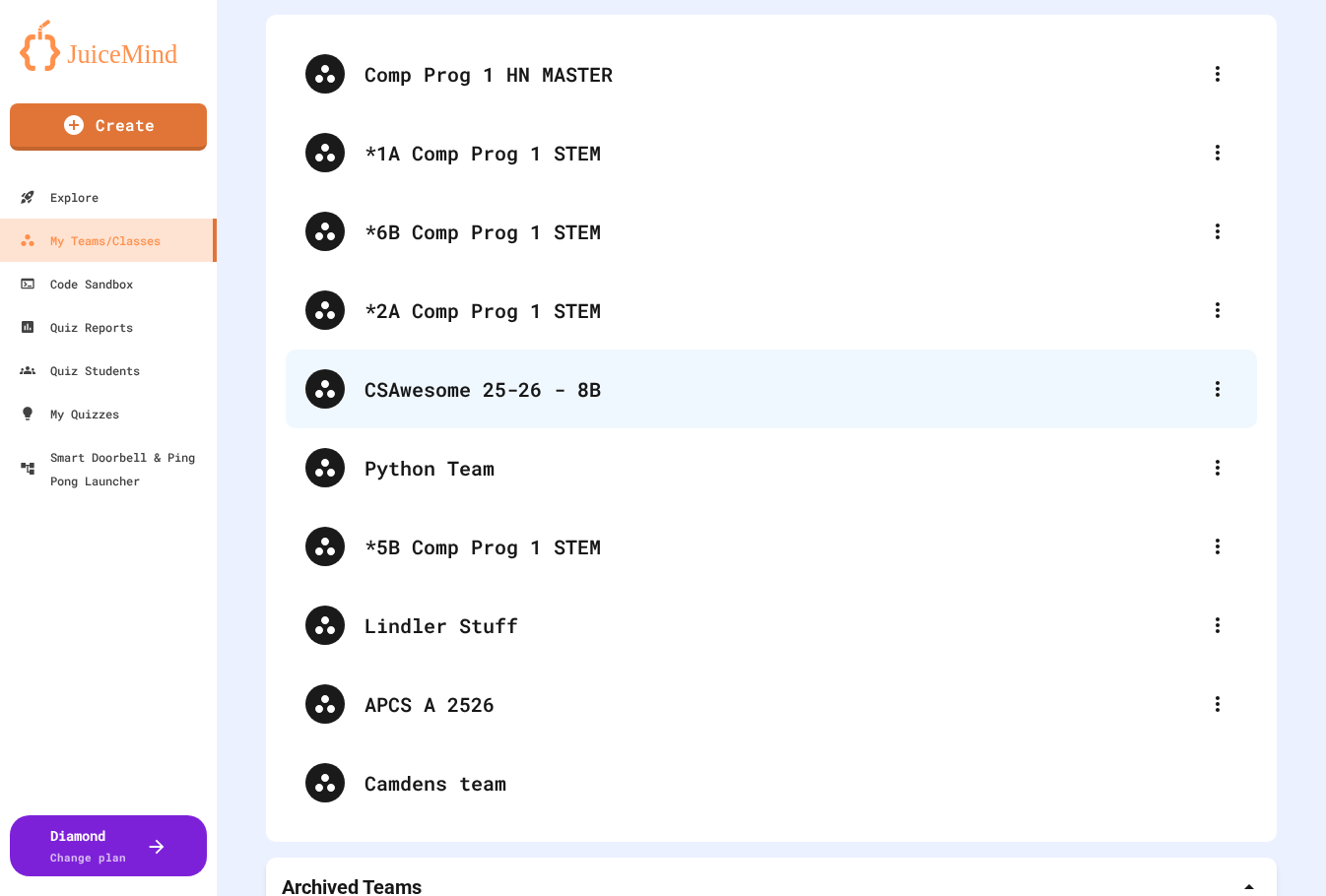 scroll, scrollTop: 151, scrollLeft: 0, axis: vertical 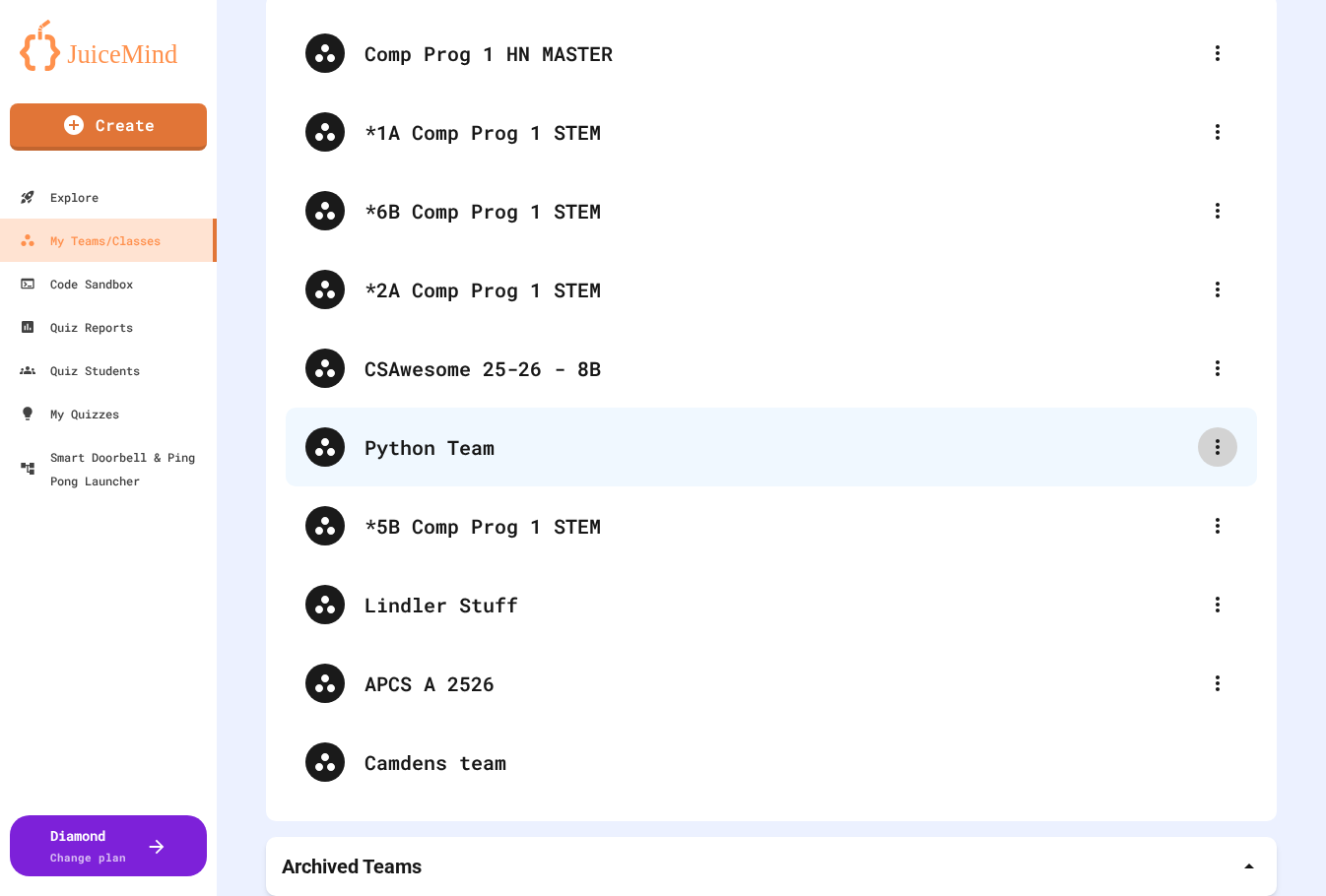 click 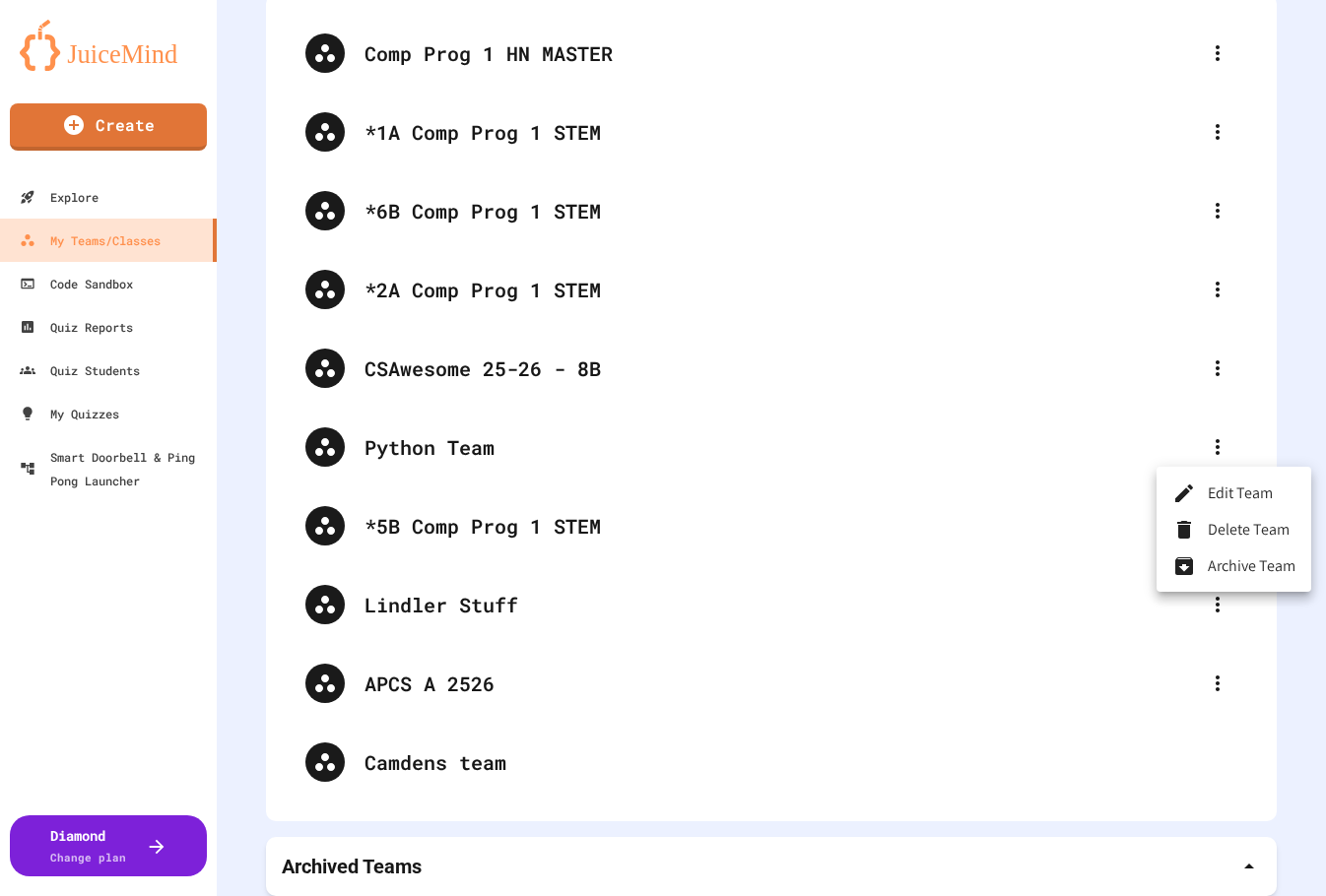click on "Archive Team" at bounding box center (1233, 565) 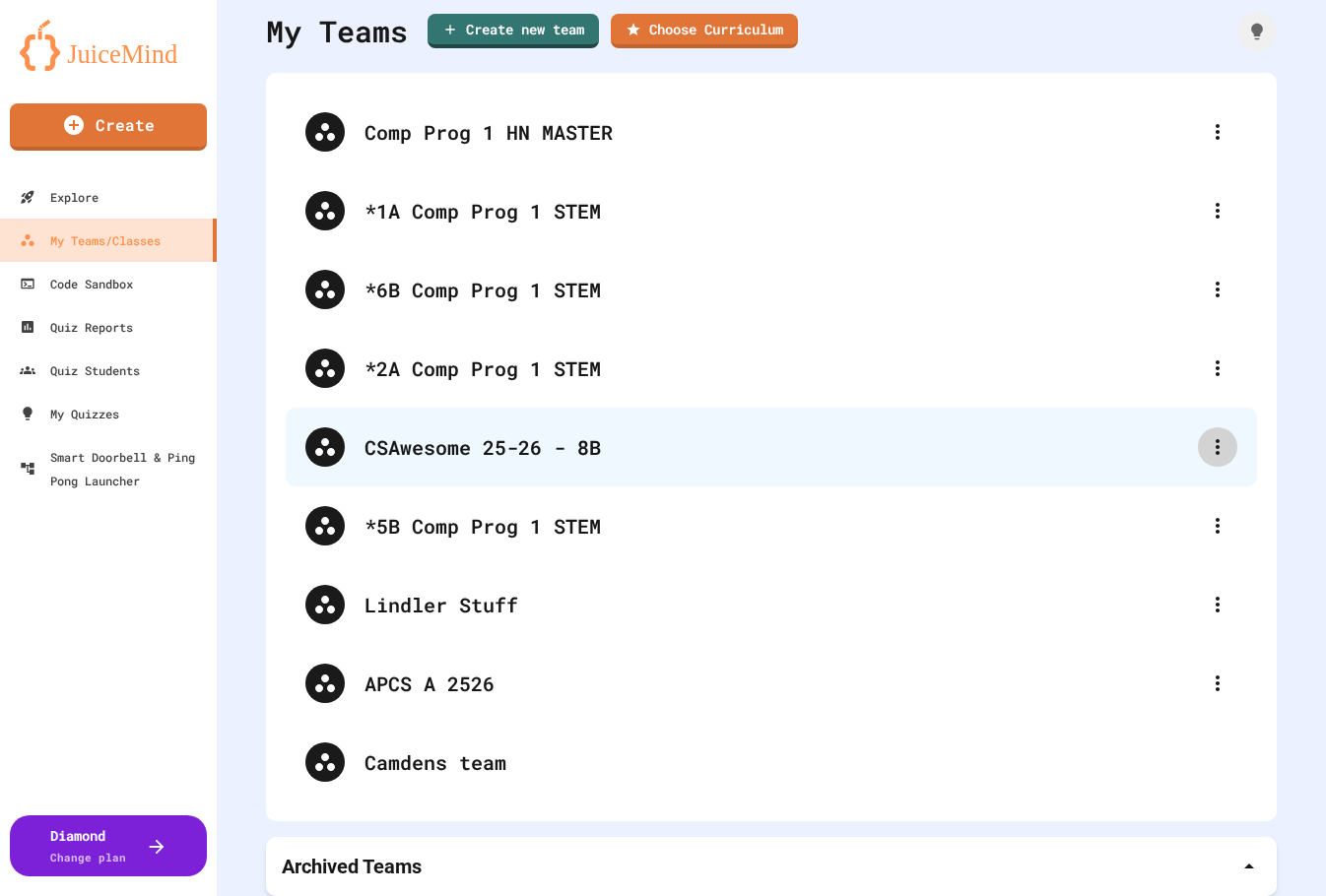 click 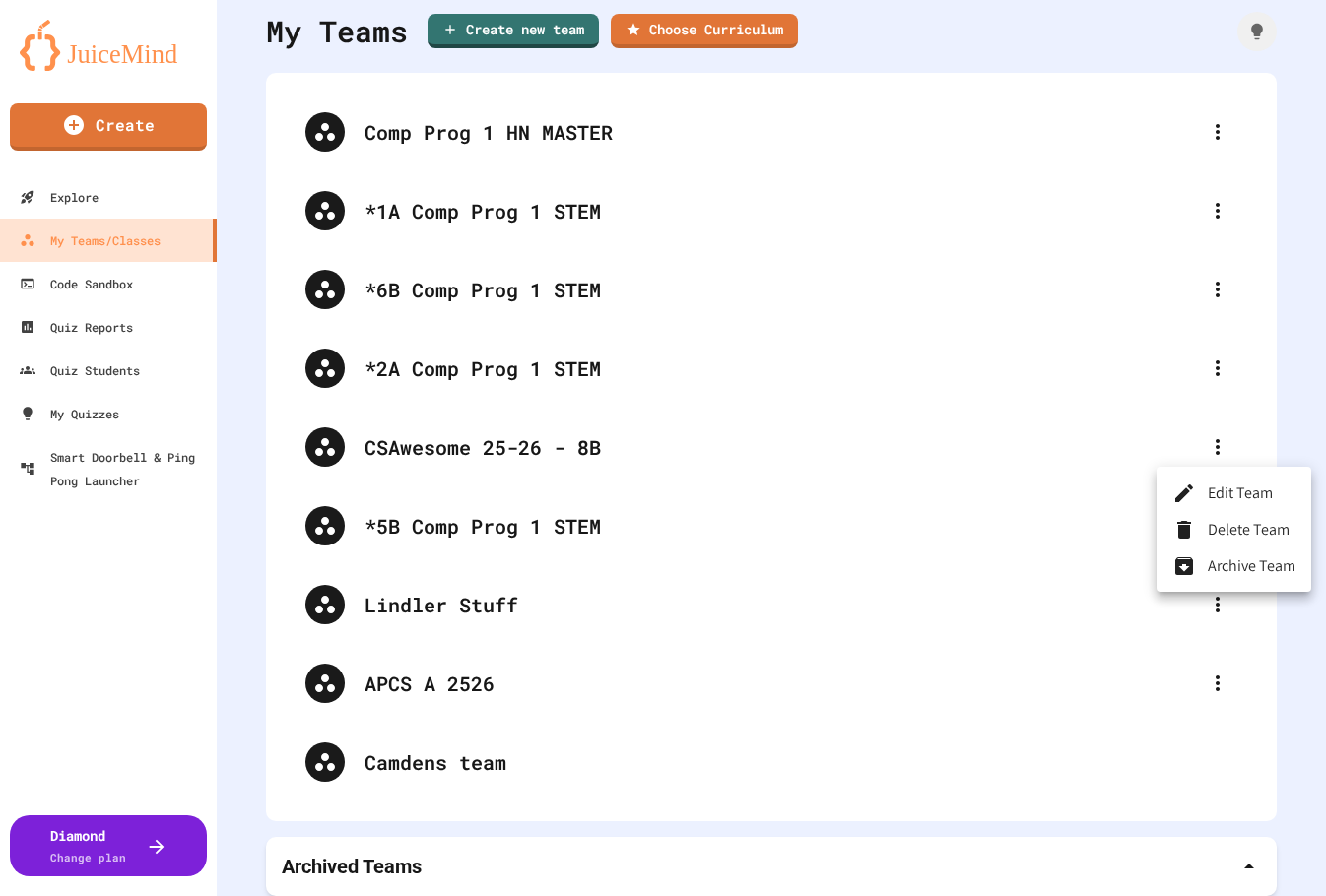 click on "Edit Team" at bounding box center (1233, 492) 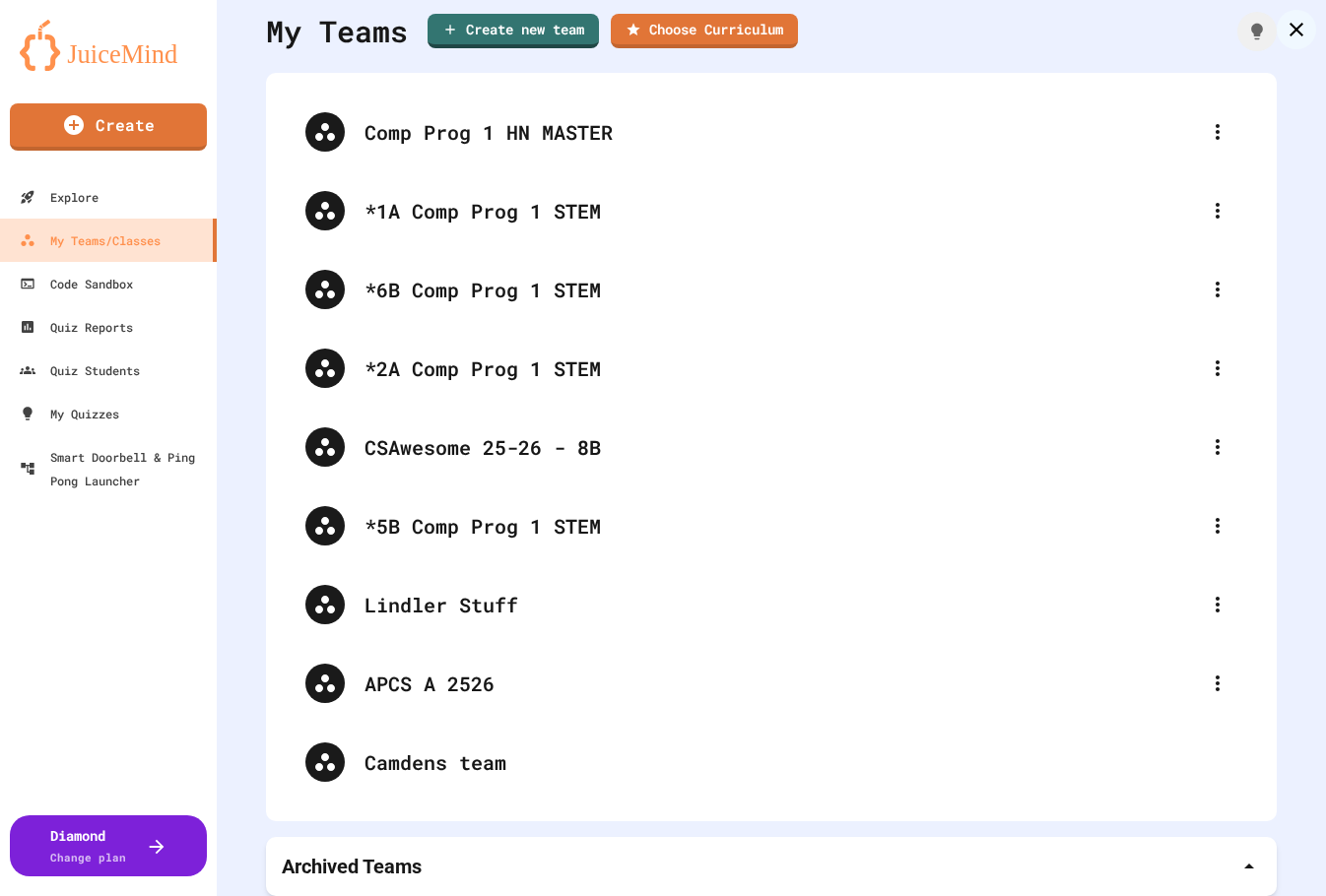 click on "**********" at bounding box center [663, 1249] 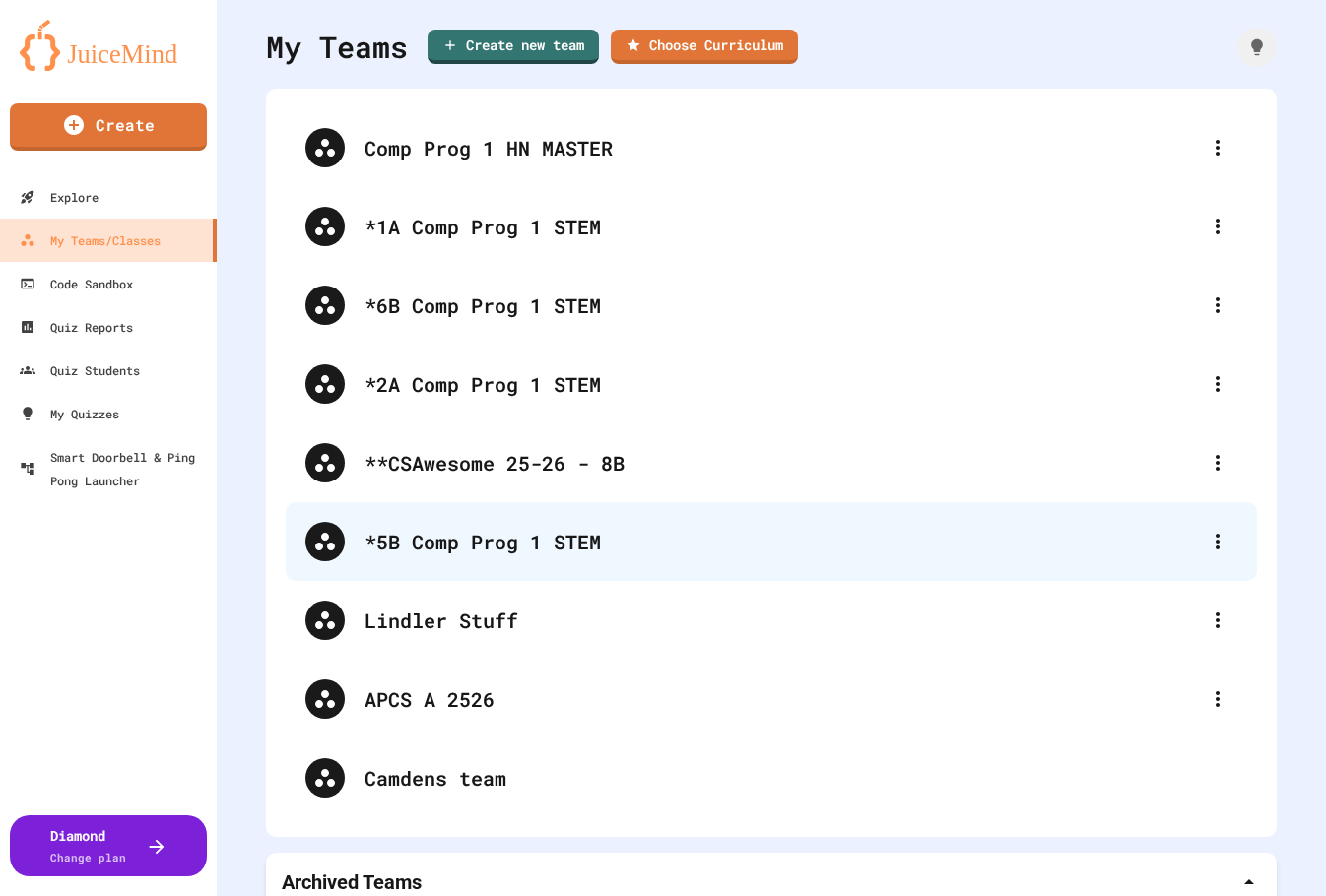 scroll, scrollTop: 72, scrollLeft: 0, axis: vertical 